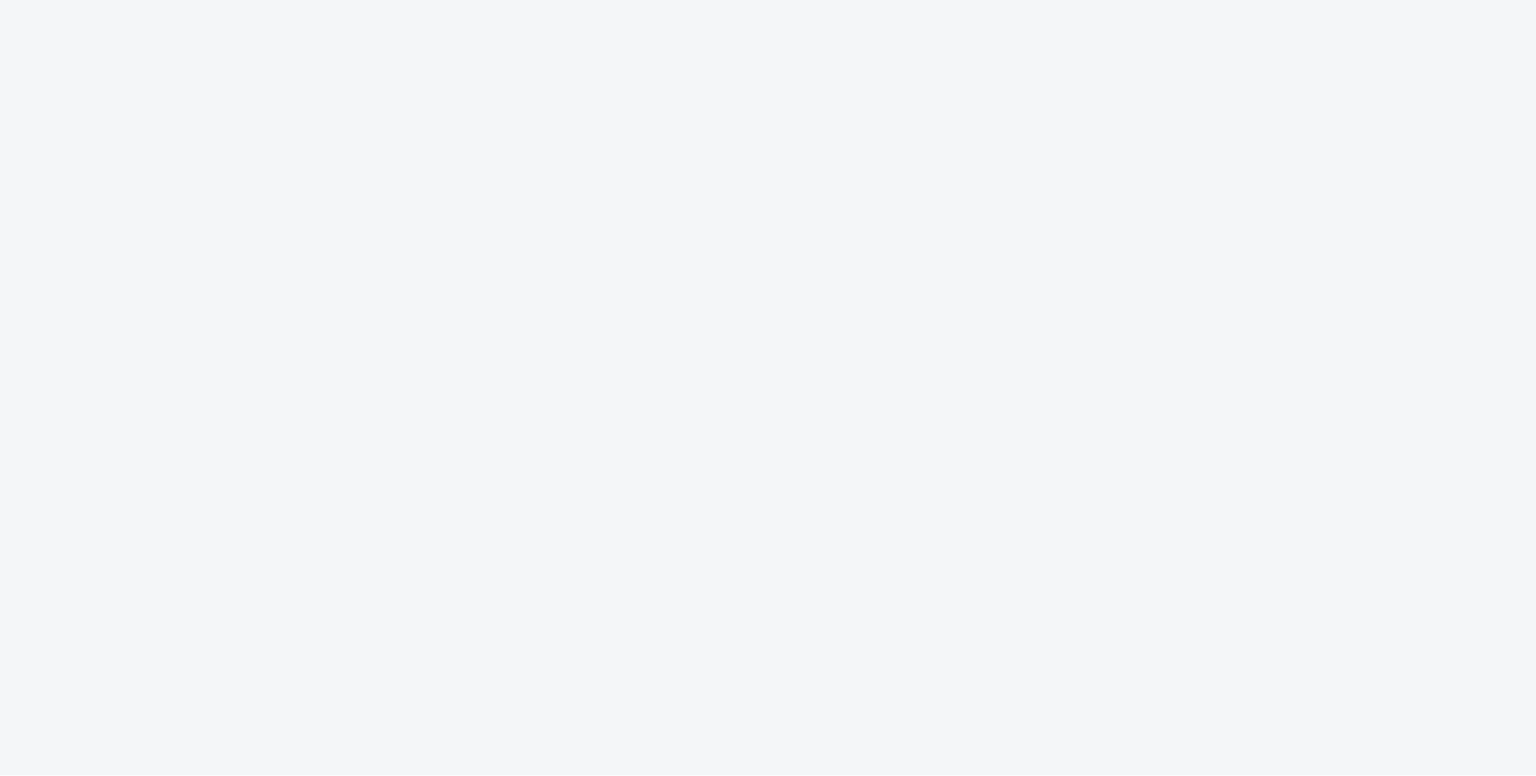 scroll, scrollTop: 0, scrollLeft: 0, axis: both 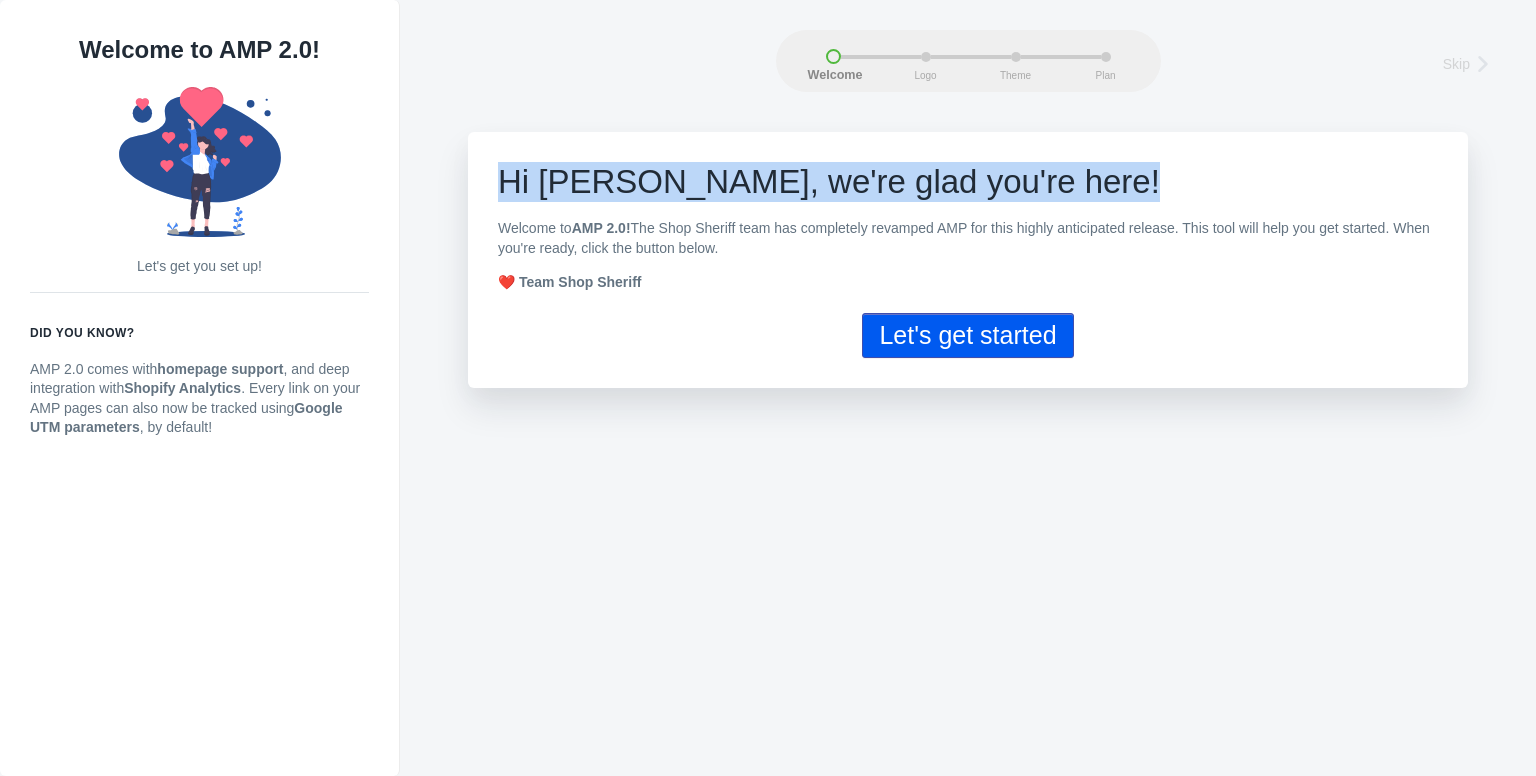 drag, startPoint x: 494, startPoint y: 165, endPoint x: 1032, endPoint y: 193, distance: 538.72815 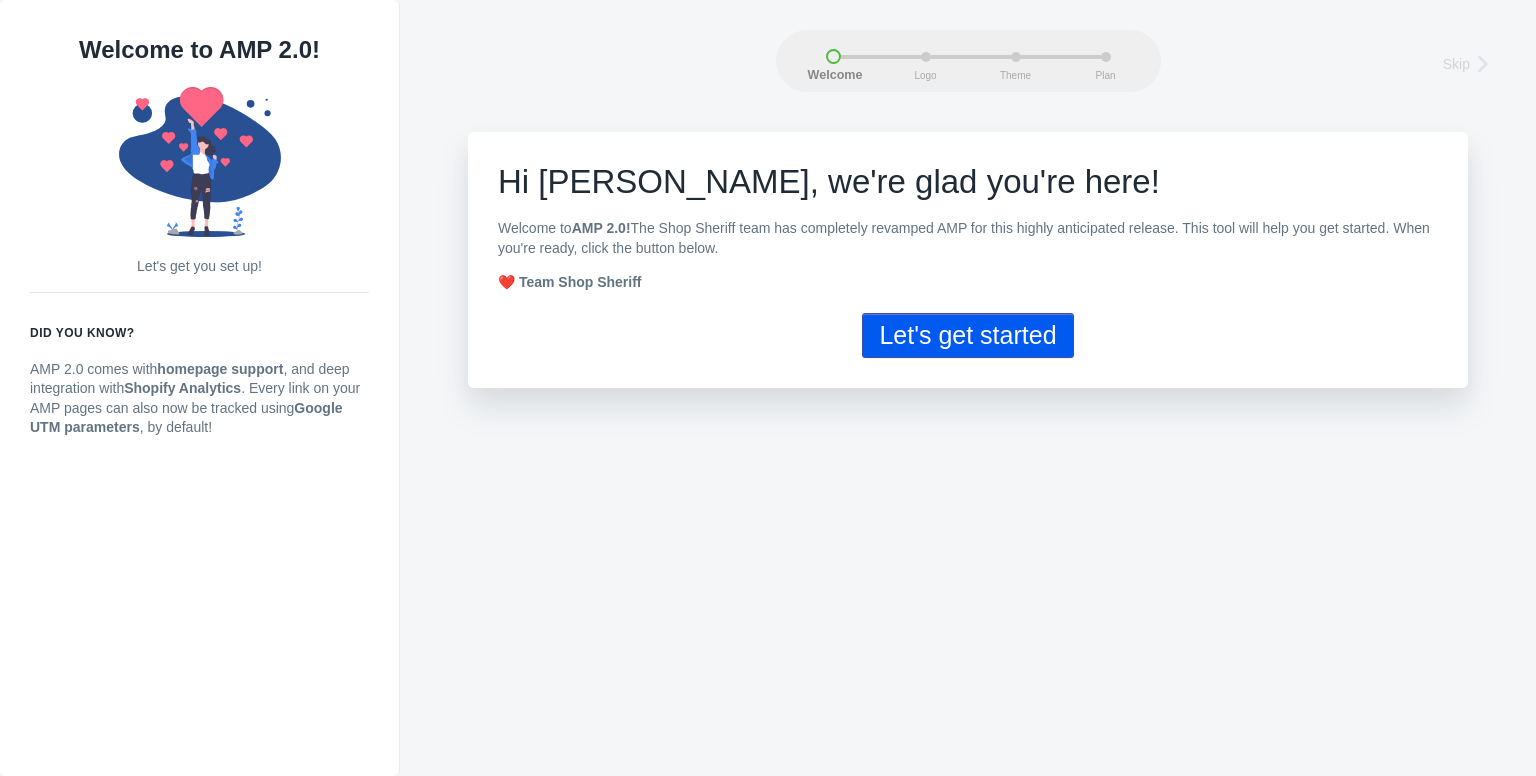 drag, startPoint x: 485, startPoint y: 227, endPoint x: 786, endPoint y: 248, distance: 301.73166 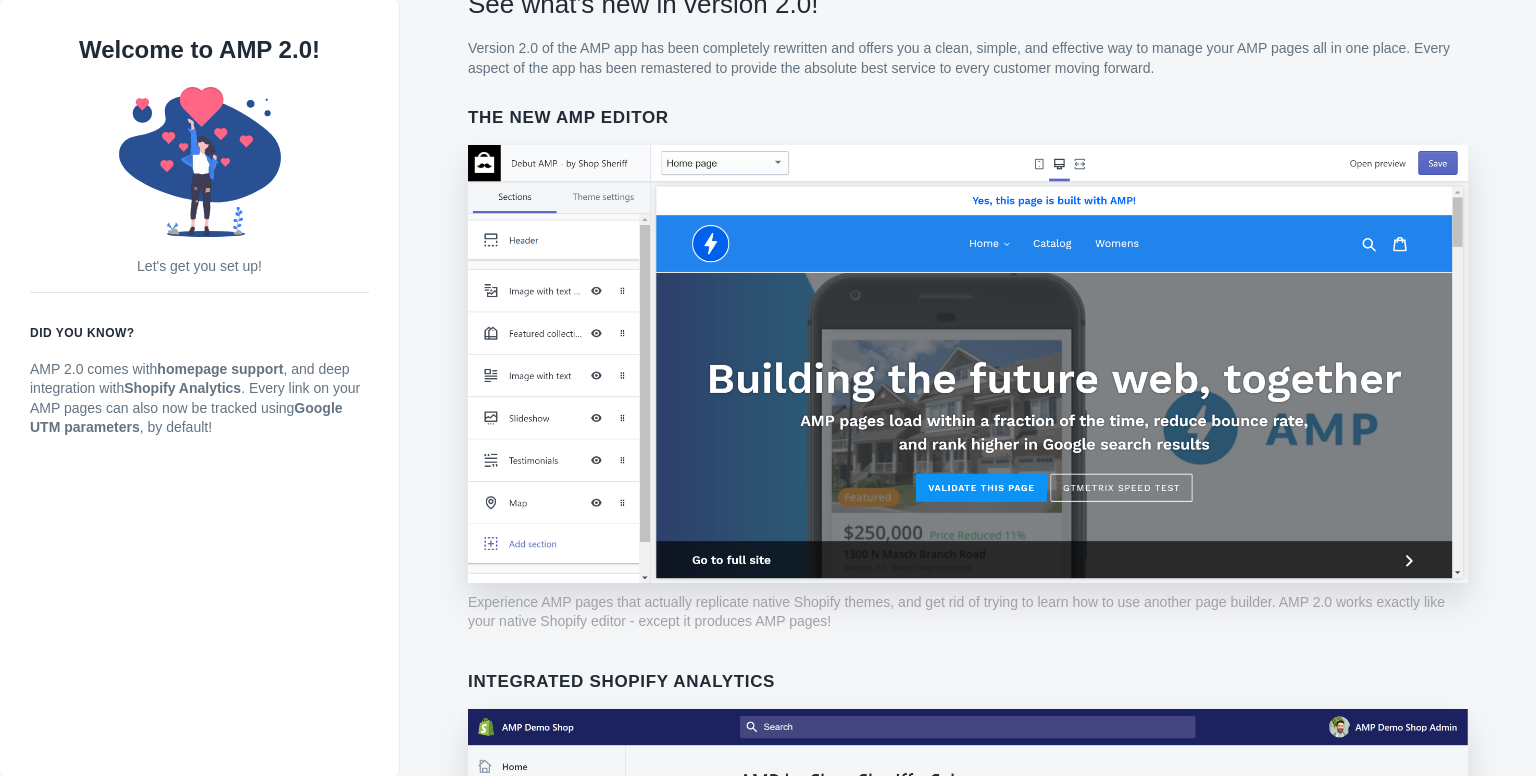 scroll, scrollTop: 0, scrollLeft: 0, axis: both 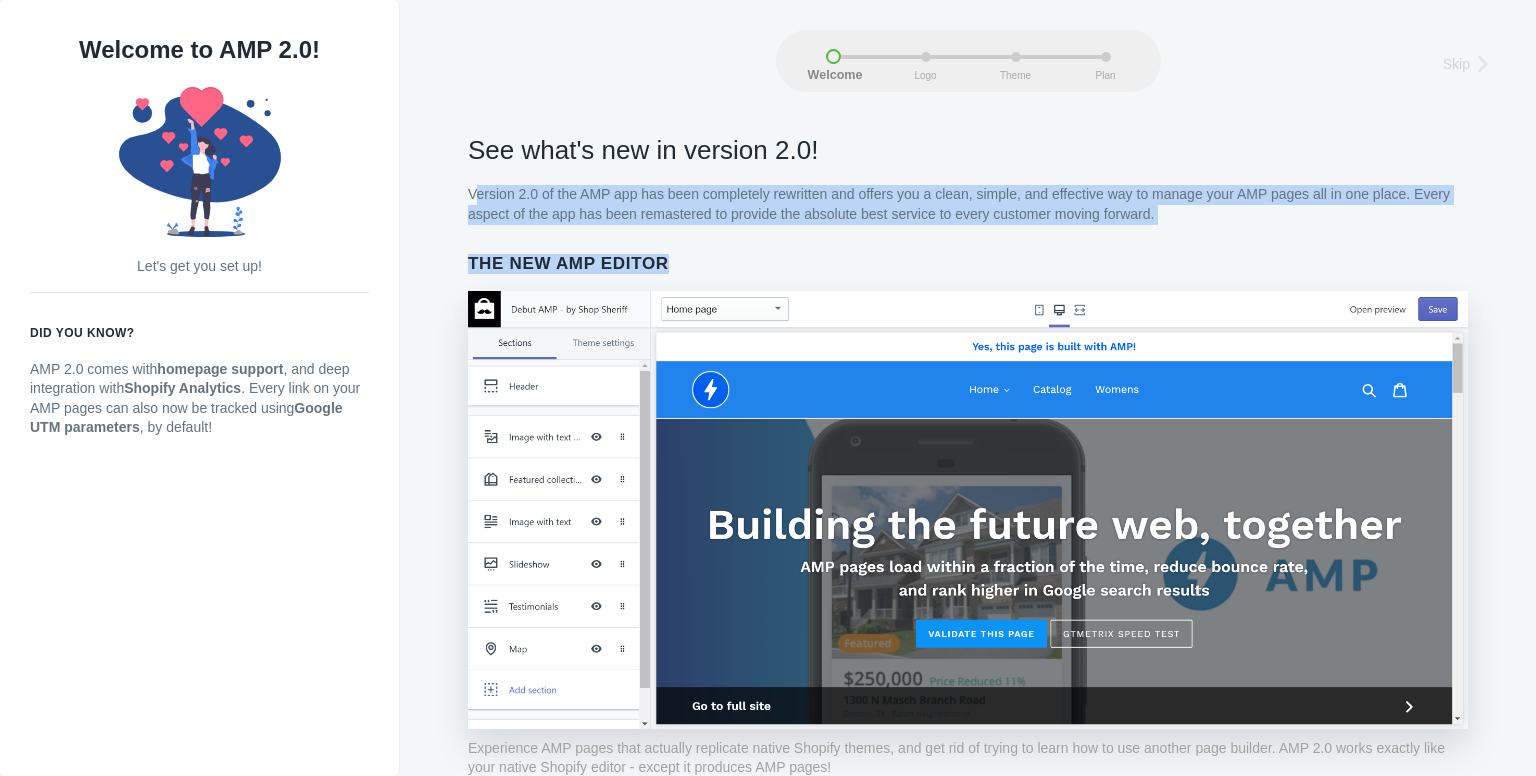 drag, startPoint x: 456, startPoint y: 193, endPoint x: 1126, endPoint y: 242, distance: 671.7894 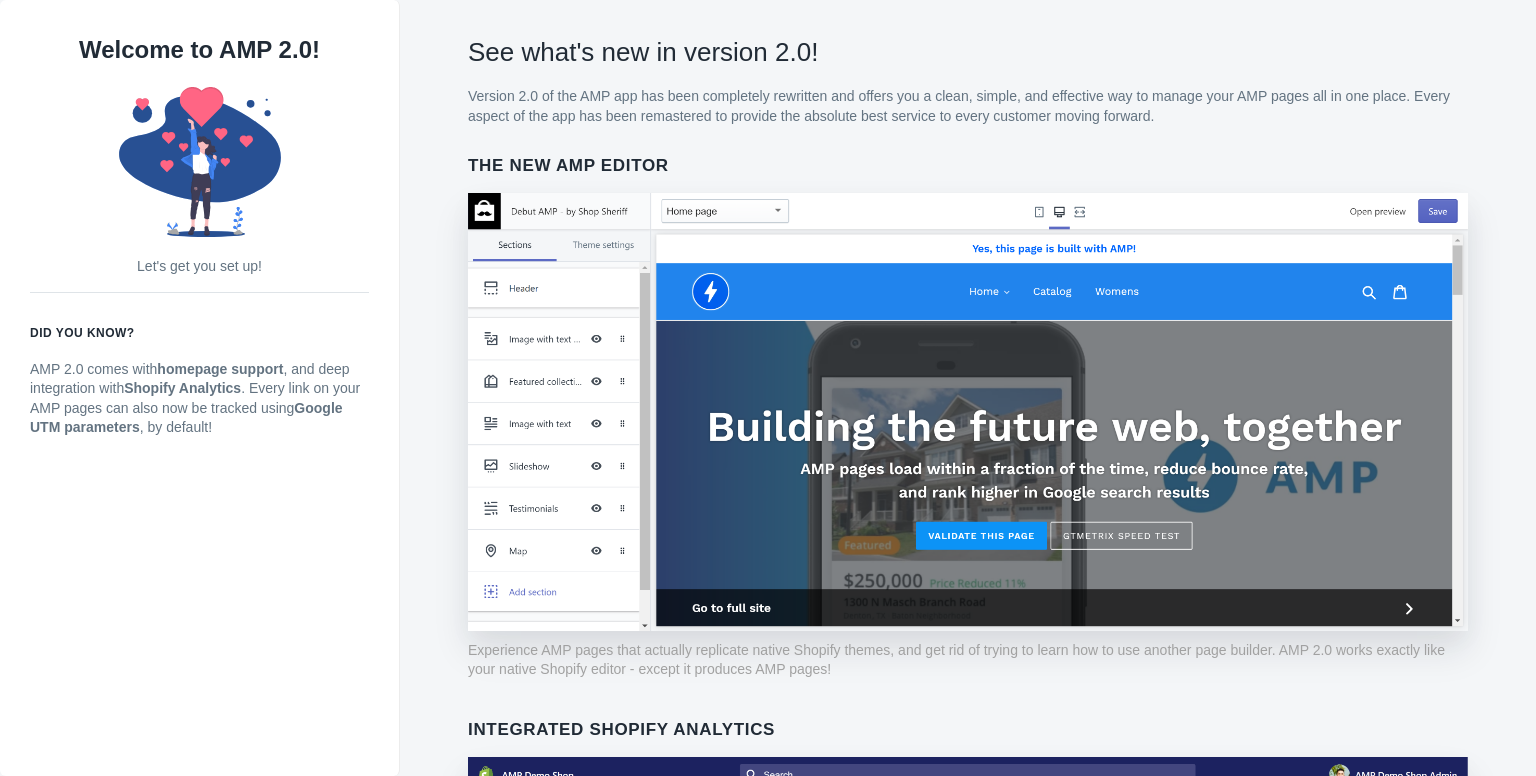 scroll, scrollTop: 100, scrollLeft: 0, axis: vertical 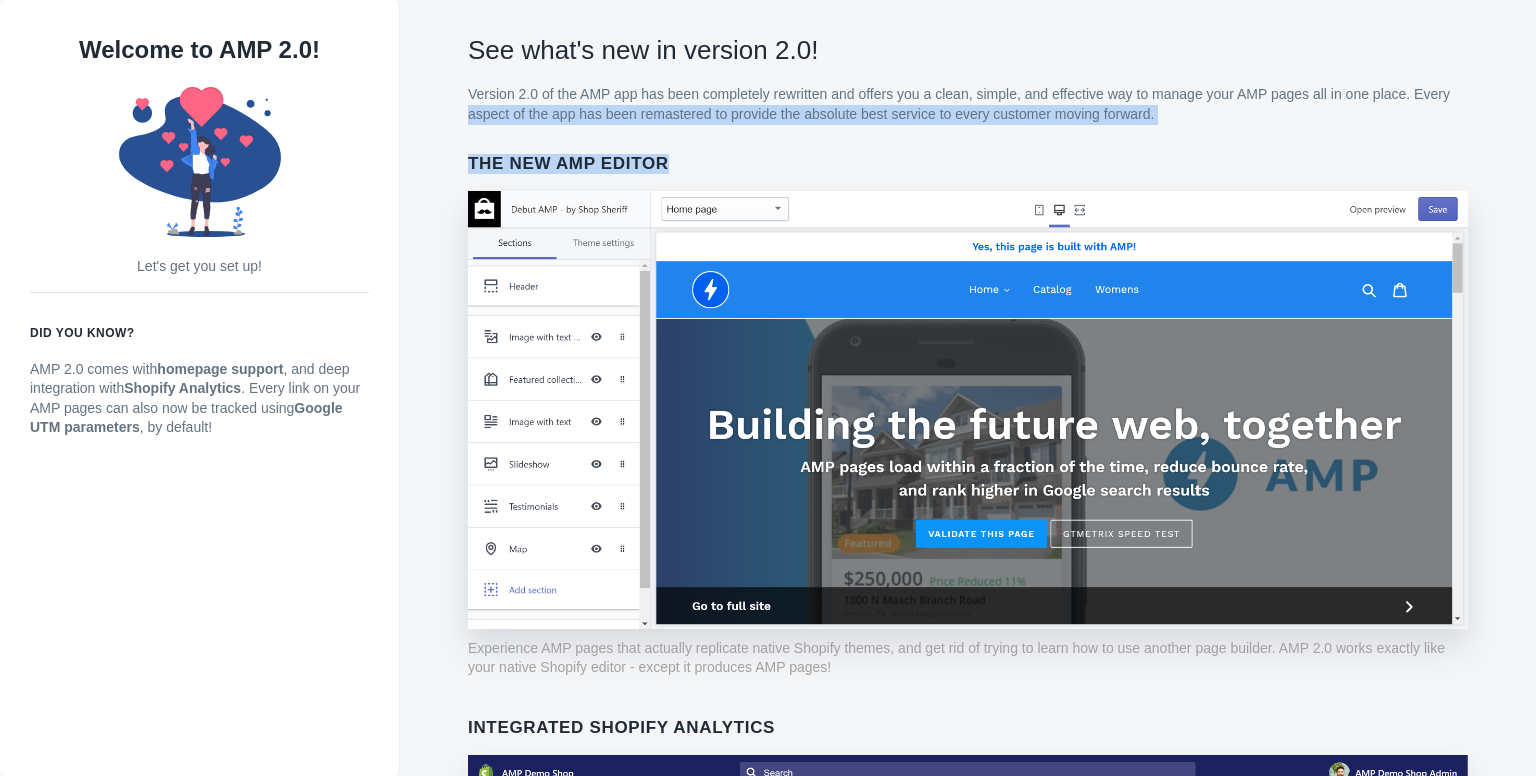 drag, startPoint x: 1440, startPoint y: 99, endPoint x: 1160, endPoint y: 137, distance: 282.5668 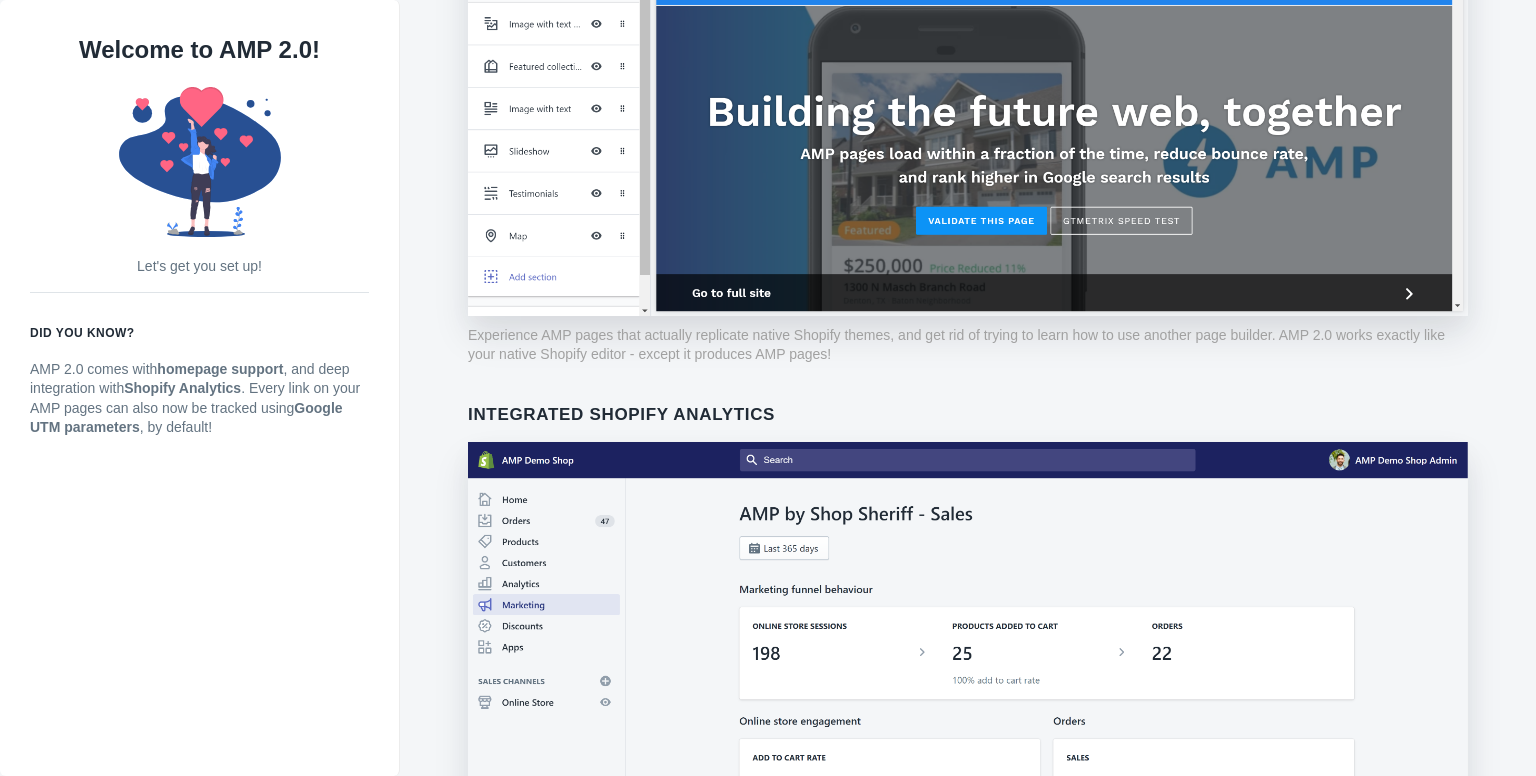 scroll, scrollTop: 500, scrollLeft: 0, axis: vertical 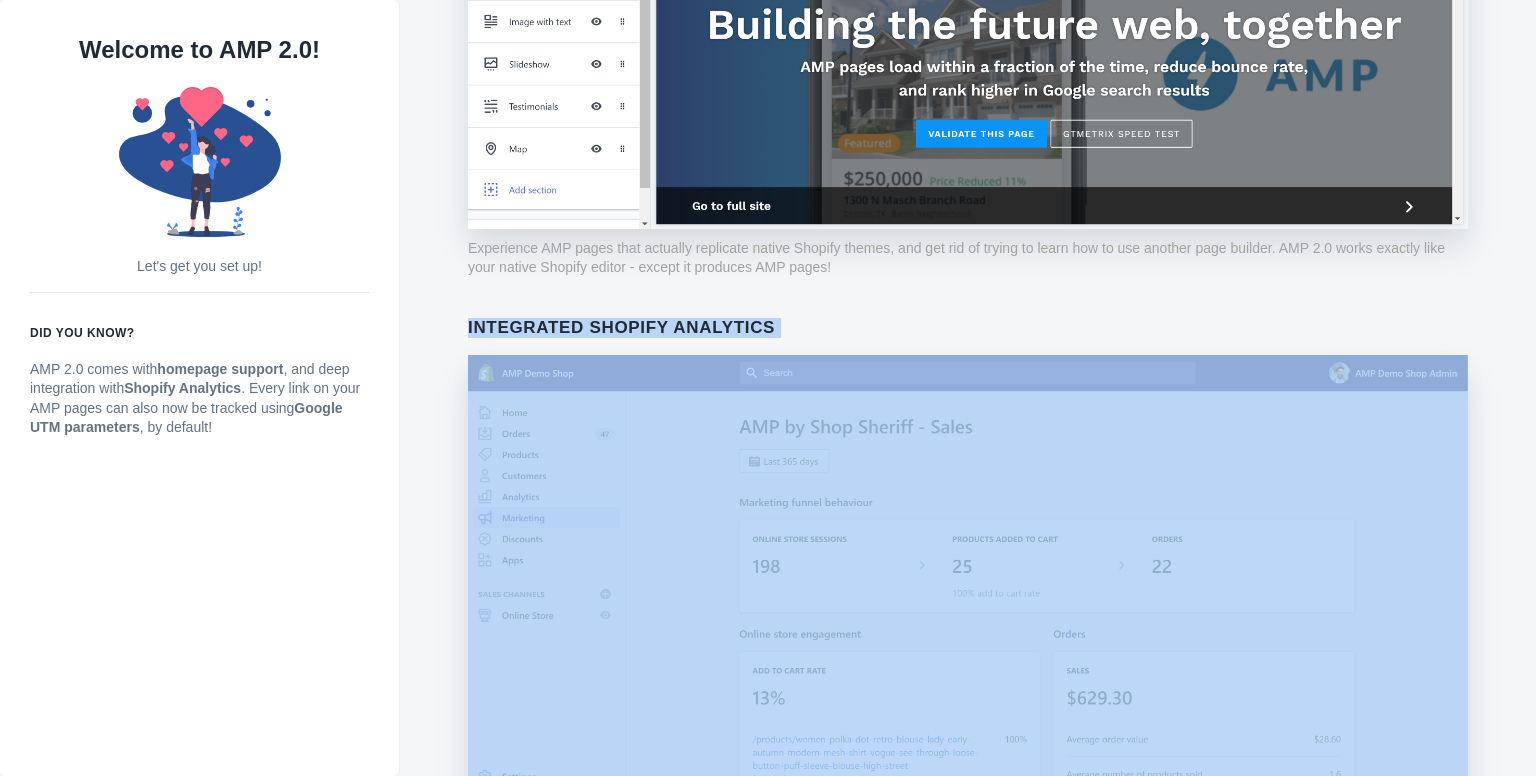 drag, startPoint x: 668, startPoint y: 340, endPoint x: 841, endPoint y: 340, distance: 173 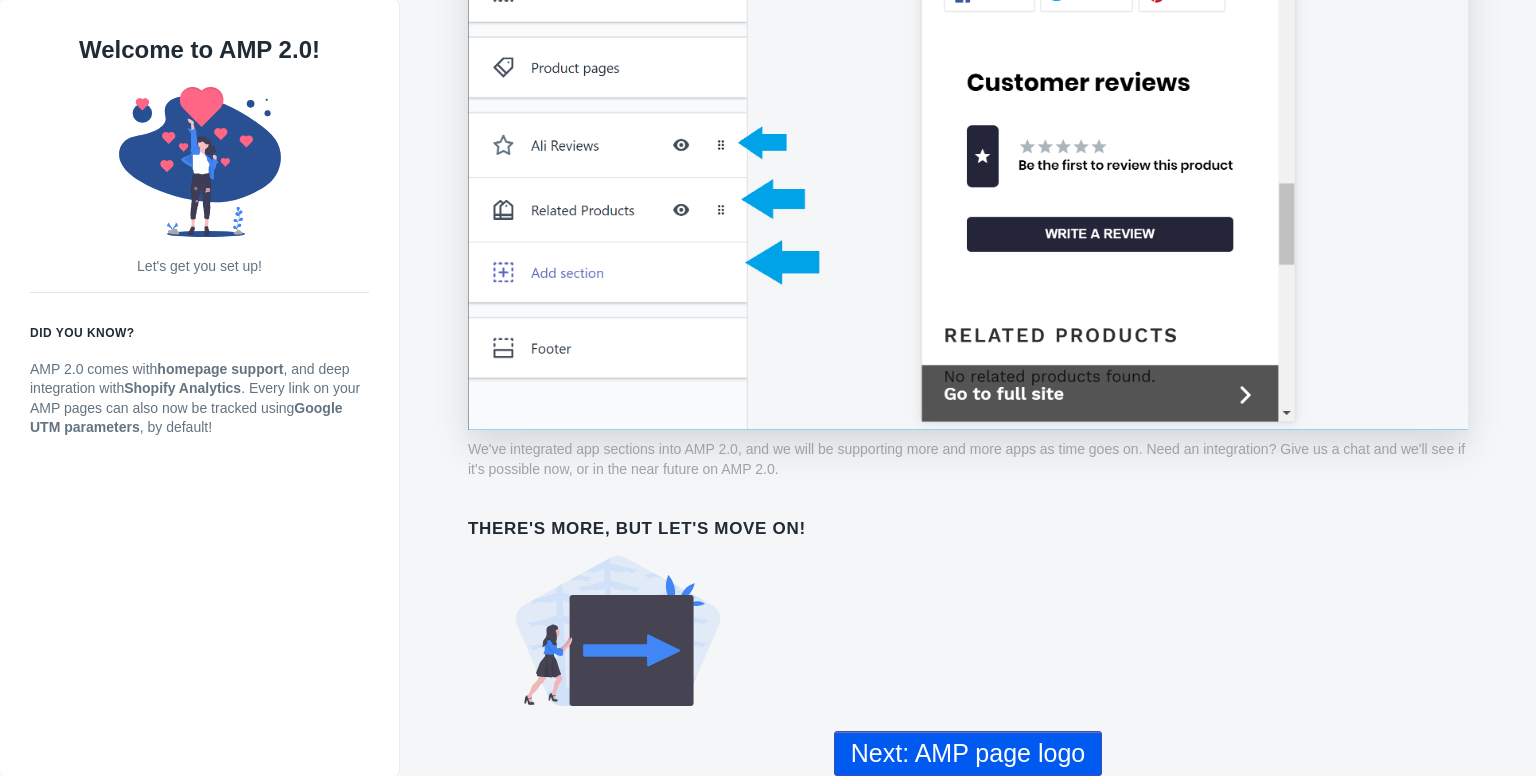 scroll, scrollTop: 1559, scrollLeft: 0, axis: vertical 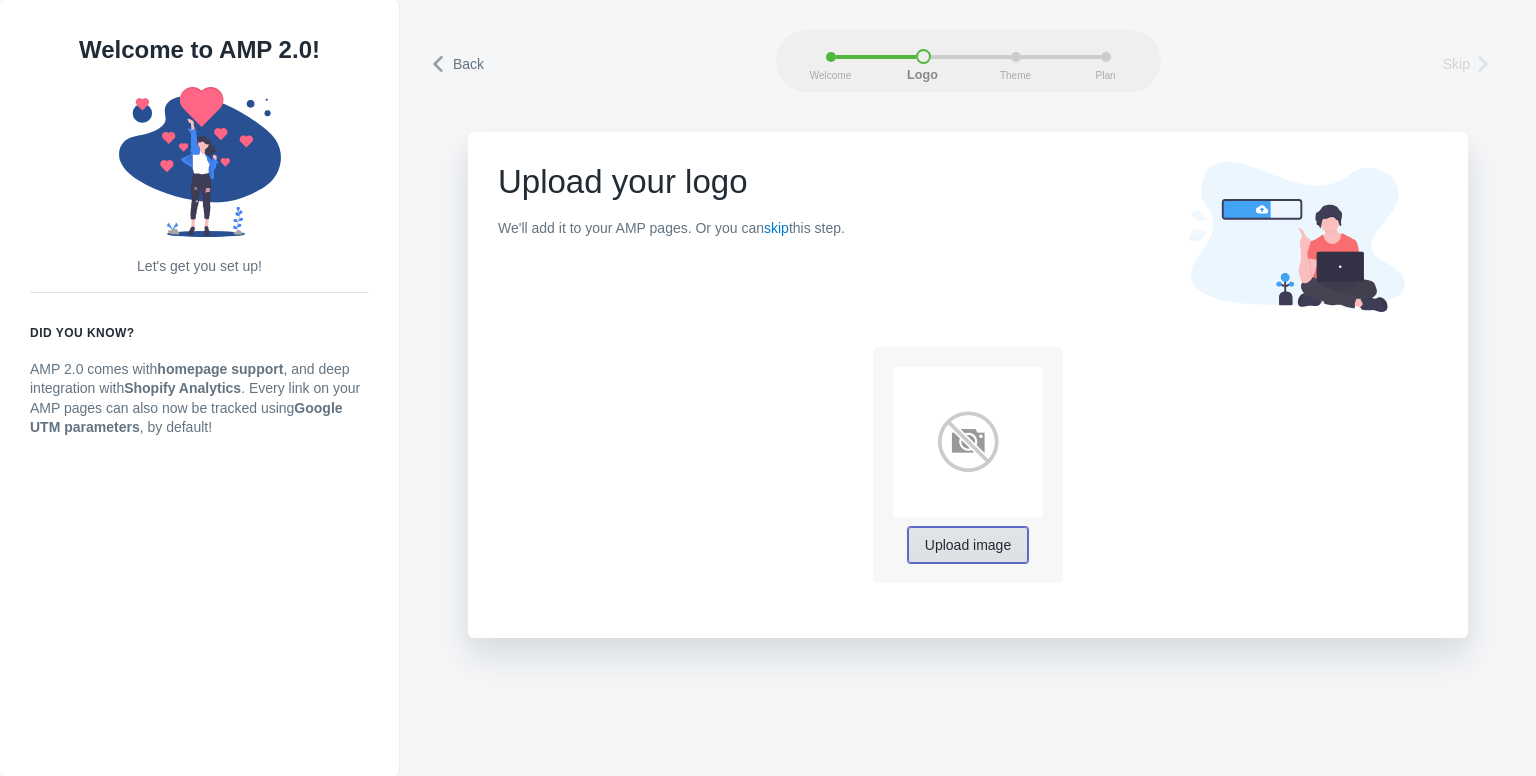 click on "Upload image" 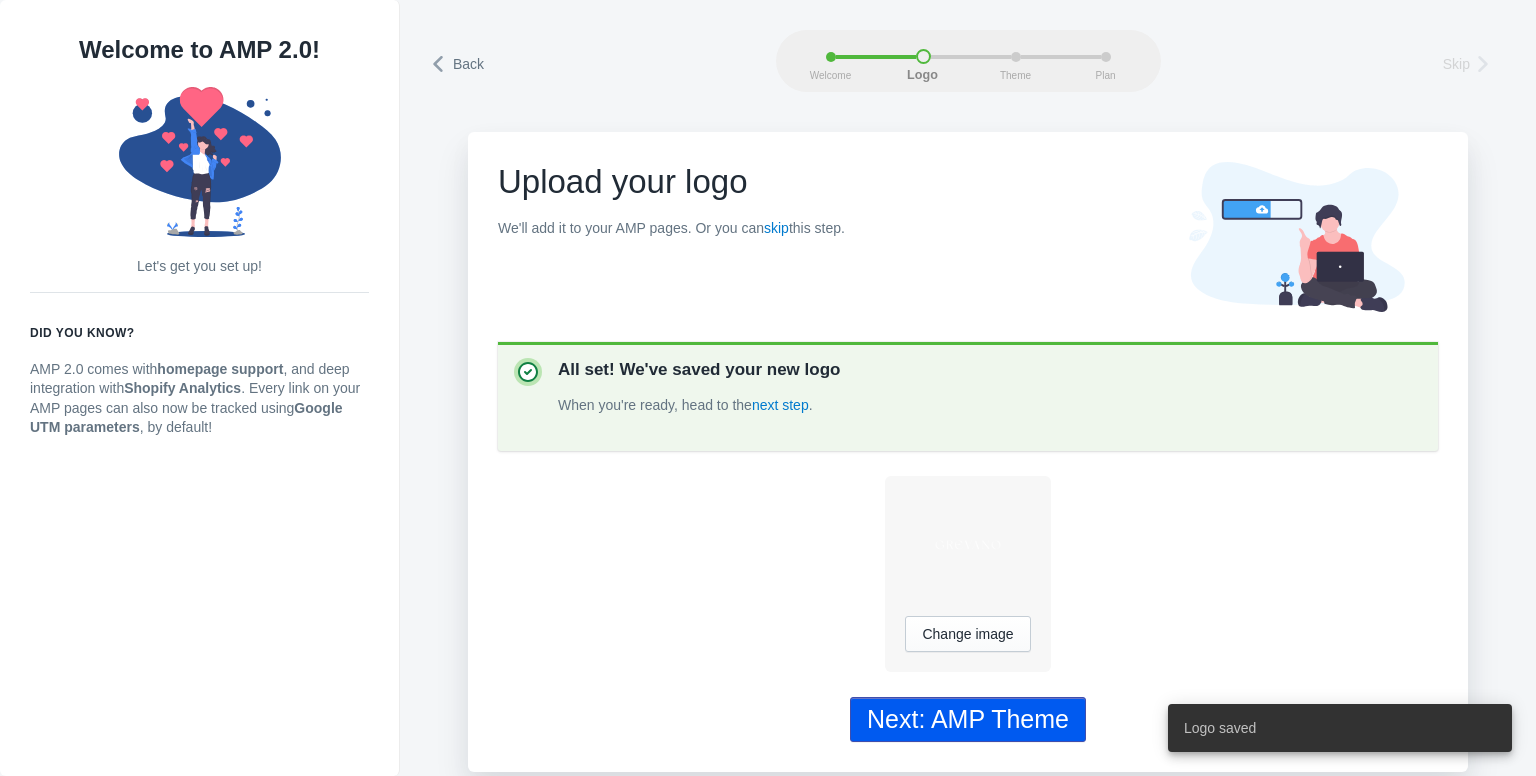 click on "Next: AMP Theme" 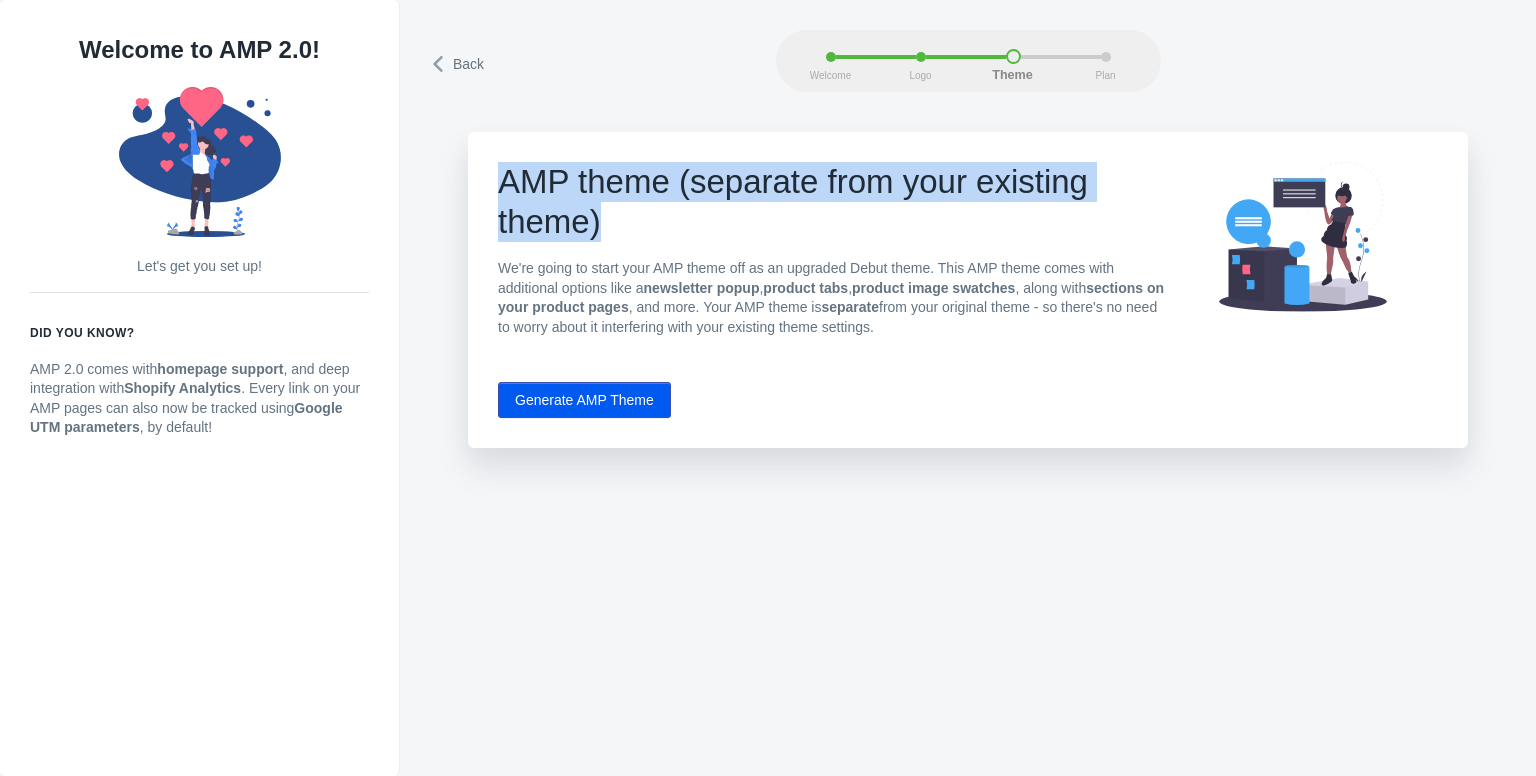 drag, startPoint x: 486, startPoint y: 174, endPoint x: 824, endPoint y: 227, distance: 342.1301 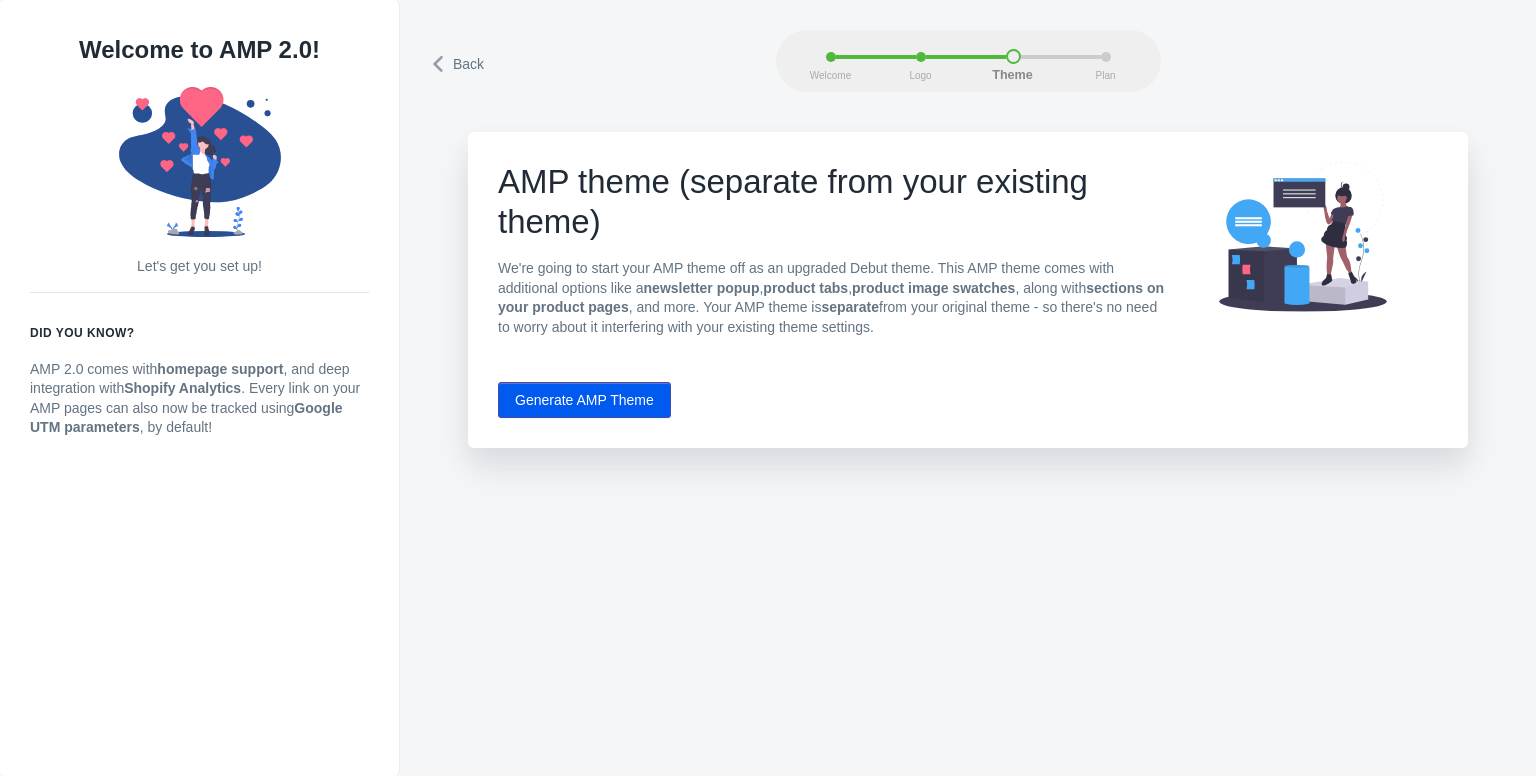 click on "Generate AMP Theme" 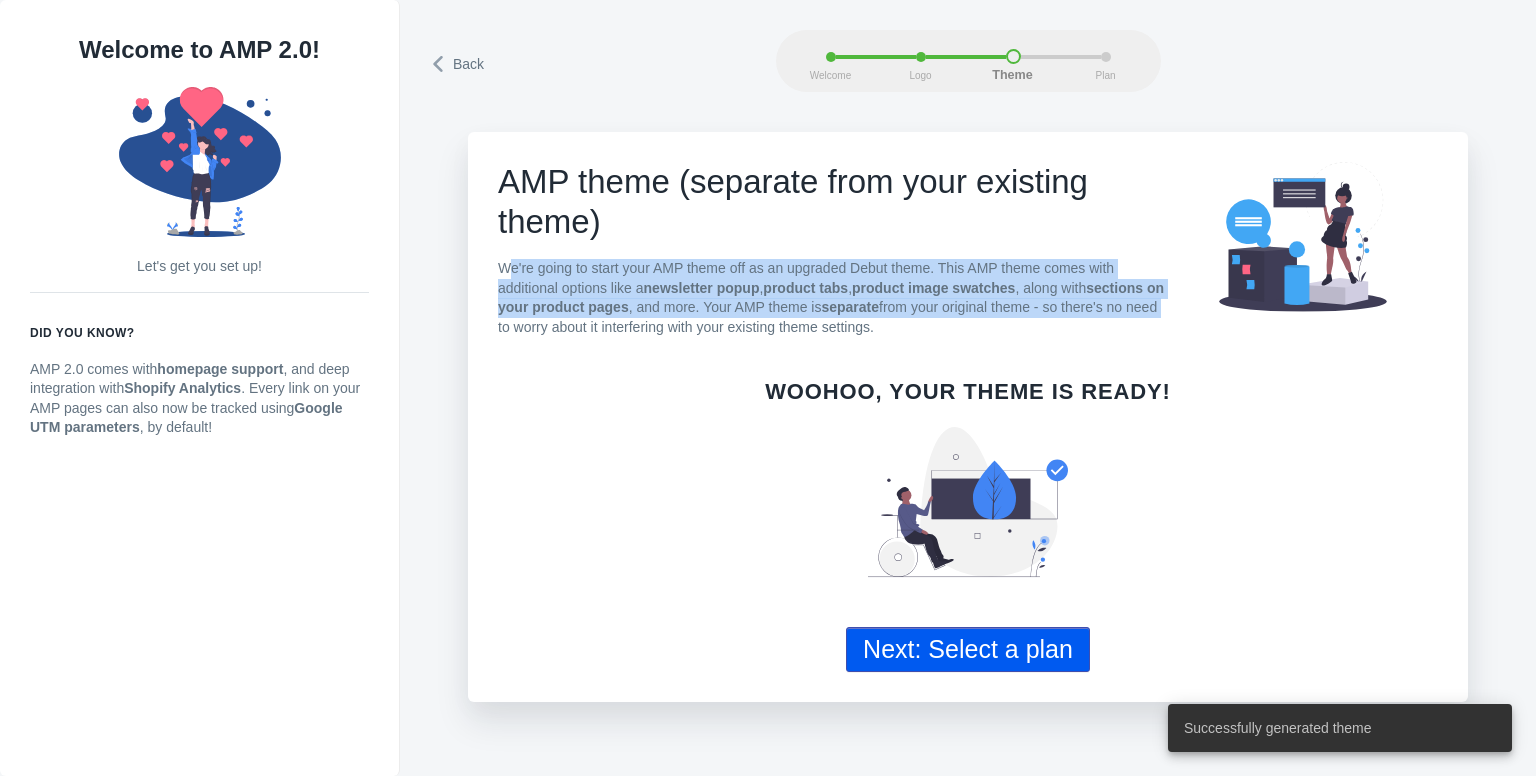 drag, startPoint x: 447, startPoint y: 260, endPoint x: 1163, endPoint y: 364, distance: 723.5137 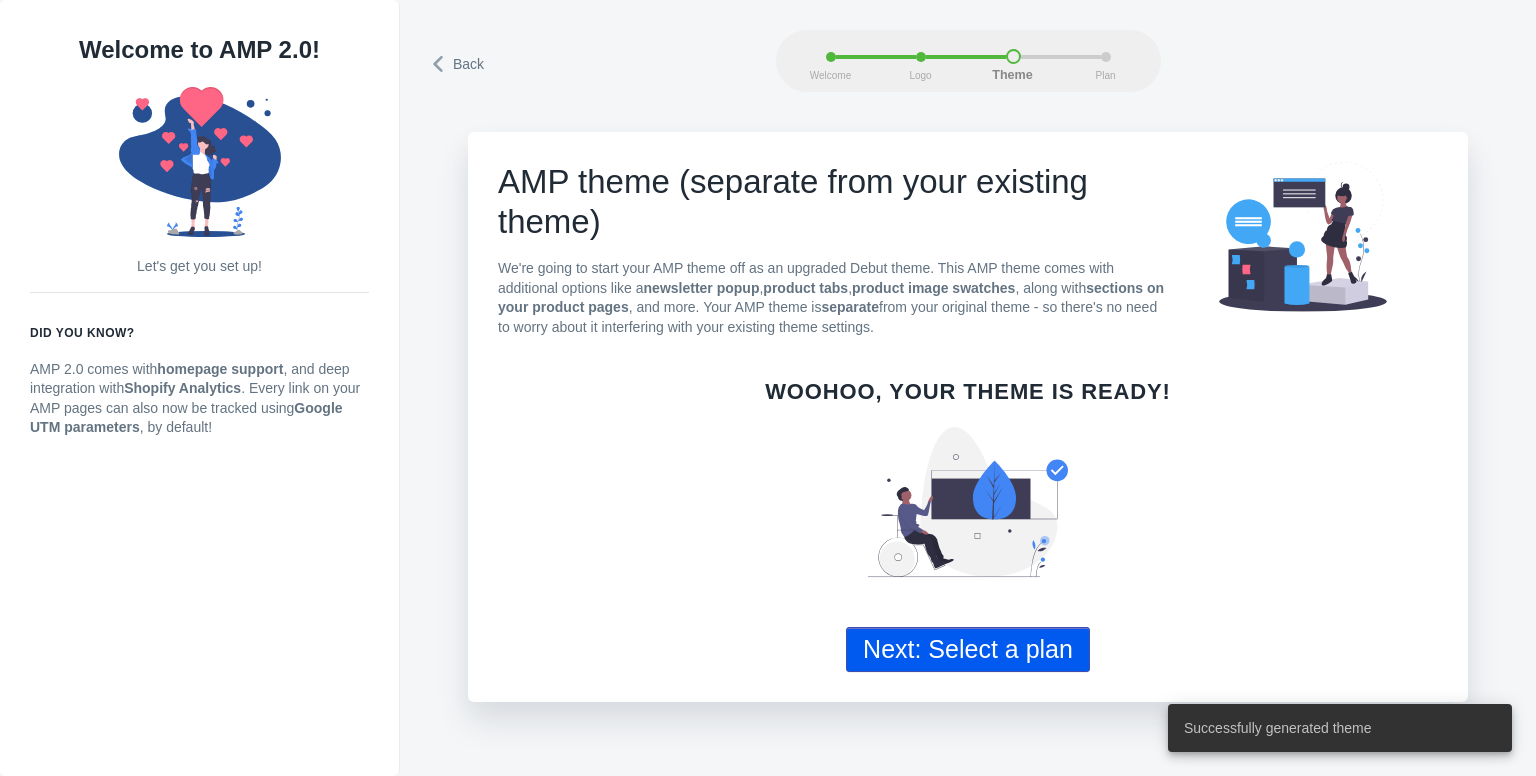 click on "Woohoo, your theme is ready!" 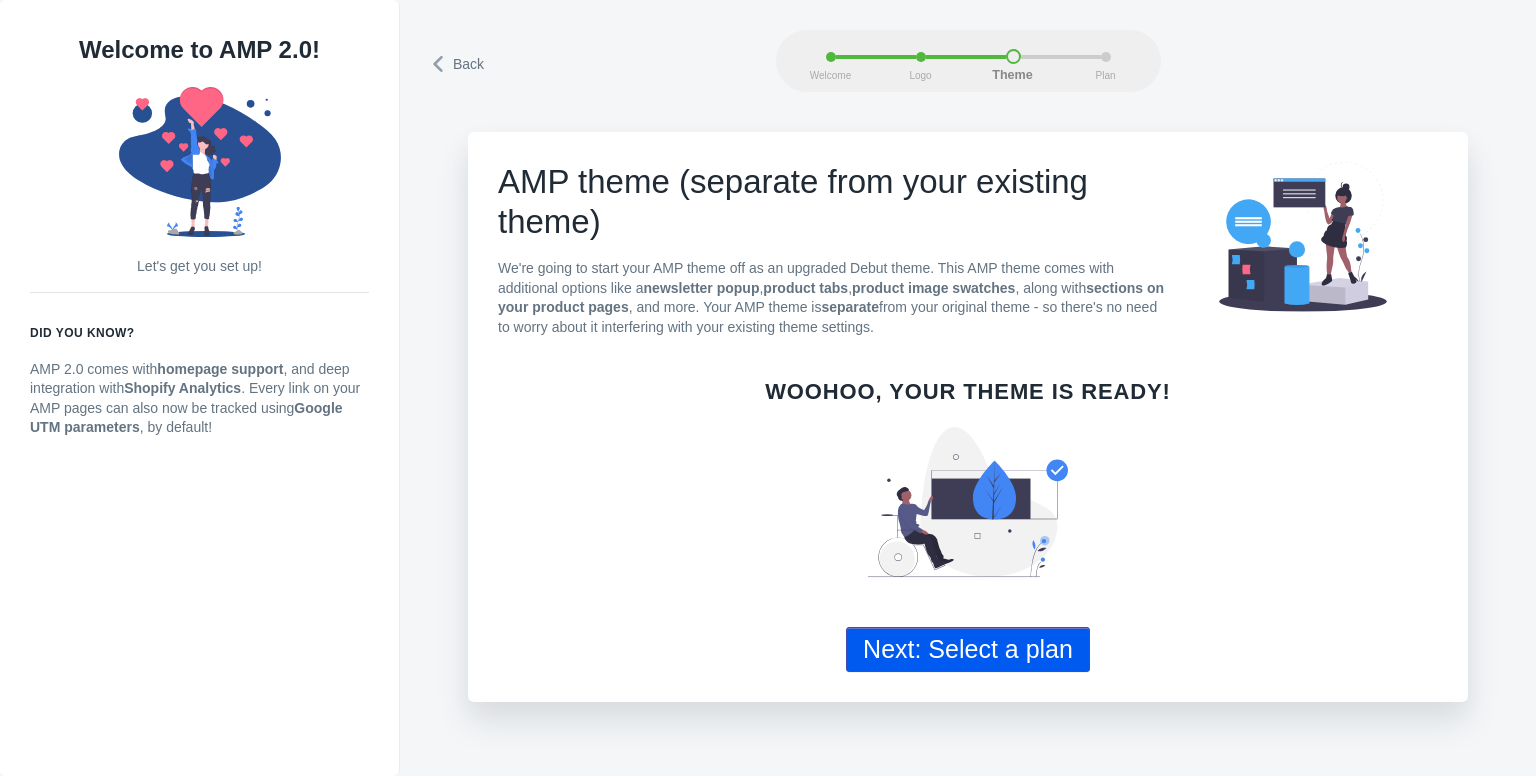 drag, startPoint x: 916, startPoint y: 708, endPoint x: 906, endPoint y: 624, distance: 84.59315 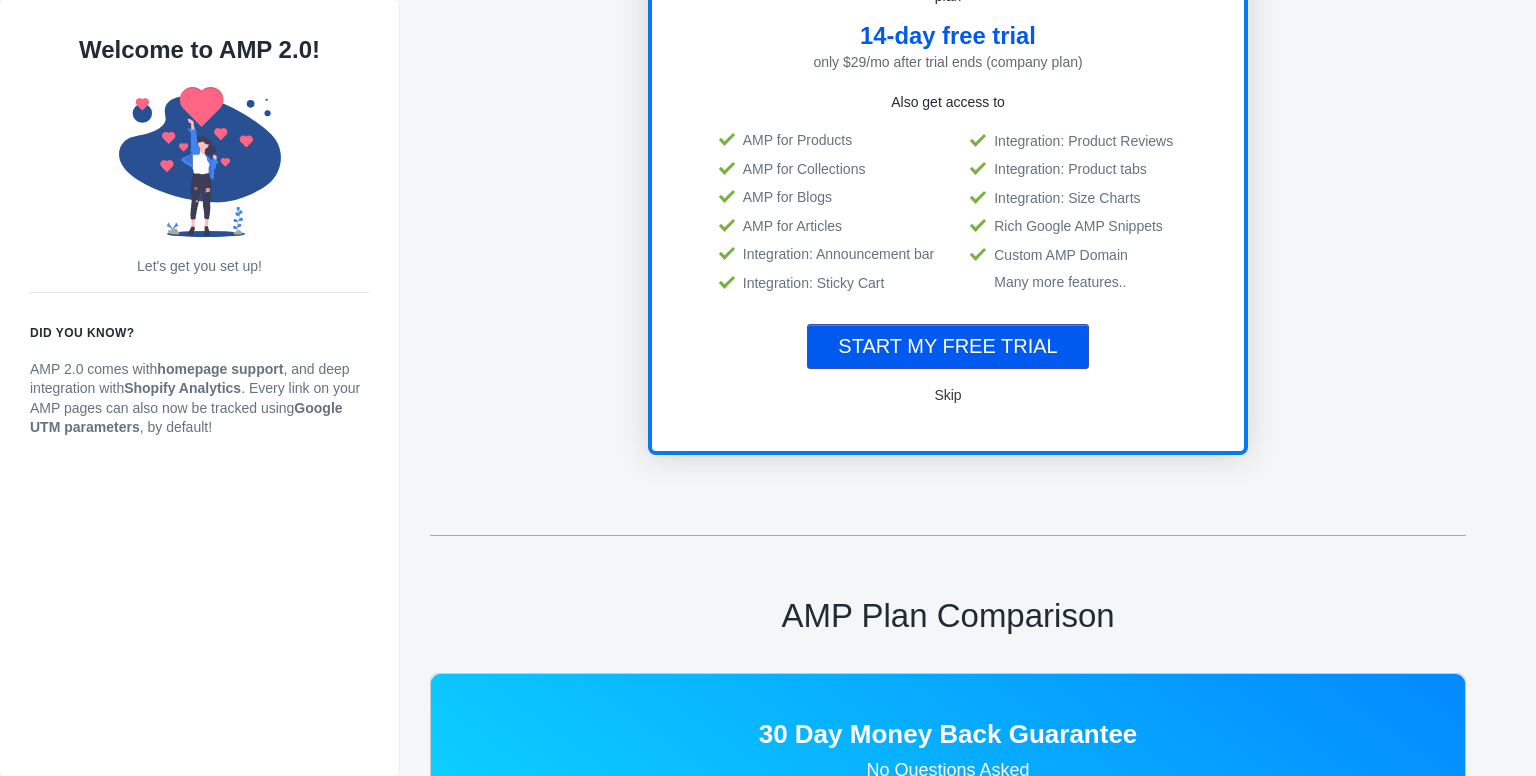 scroll, scrollTop: 200, scrollLeft: 0, axis: vertical 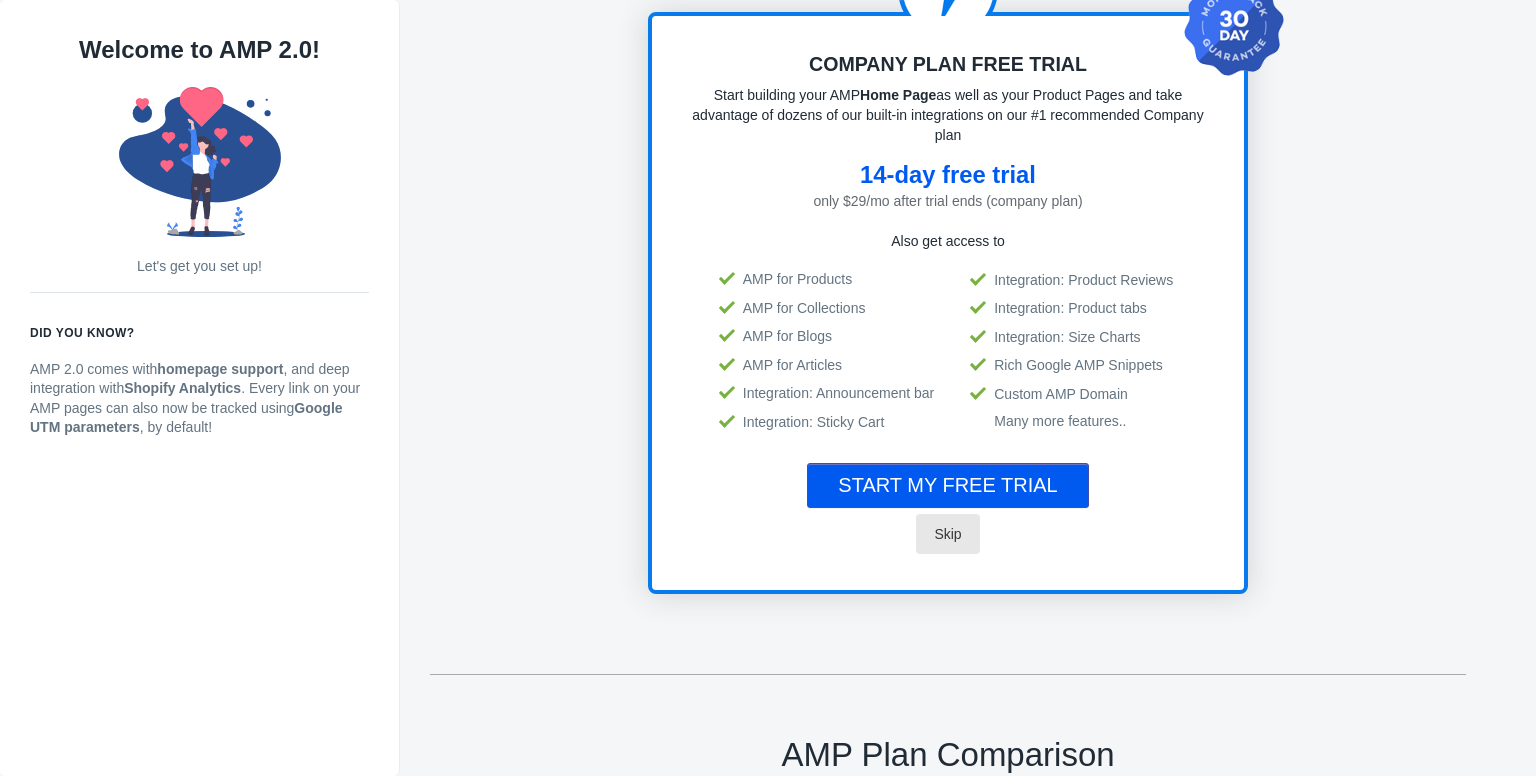 click on "Skip" at bounding box center [947, 534] 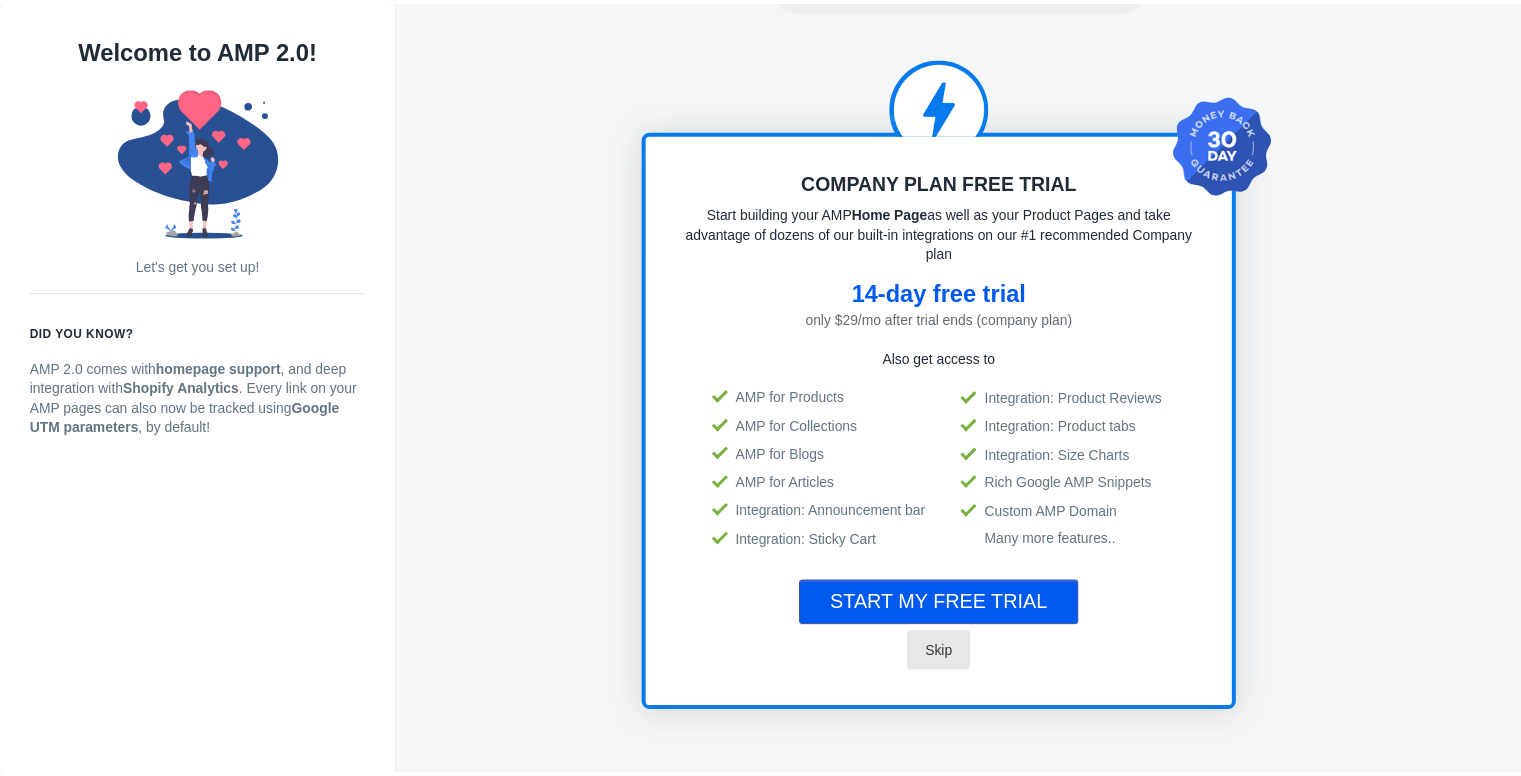 scroll, scrollTop: 0, scrollLeft: 0, axis: both 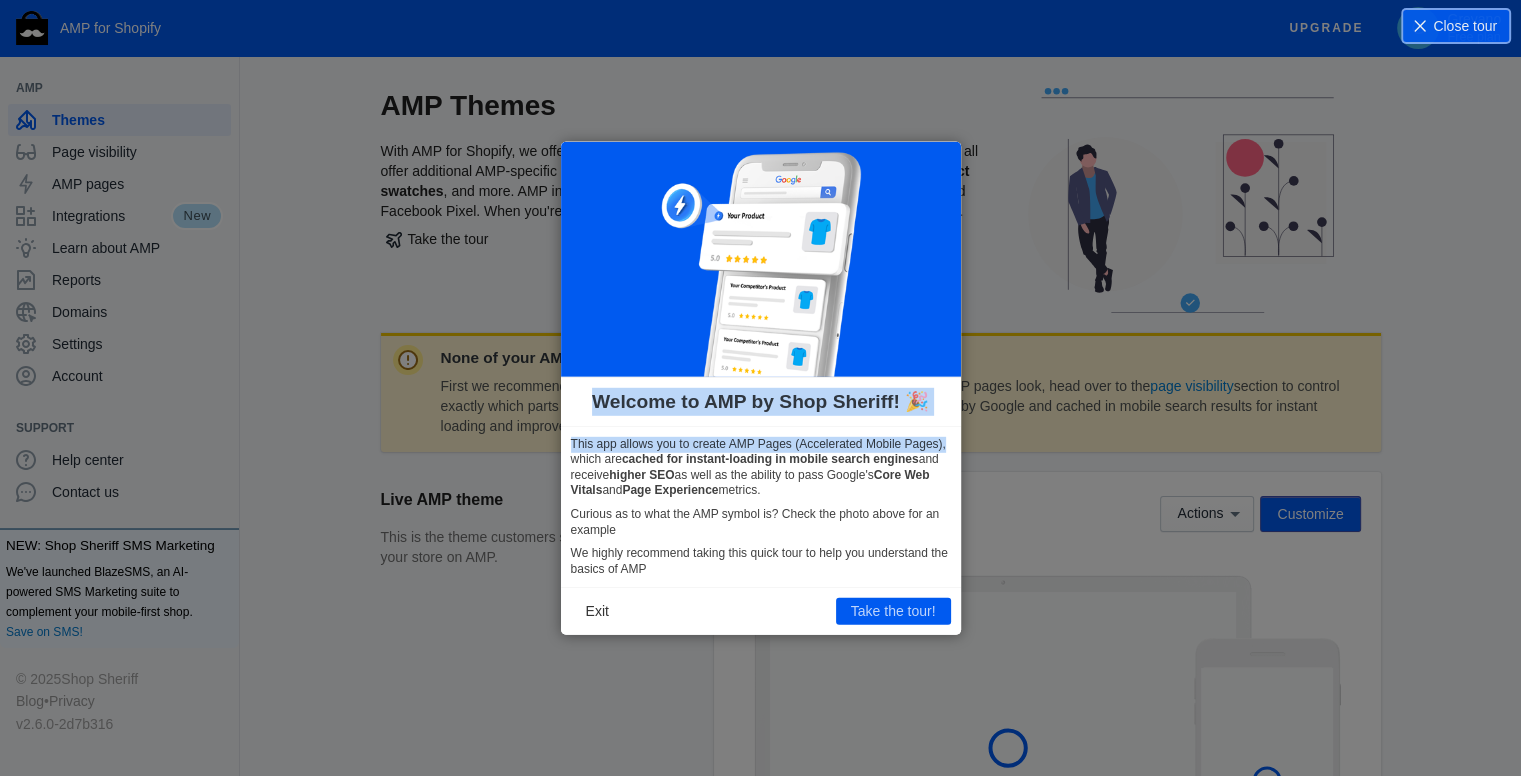 drag, startPoint x: 586, startPoint y: 403, endPoint x: 956, endPoint y: 429, distance: 370.91238 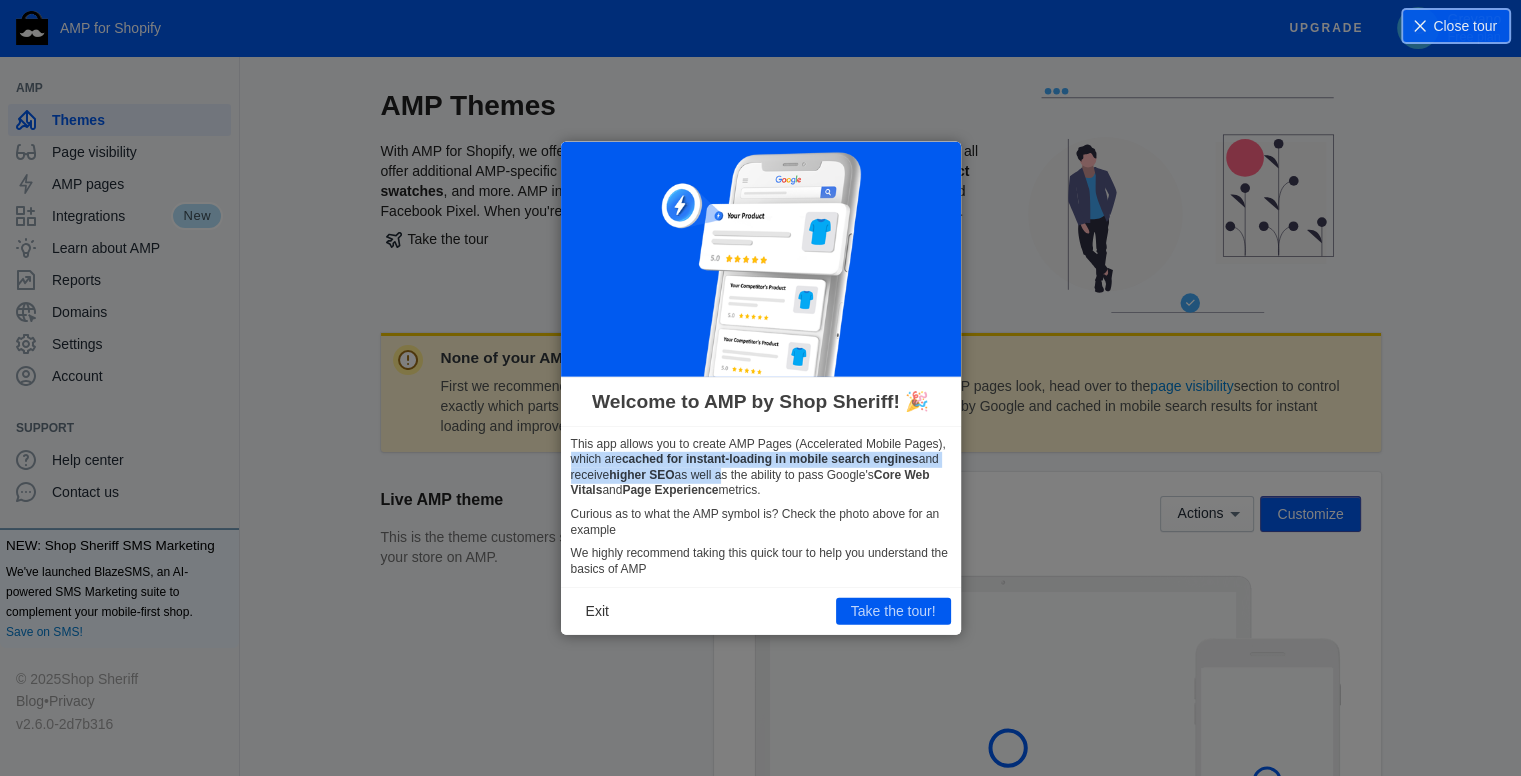 drag, startPoint x: 562, startPoint y: 463, endPoint x: 724, endPoint y: 485, distance: 163.487 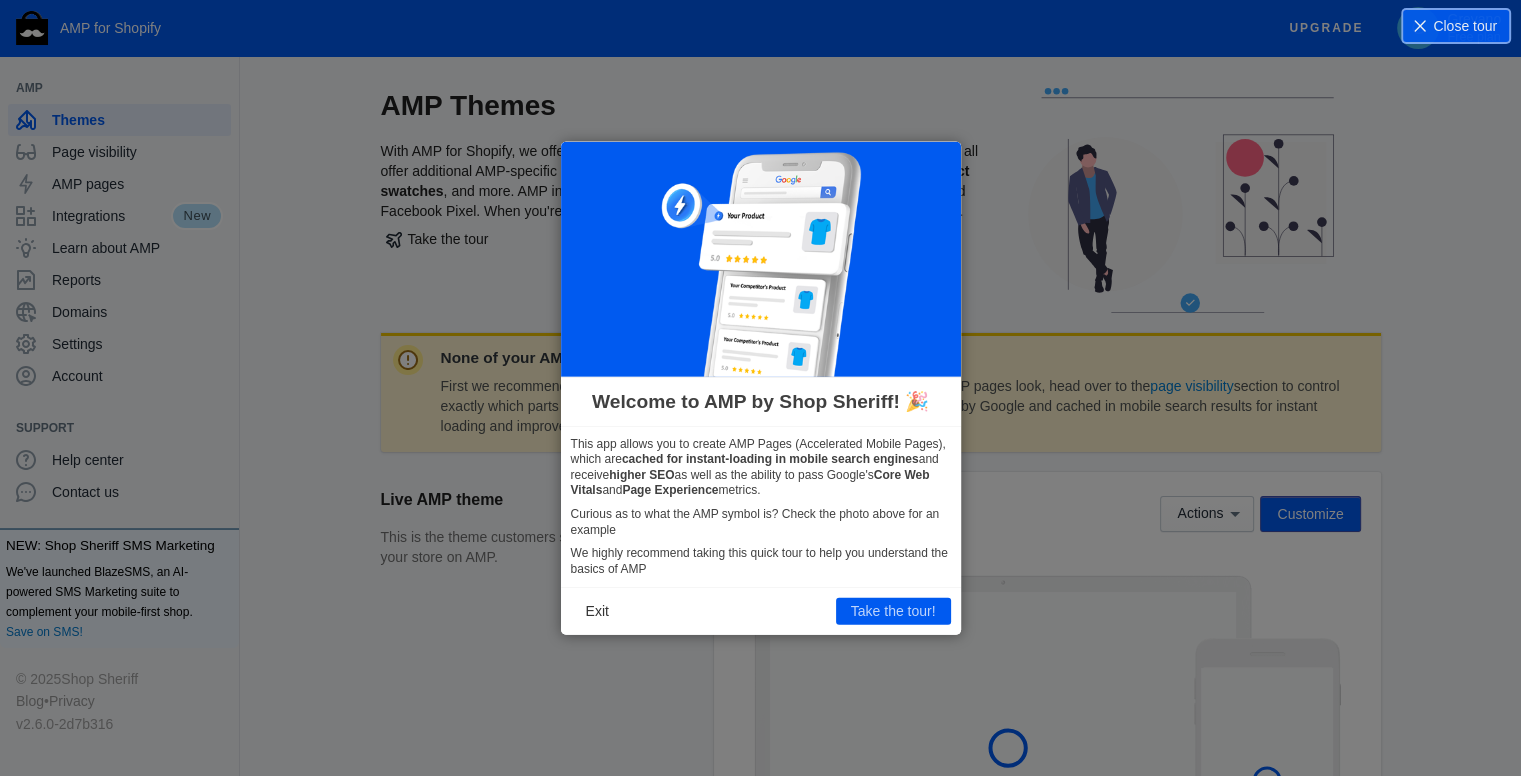 click on "This app allows you to create AMP Pages (Accelerated Mobile Pages), which are  cached for instant-loading in mobile search engines  and receive  higher SEO  as well as the ability to pass Google's  Core Web Vitals  and  Page Experience  metrics." at bounding box center [761, 467] 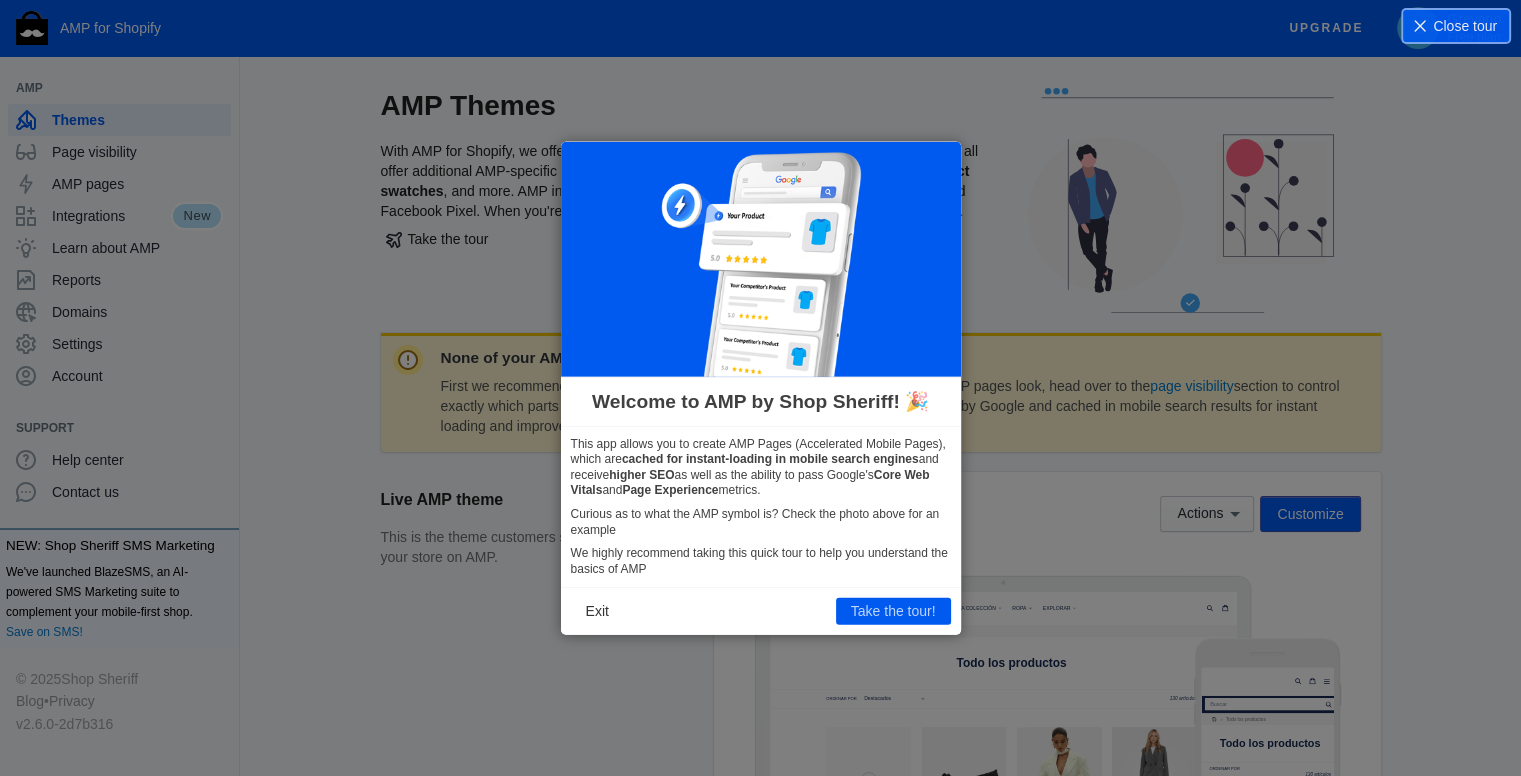 scroll, scrollTop: 0, scrollLeft: 0, axis: both 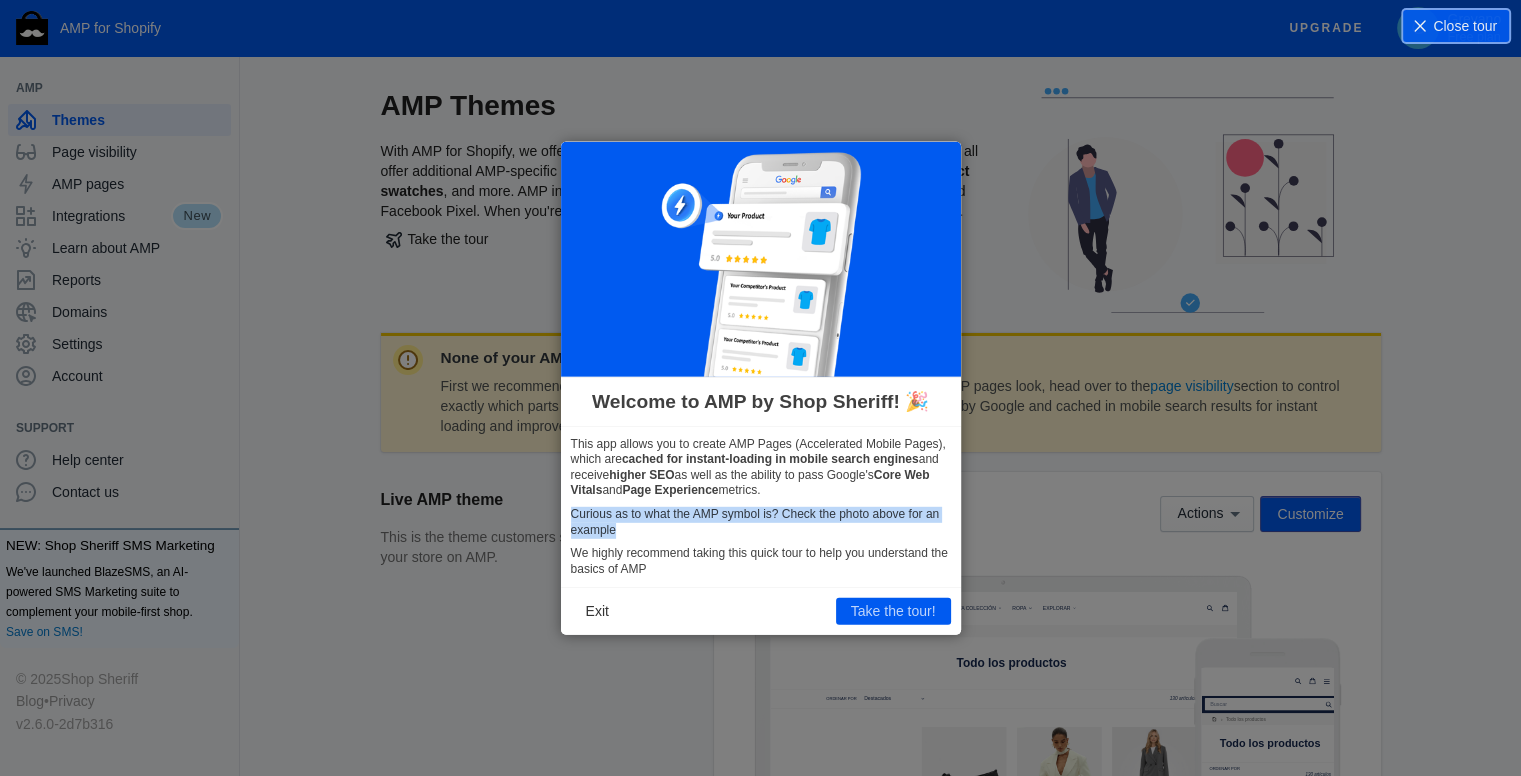 drag, startPoint x: 592, startPoint y: 509, endPoint x: 720, endPoint y: 532, distance: 130.04999 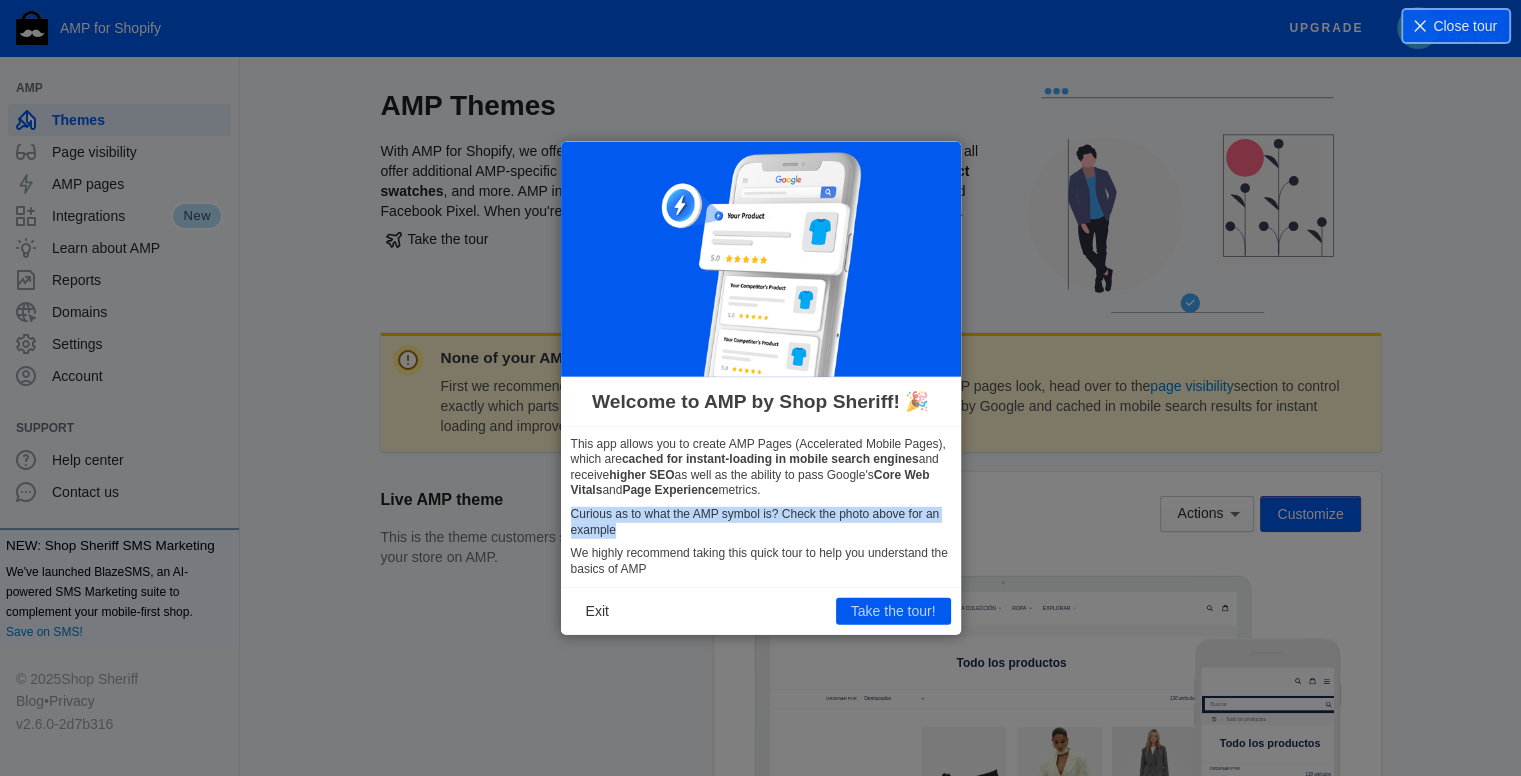 click on "Curious as to what the AMP symbol is? Check the photo above for an example" at bounding box center [761, 522] 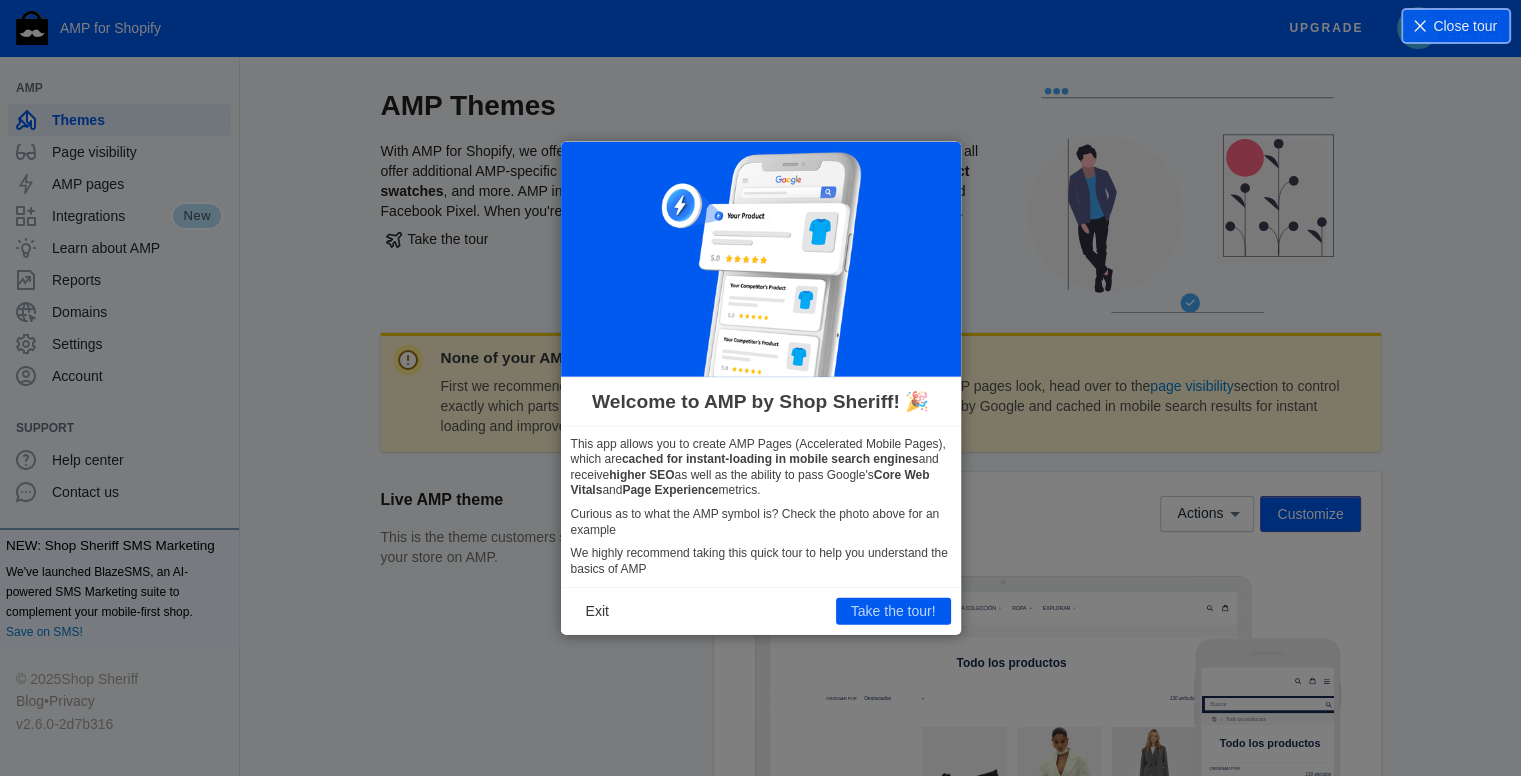 click at bounding box center (761, 264) 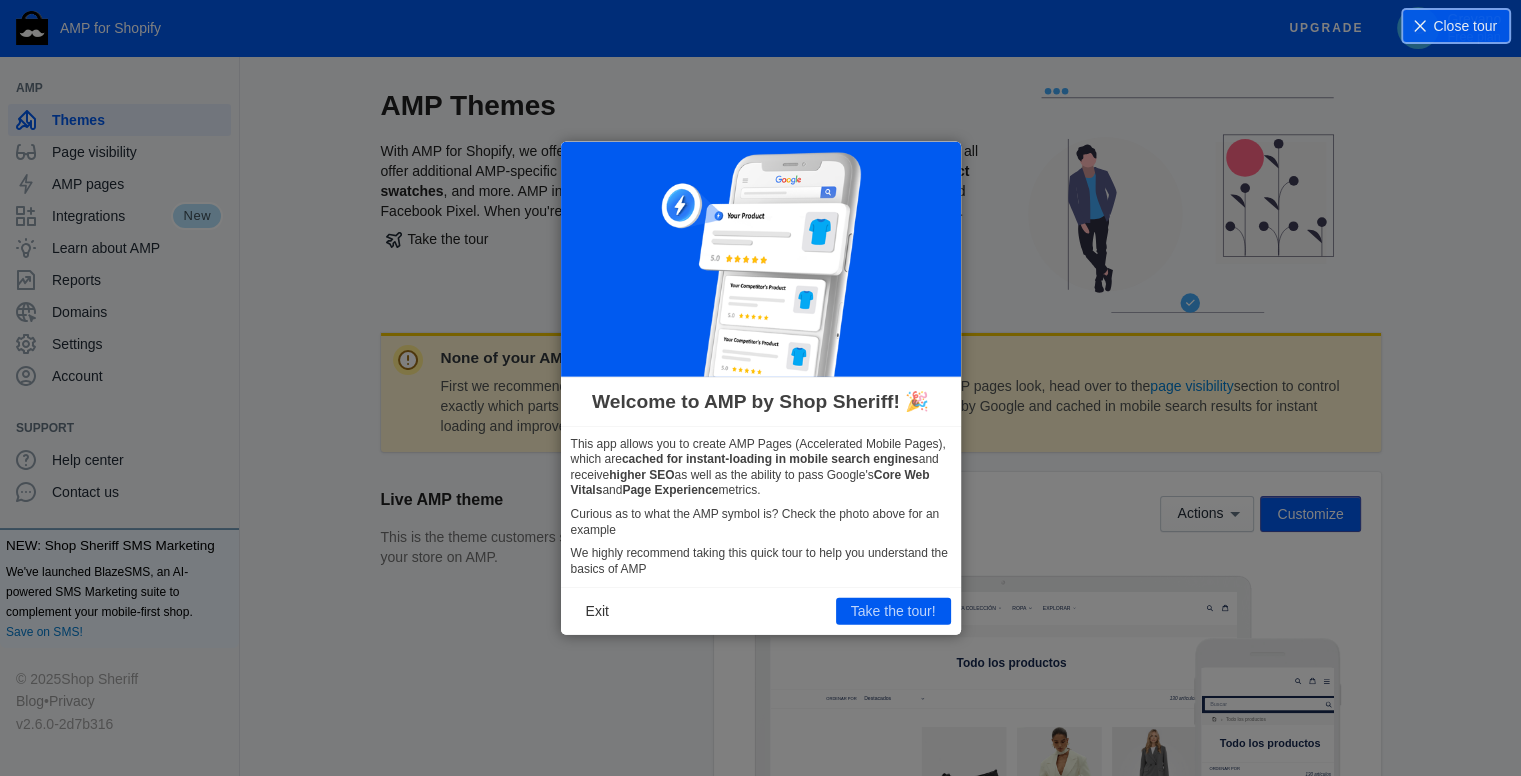 click at bounding box center (761, 264) 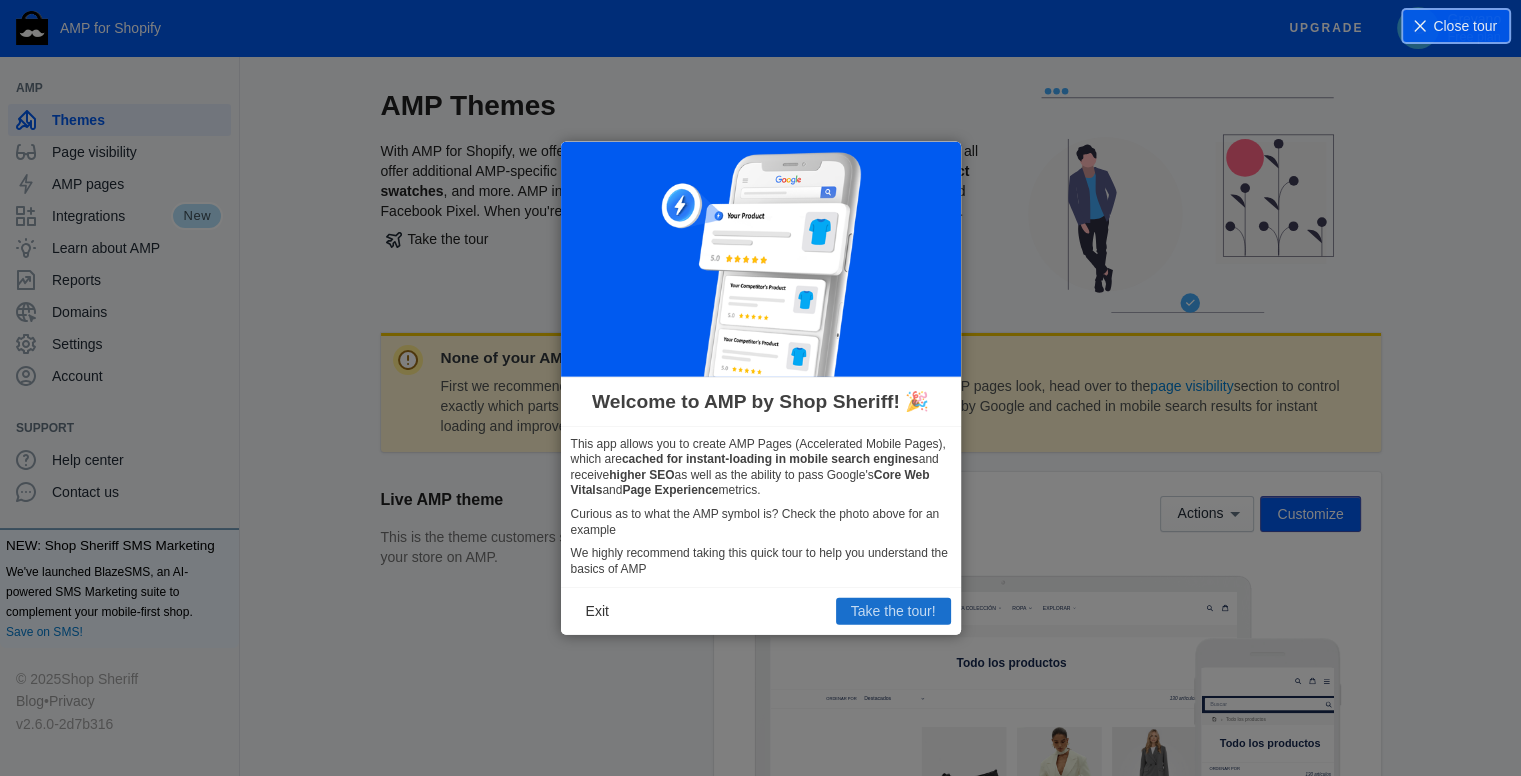 click on "Take the tour!" at bounding box center (893, 611) 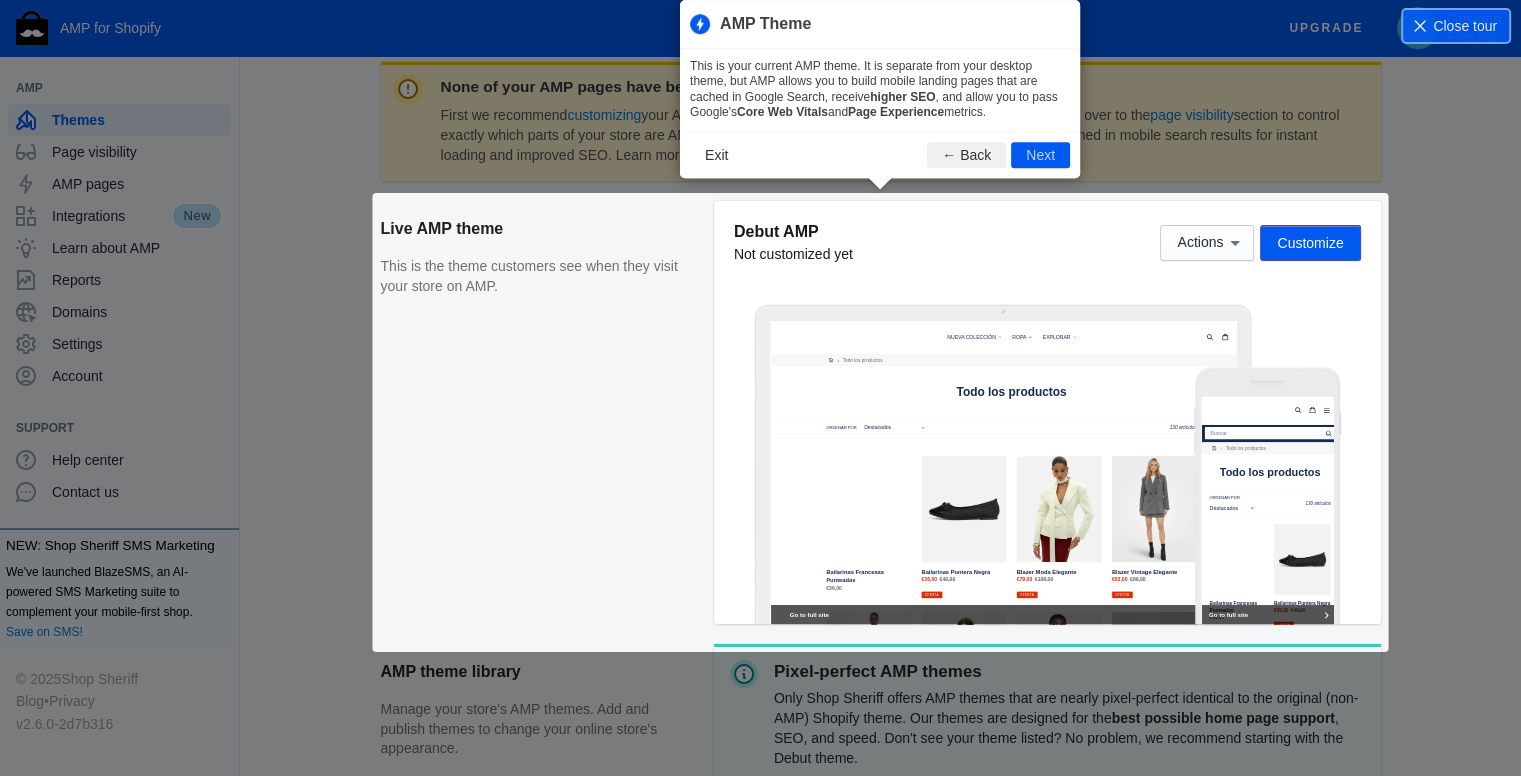scroll, scrollTop: 272, scrollLeft: 0, axis: vertical 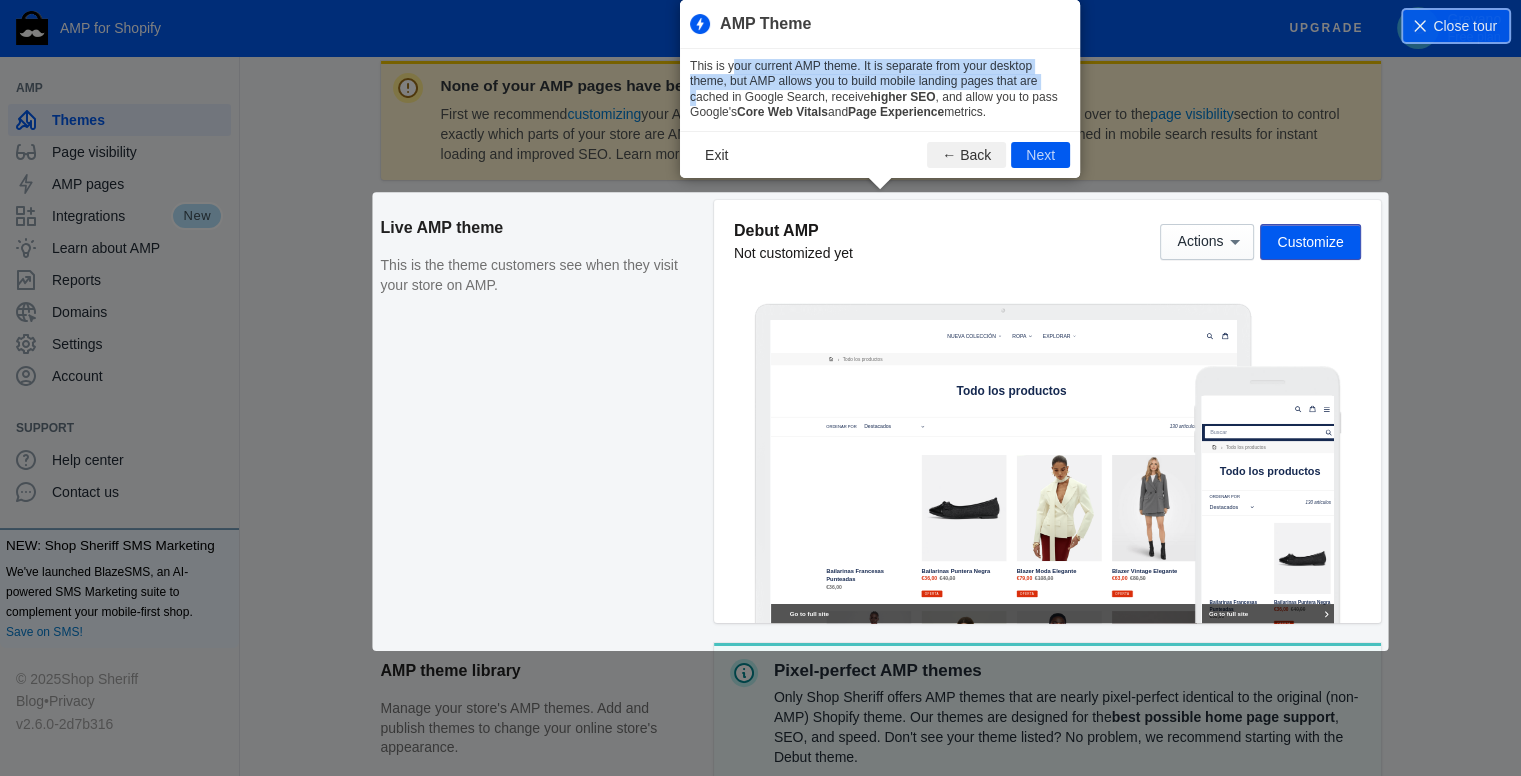 drag, startPoint x: 684, startPoint y: 62, endPoint x: 1004, endPoint y: 85, distance: 320.8255 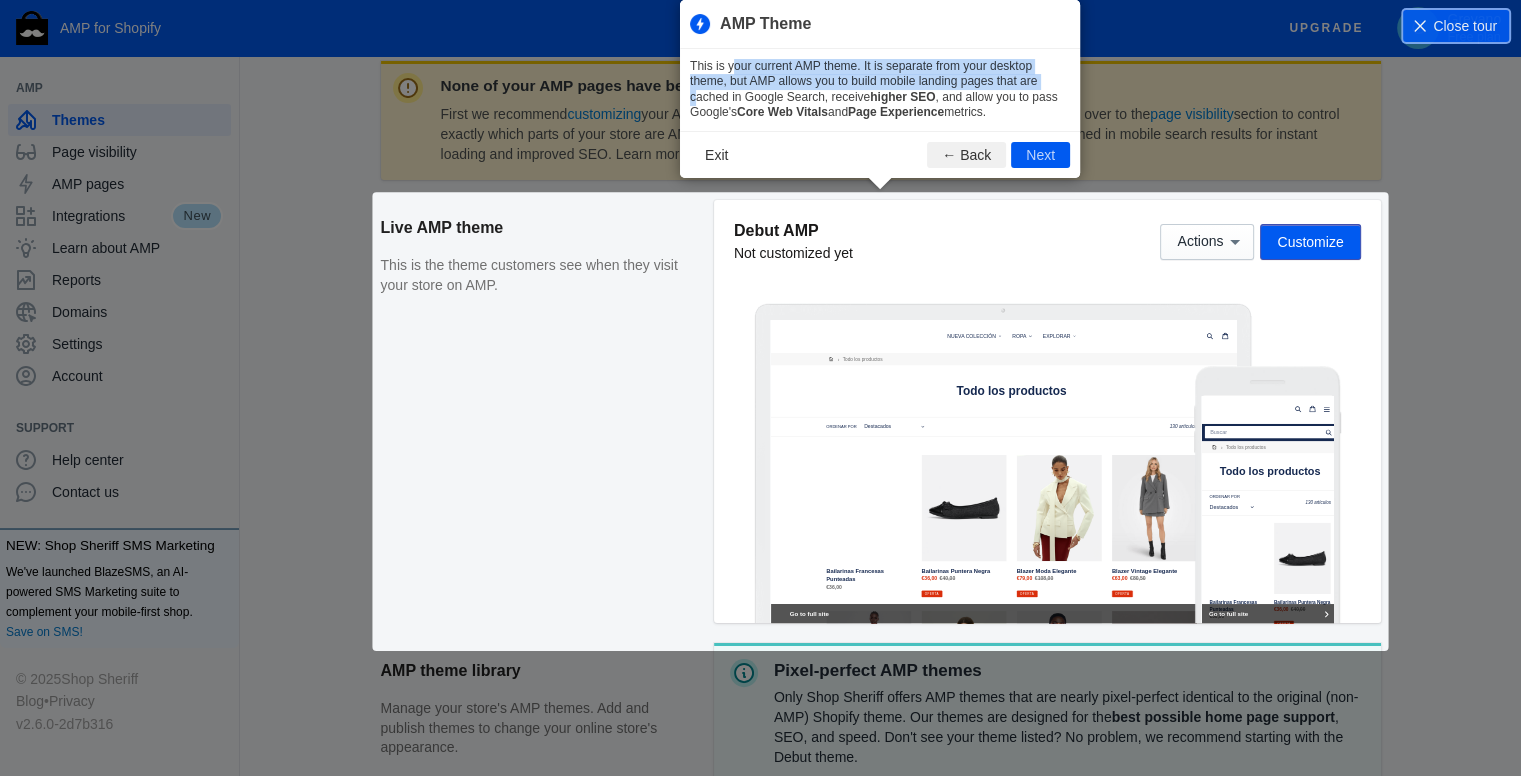 click on "This is your current AMP theme.  It is separate from your desktop theme, but AMP allows you to
build mobile landing pages that are cached in Google Search, receive  higher SEO ,
and allow you to pass Google's  Core Web Vitals  and  Page Experience  metrics." at bounding box center (880, 90) 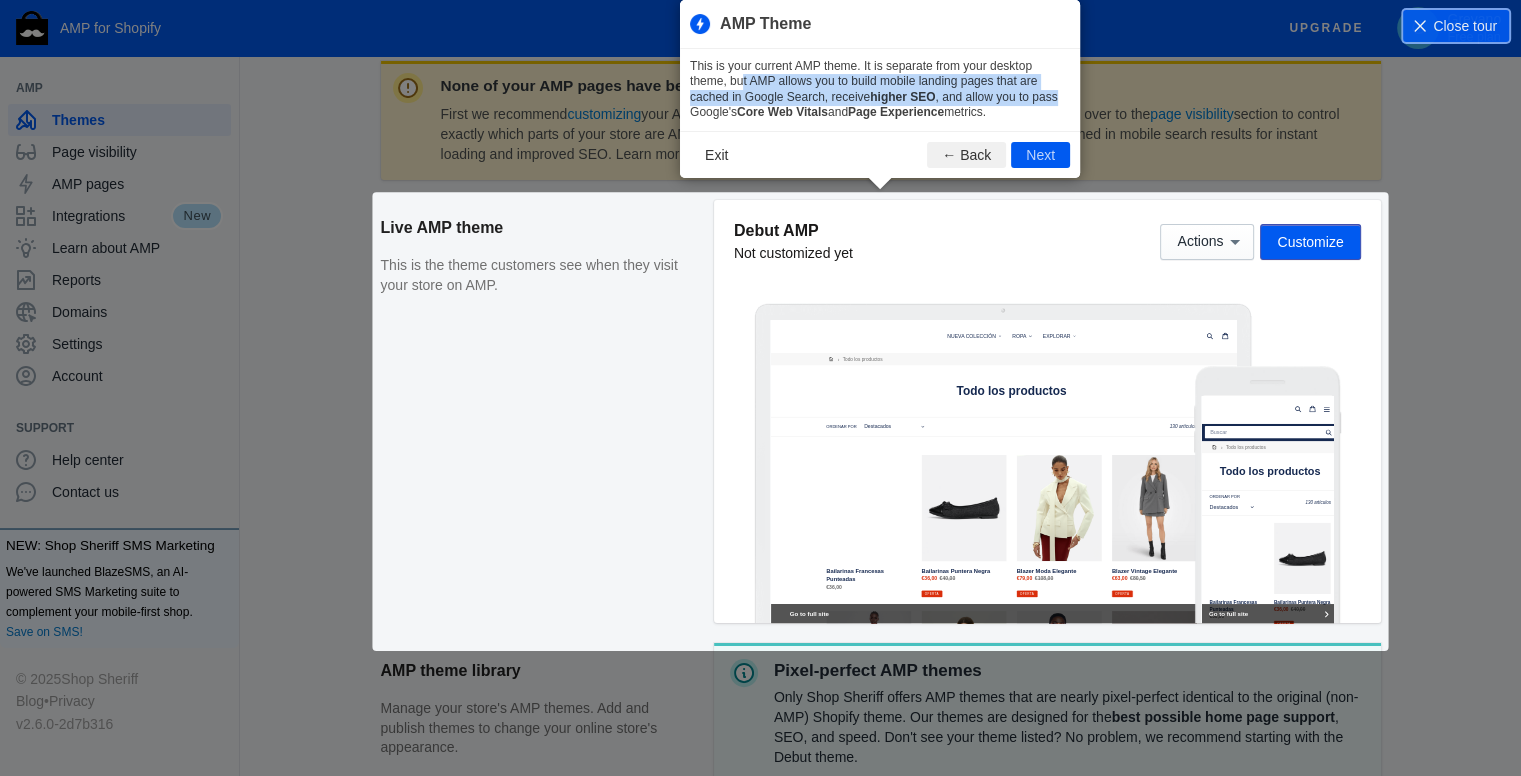drag, startPoint x: 690, startPoint y: 74, endPoint x: 1043, endPoint y: 140, distance: 359.11697 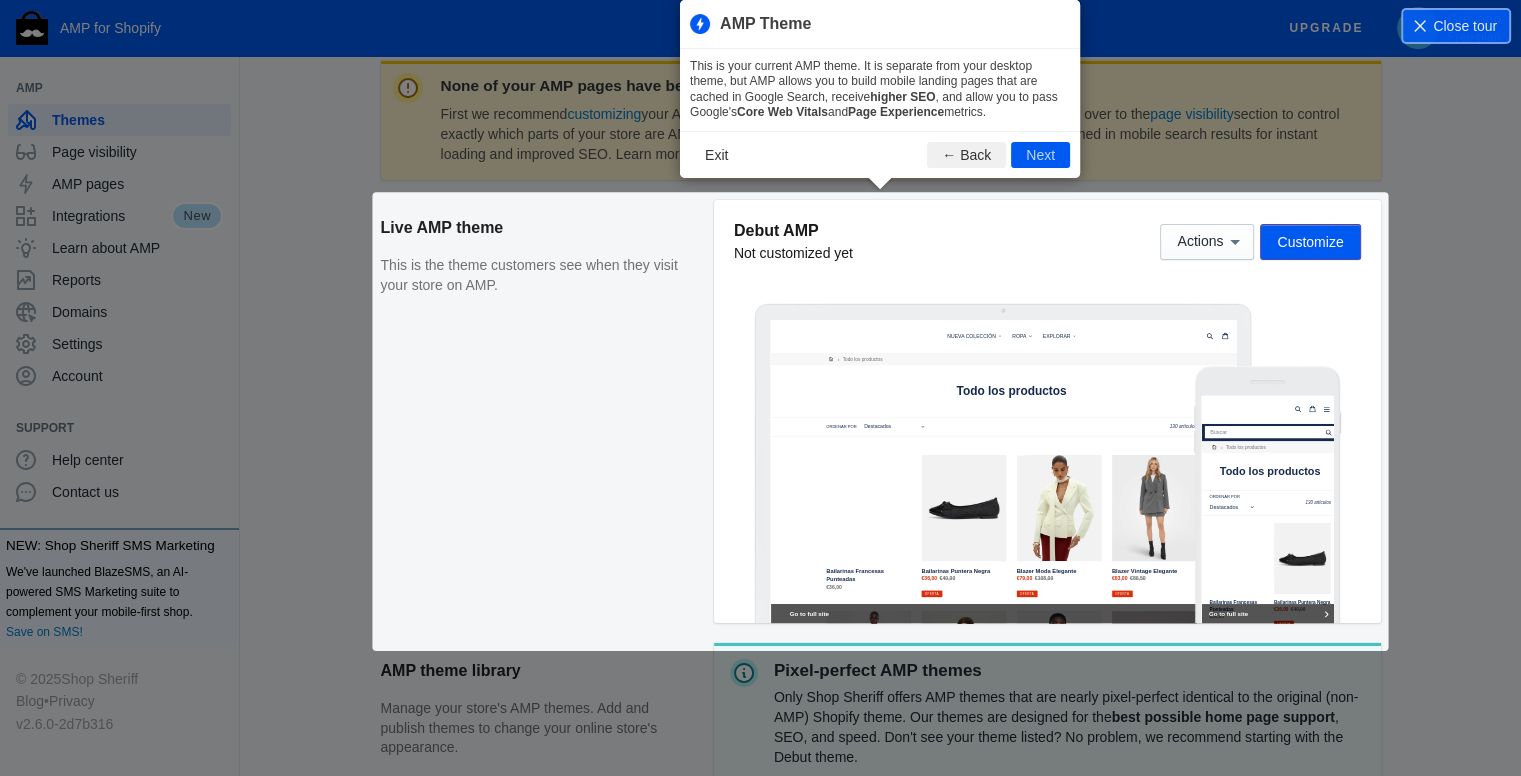 click on "Exit ←  Back Next" at bounding box center [880, 154] 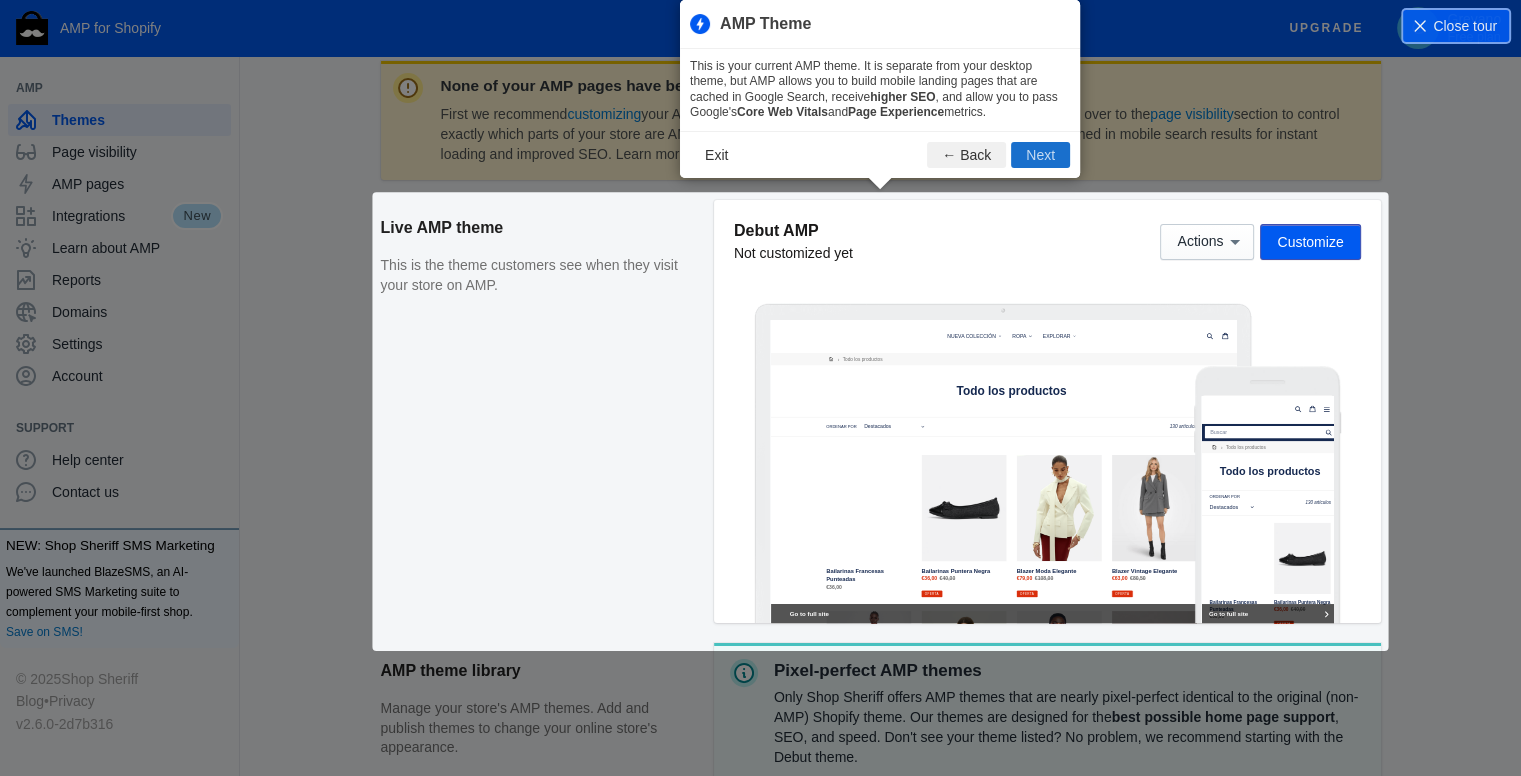 click on "Next" at bounding box center (1040, 155) 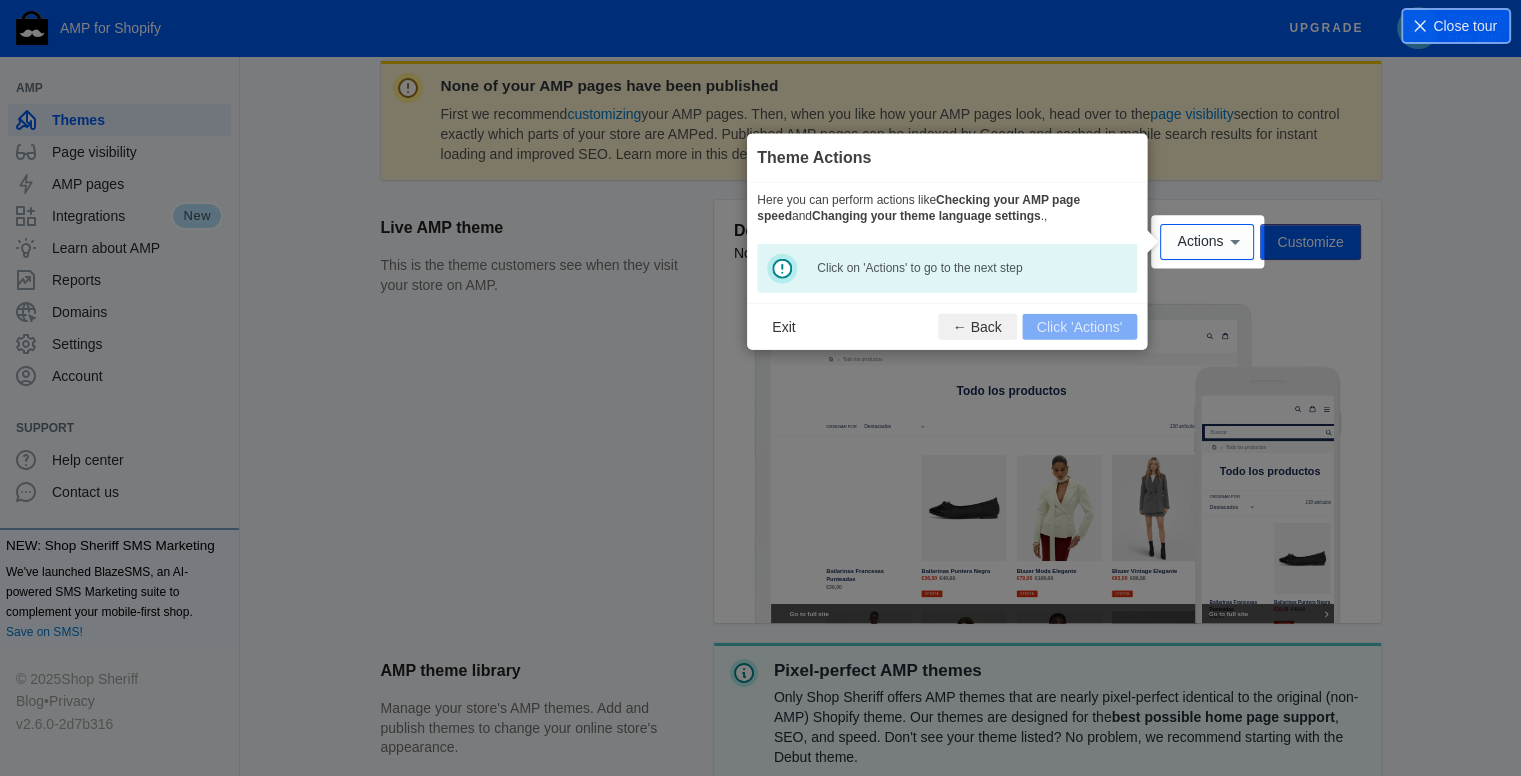 scroll, scrollTop: 295, scrollLeft: 0, axis: vertical 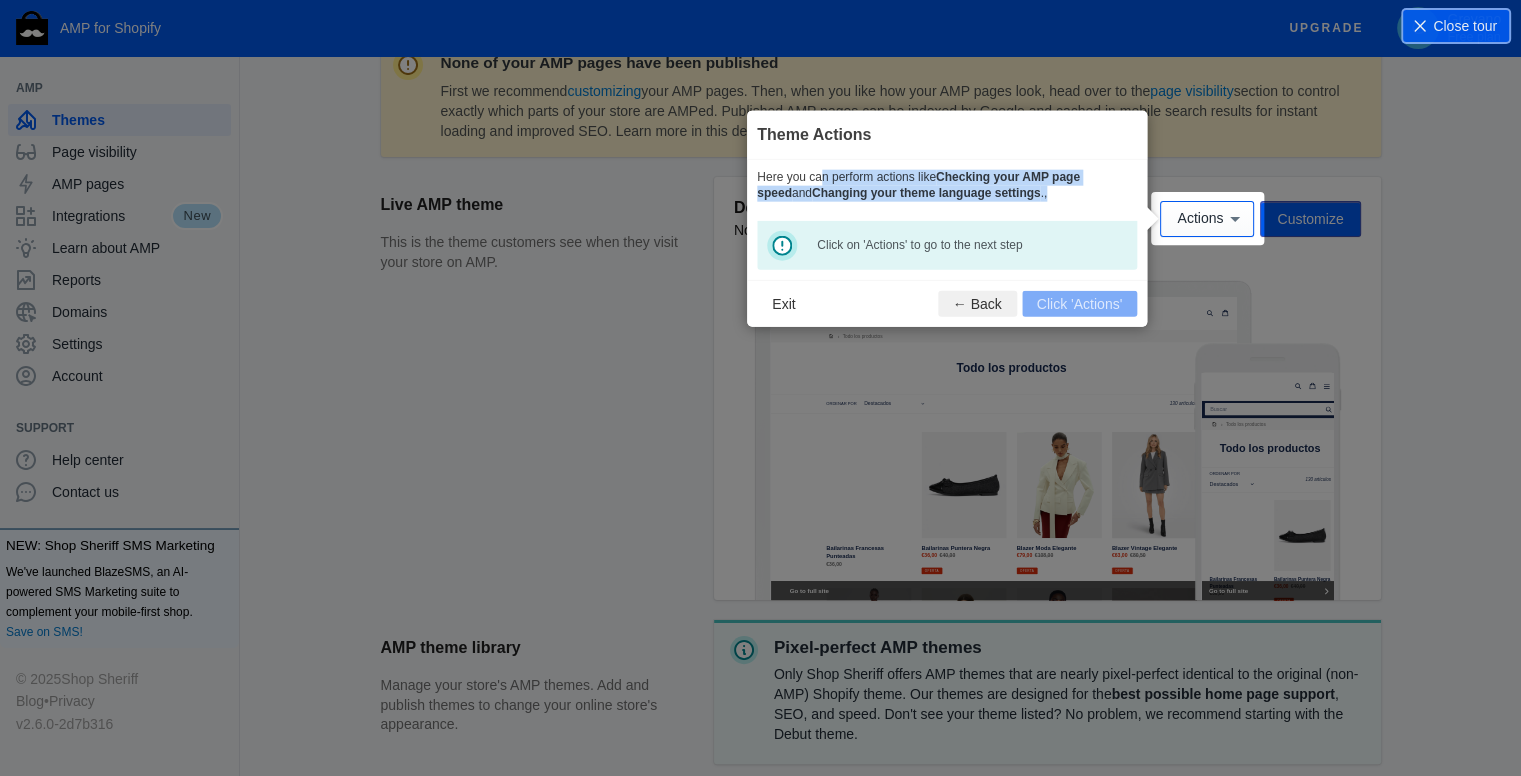 drag, startPoint x: 751, startPoint y: 172, endPoint x: 1046, endPoint y: 196, distance: 295.97467 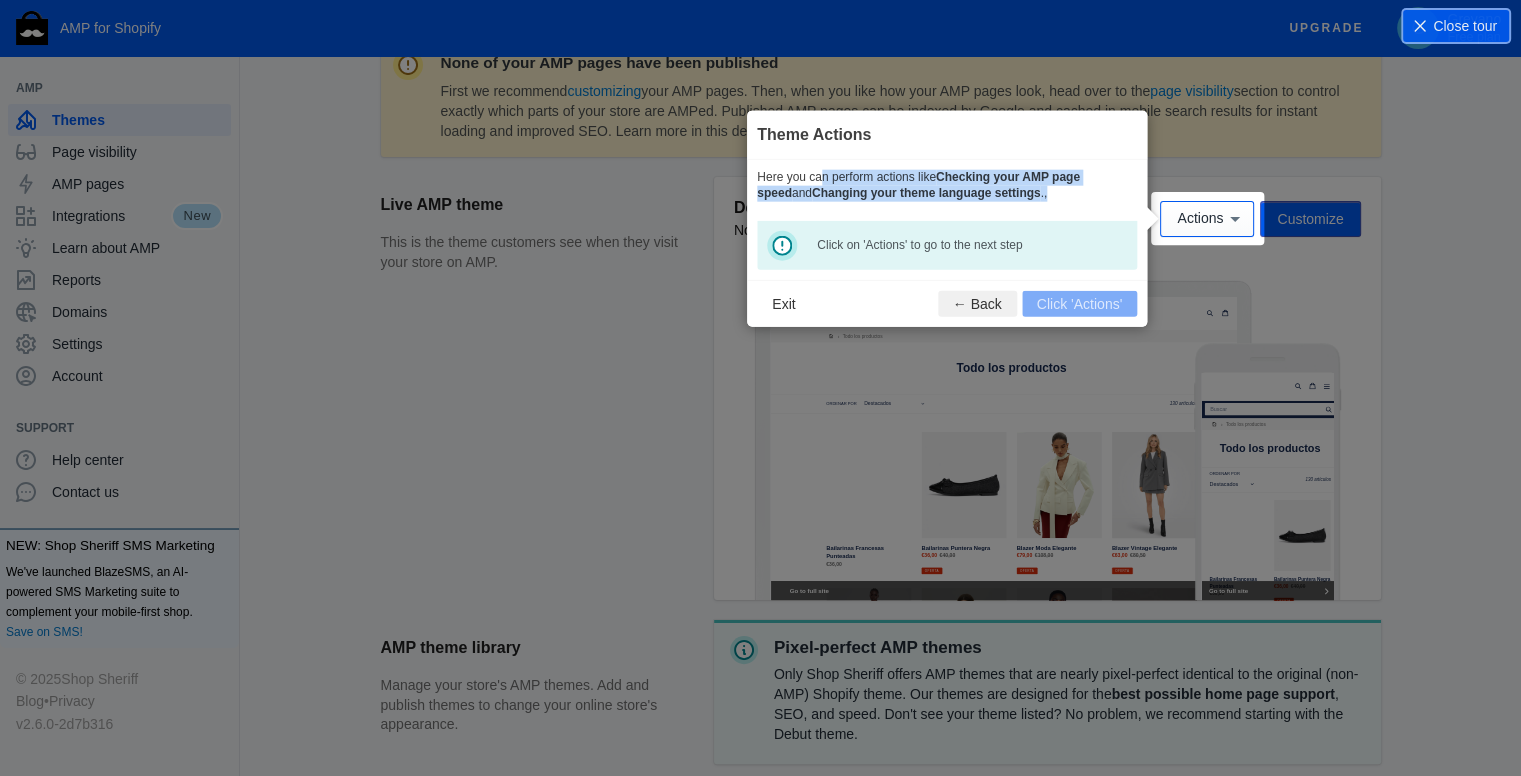 click on "Here you can perform actions like  Checking your AMP page speed  and  Changing your theme language settings .,
Click on 'Actions' to go to the next step" at bounding box center (947, 220) 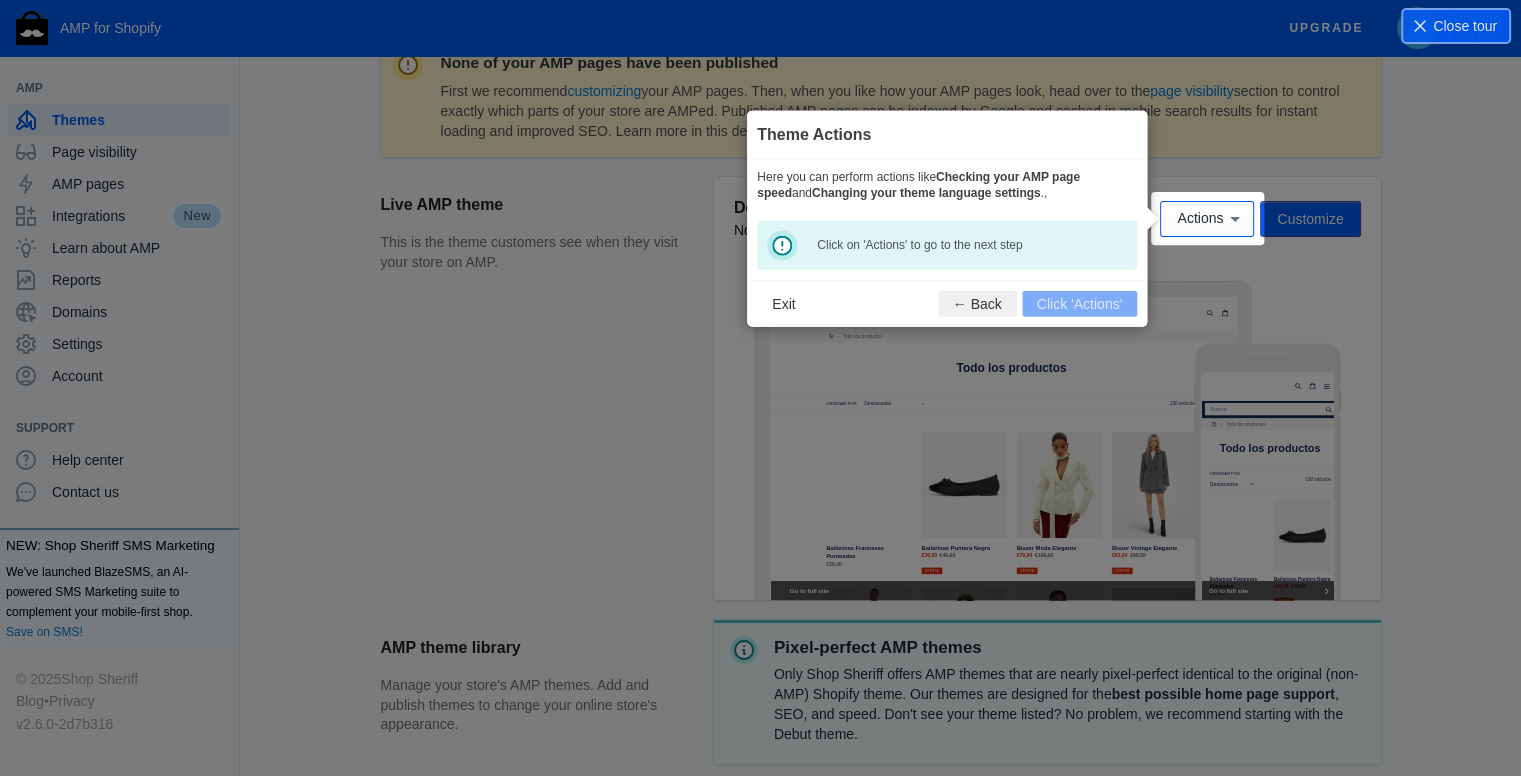 click on "Exit ←  Back Click 'Actions'" at bounding box center [947, 303] 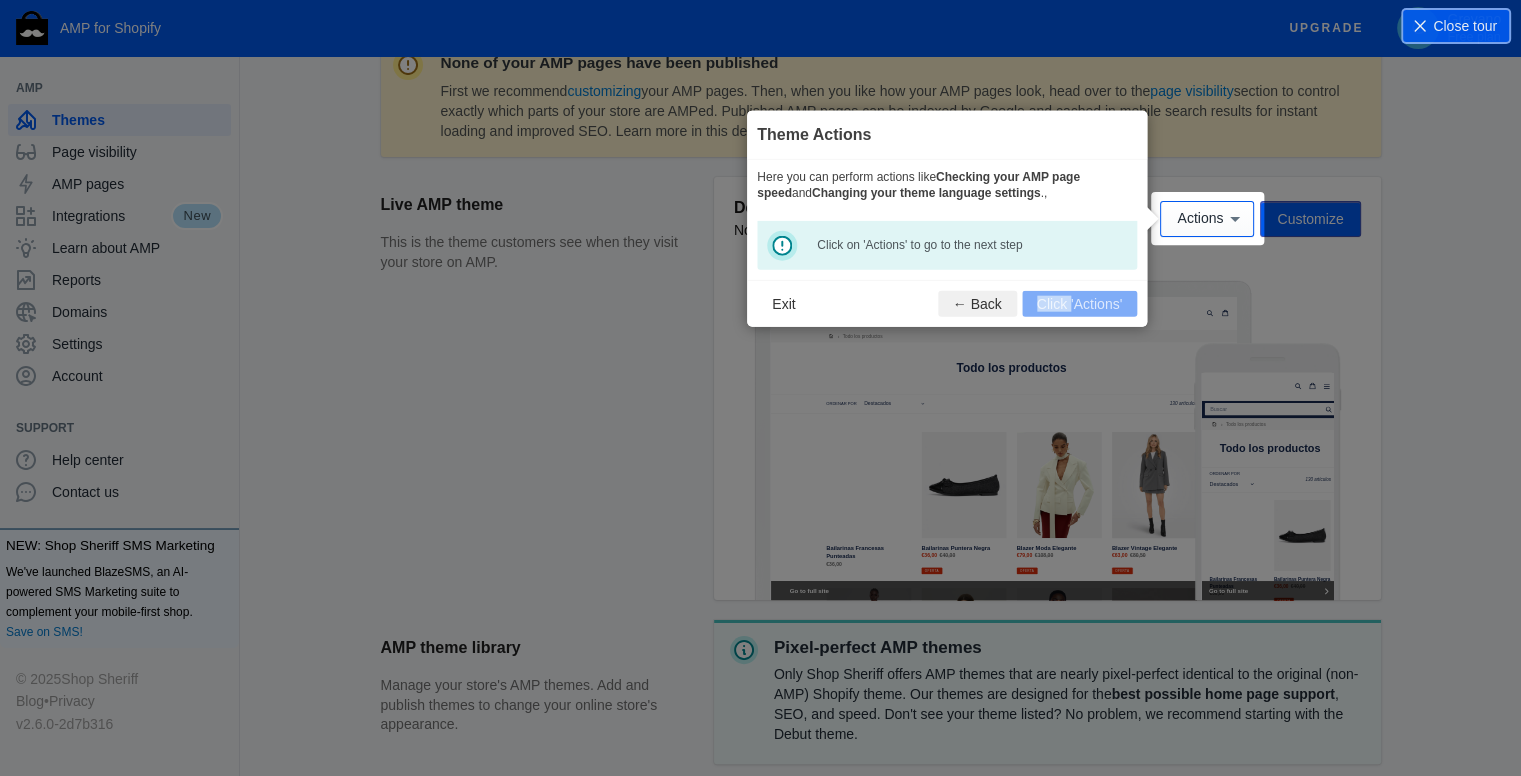 click on "Exit ←  Back Click 'Actions'" at bounding box center [947, 303] 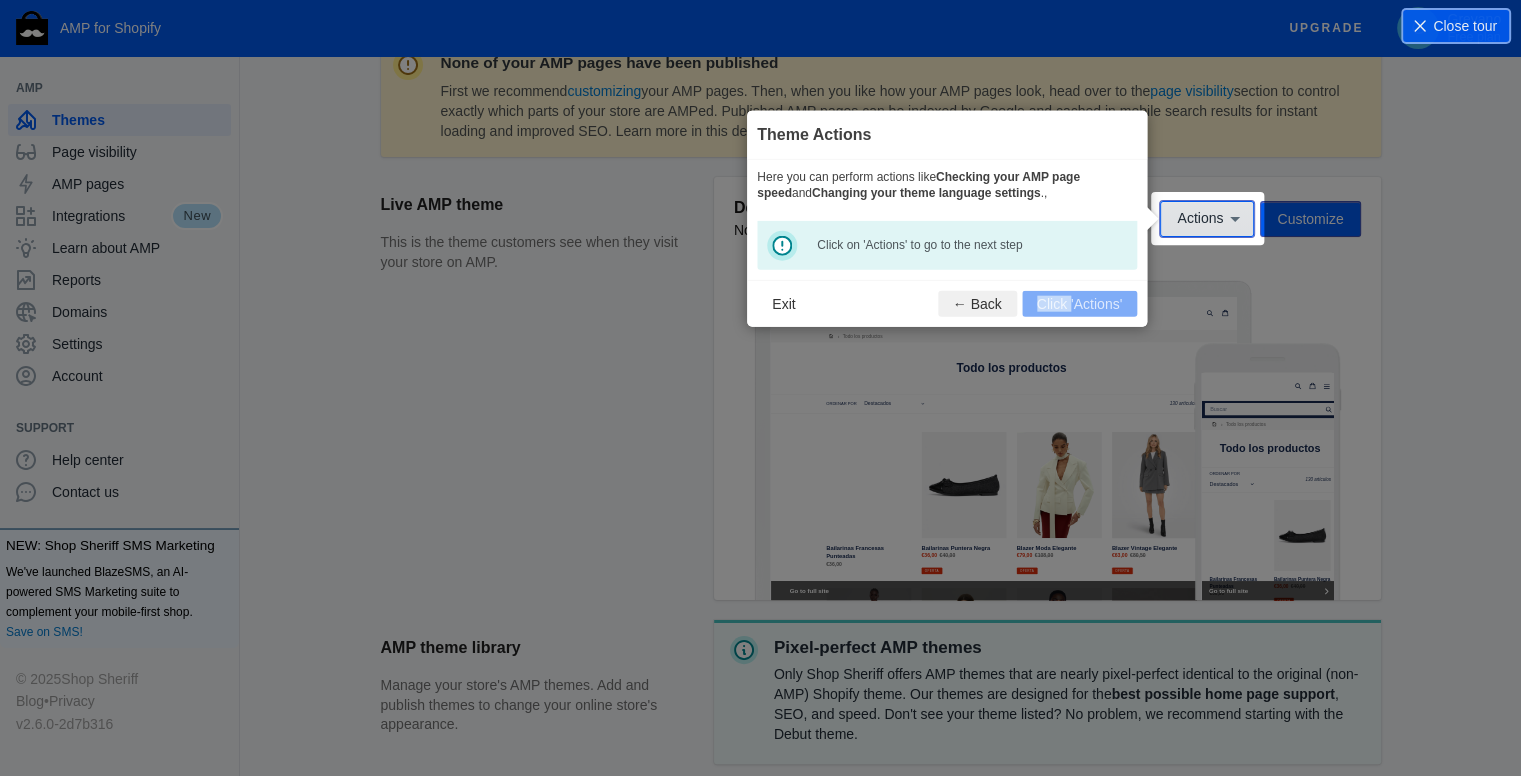 click on "Actions" at bounding box center [1200, 219] 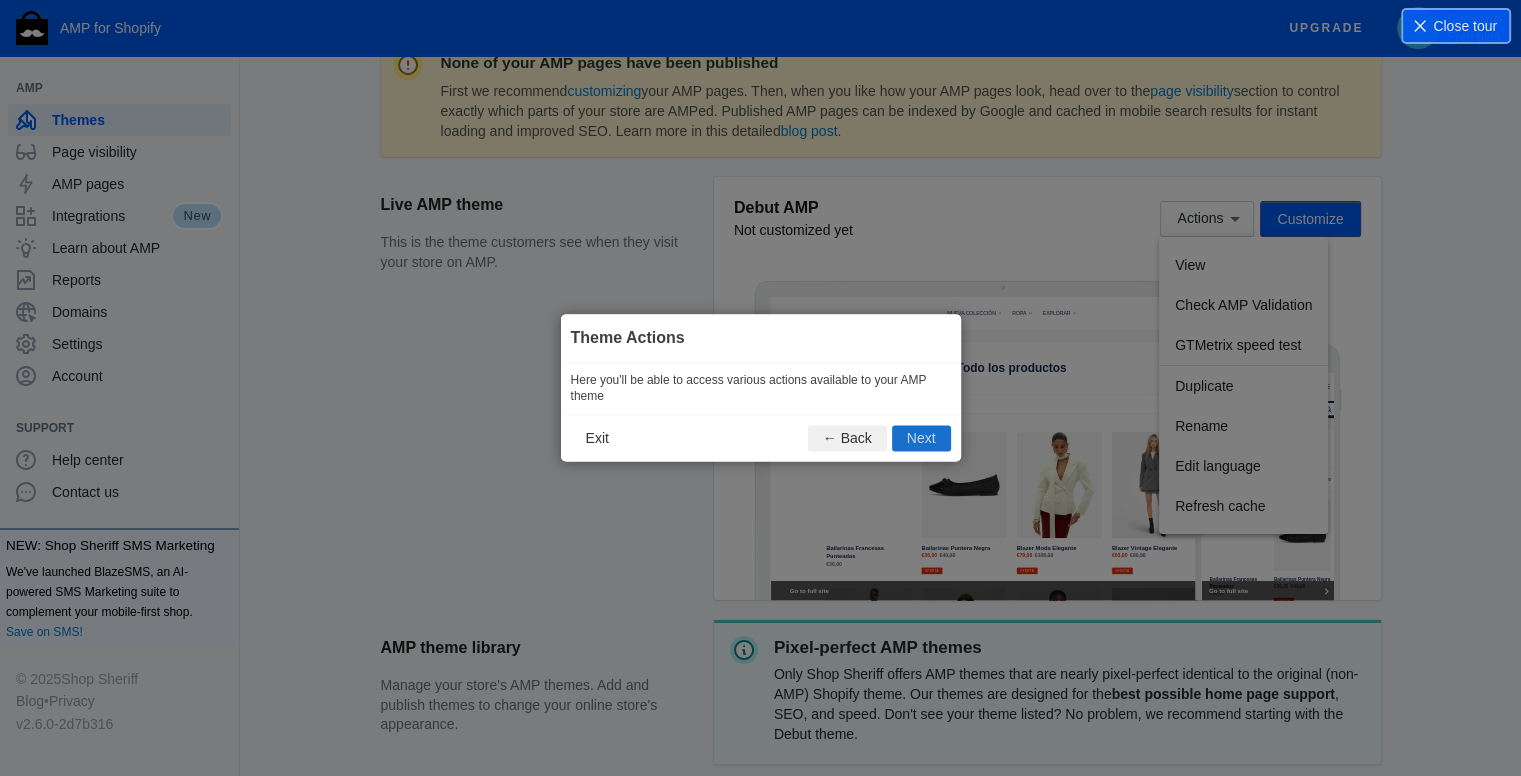 click on "Next" at bounding box center (921, 439) 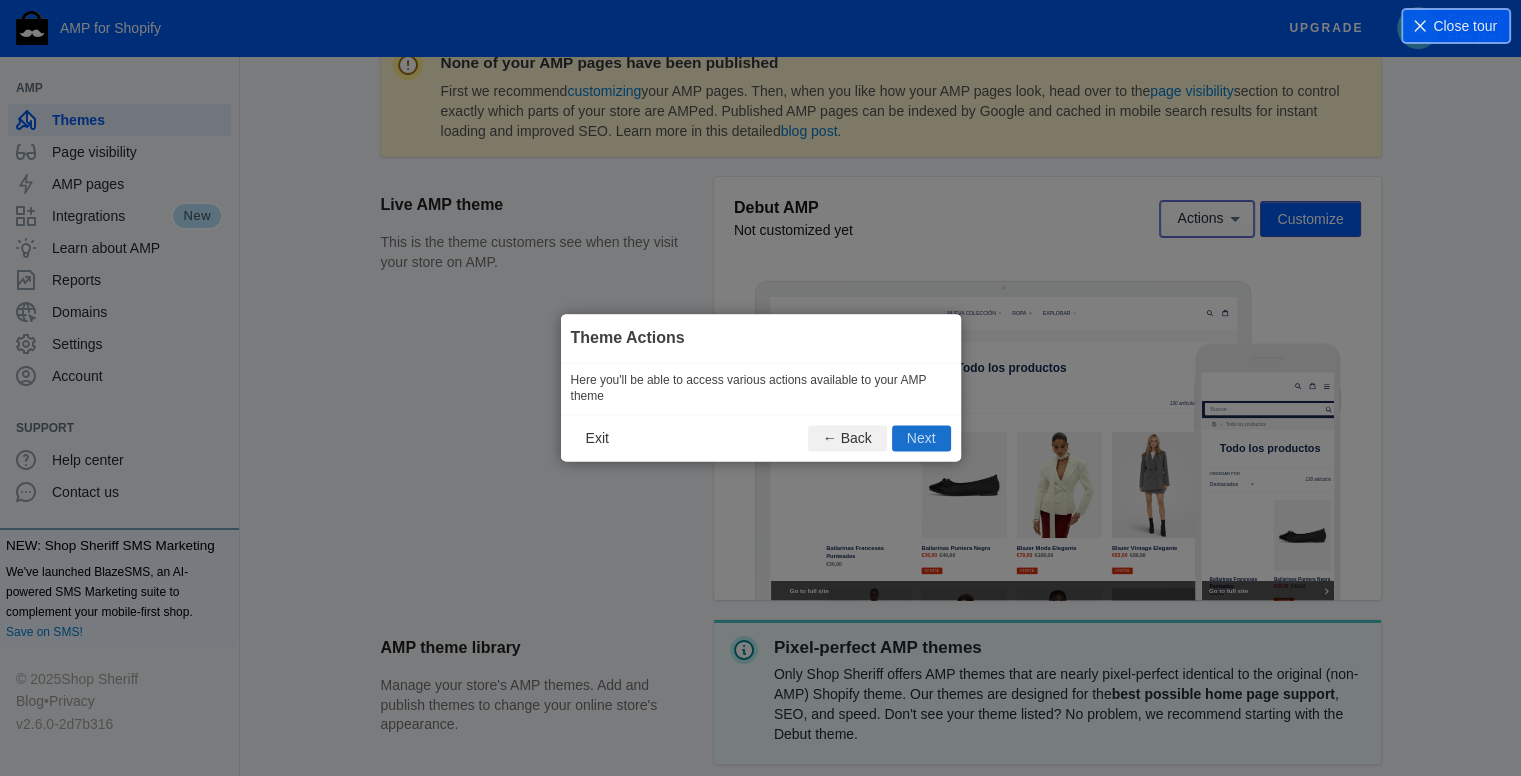 scroll, scrollTop: 296, scrollLeft: 0, axis: vertical 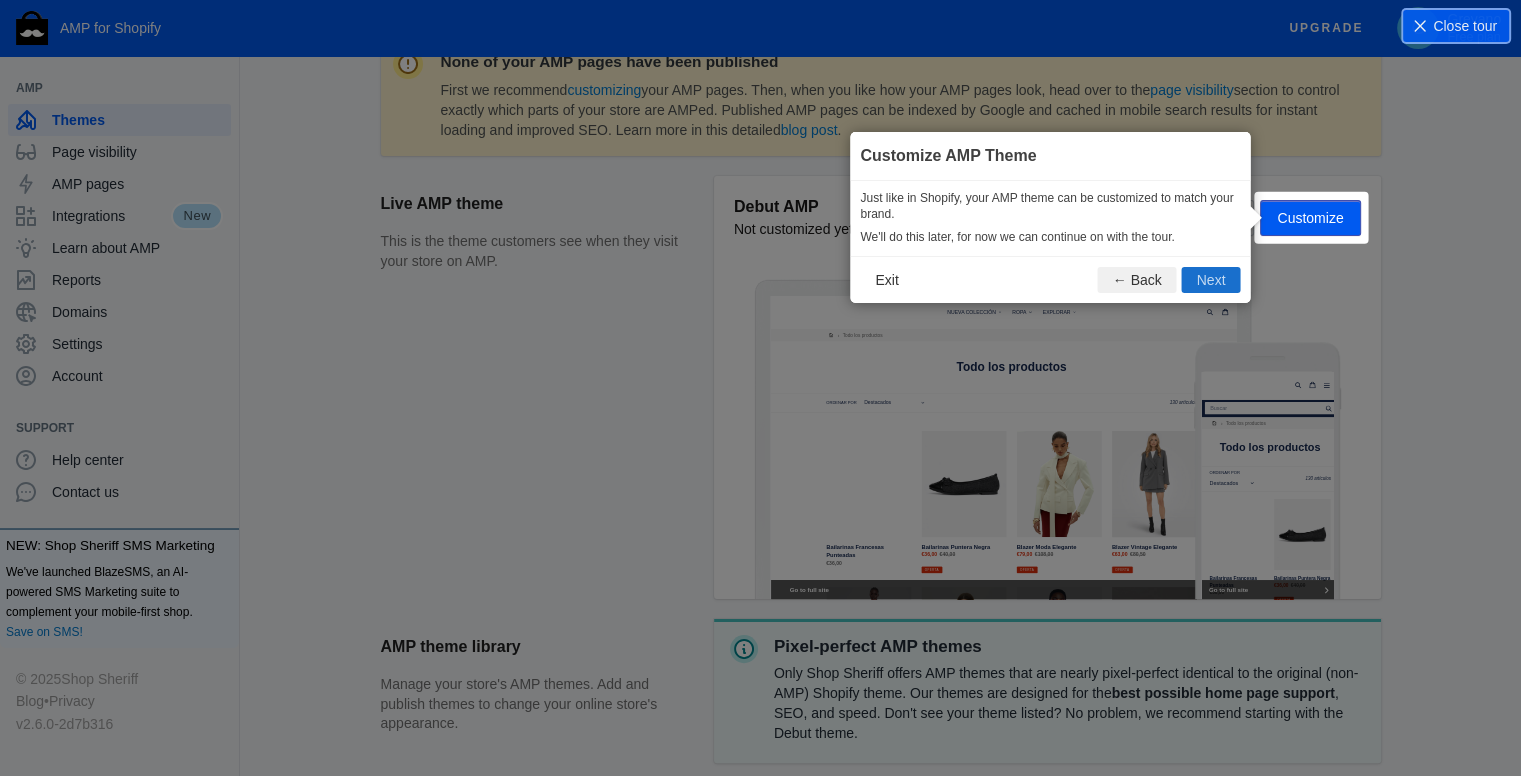 click on "Next" at bounding box center [1211, 280] 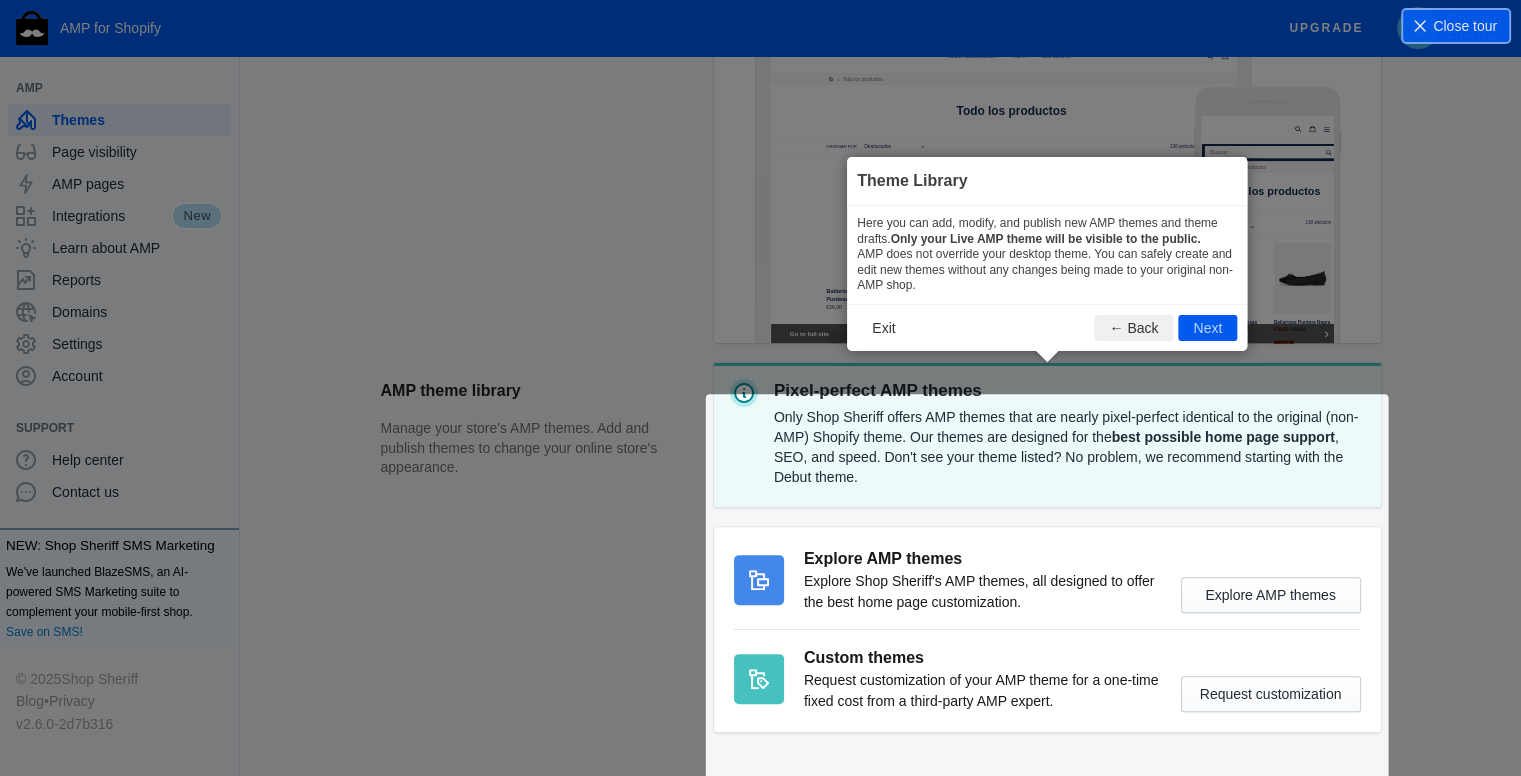 scroll, scrollTop: 620, scrollLeft: 0, axis: vertical 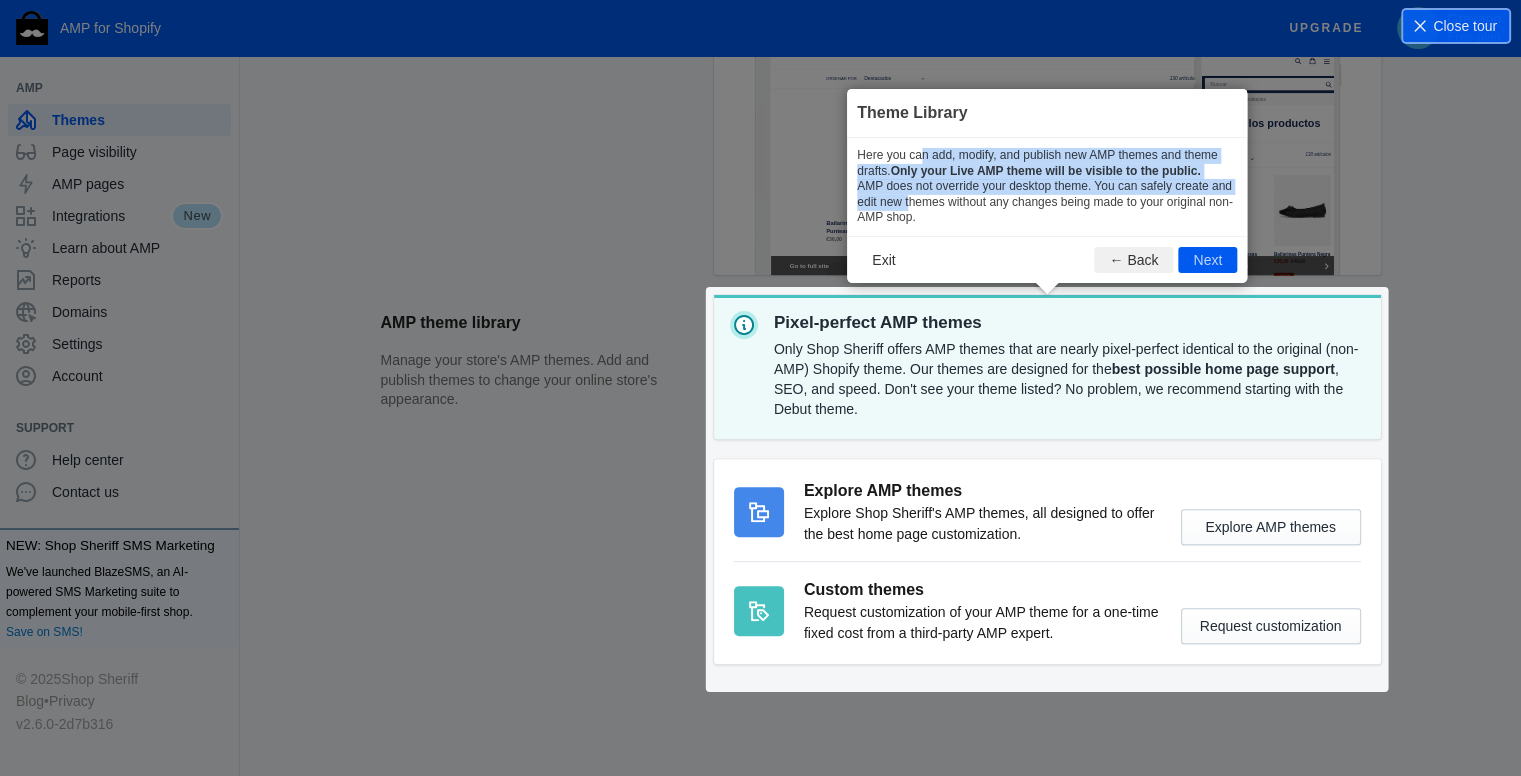 drag, startPoint x: 850, startPoint y: 148, endPoint x: 1236, endPoint y: 182, distance: 387.4945 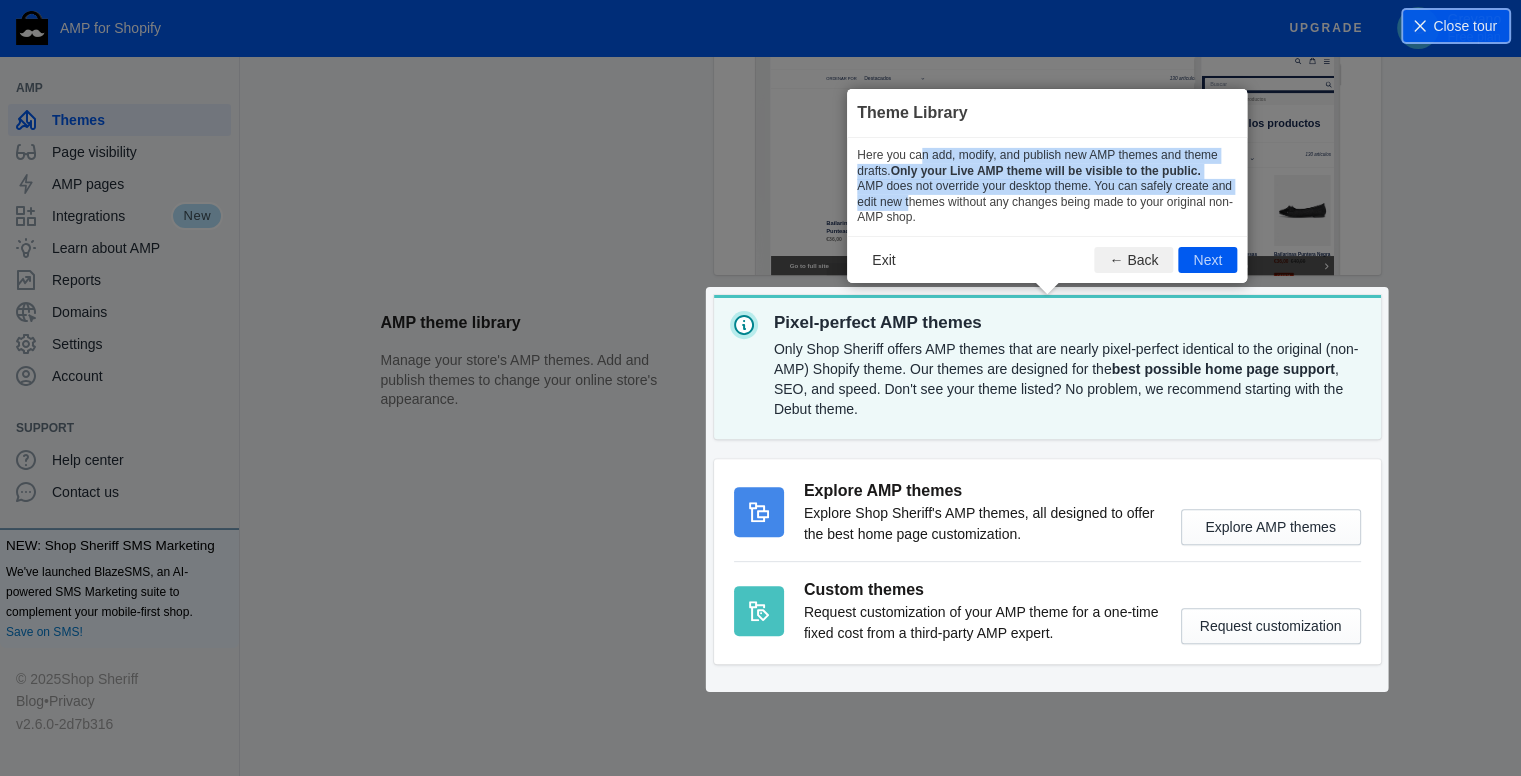click on "Here you can add, modify, and publish new AMP themes and theme drafts.   Only your Live AMP
theme will be visible to the public.
AMP does not override your desktop theme.  You can safely create and edit new themes without any changes being made to your original non-AMP shop." at bounding box center (0, 0) 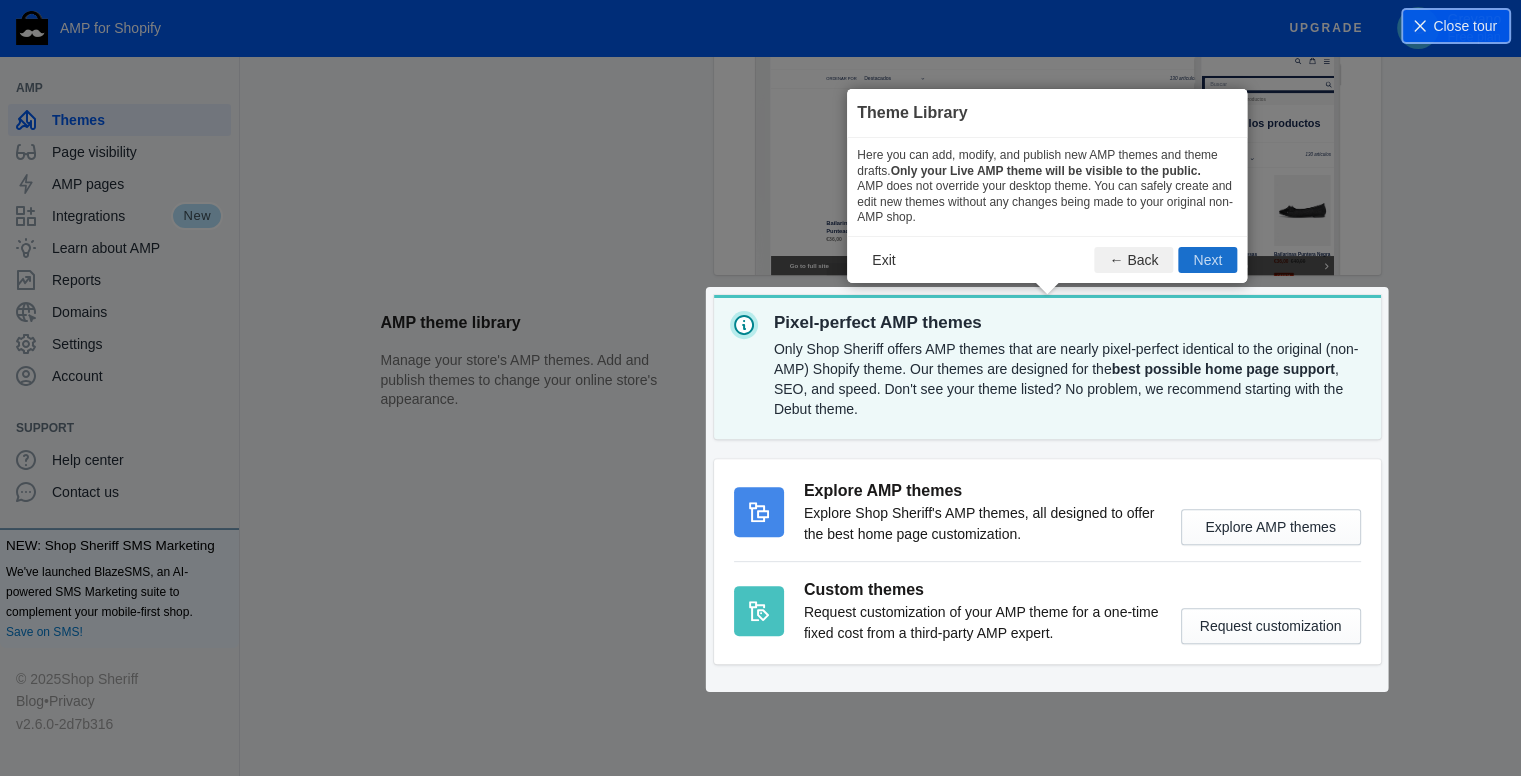 click on "Next" at bounding box center [1207, 260] 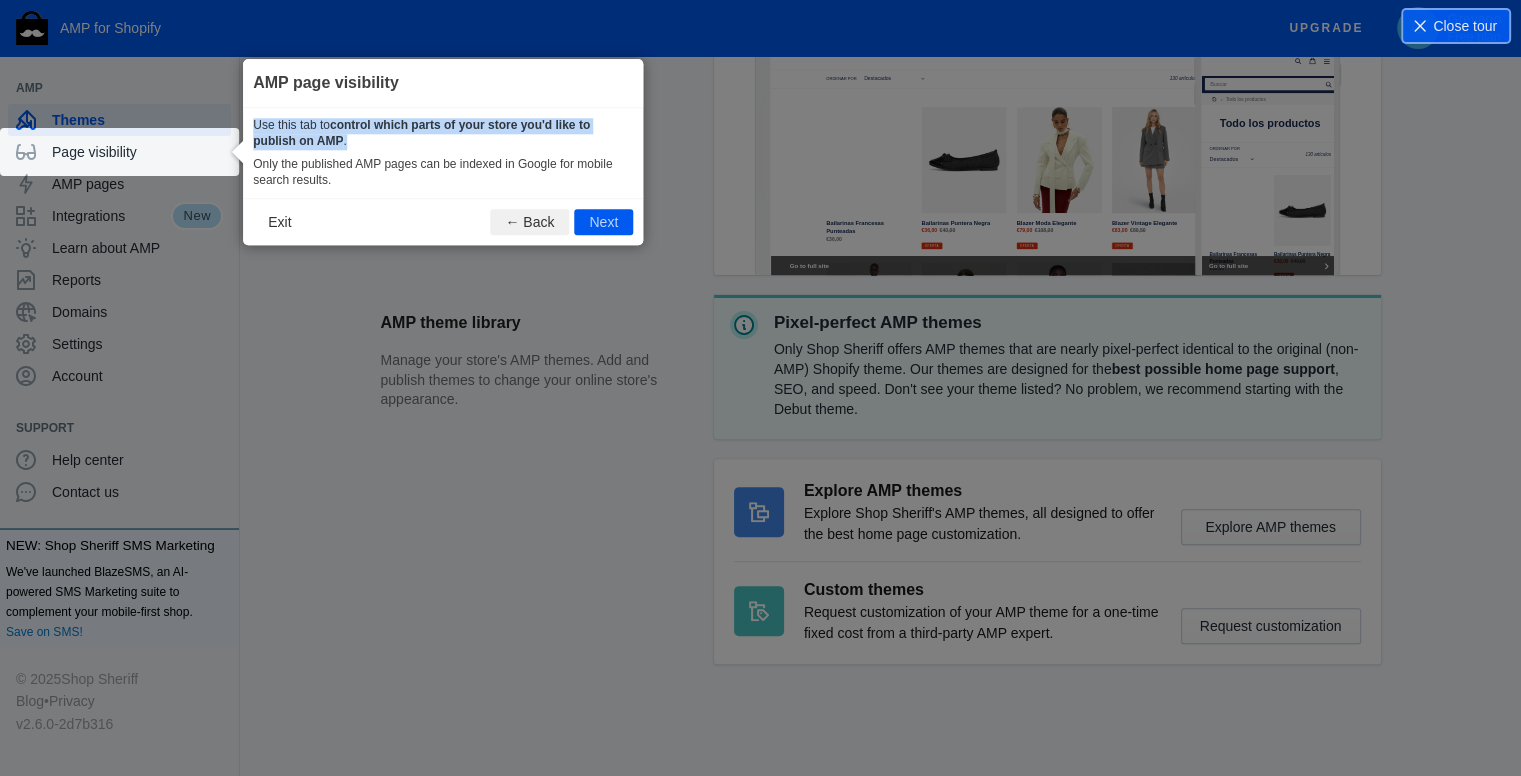 drag, startPoint x: 252, startPoint y: 121, endPoint x: 441, endPoint y: 145, distance: 190.51772 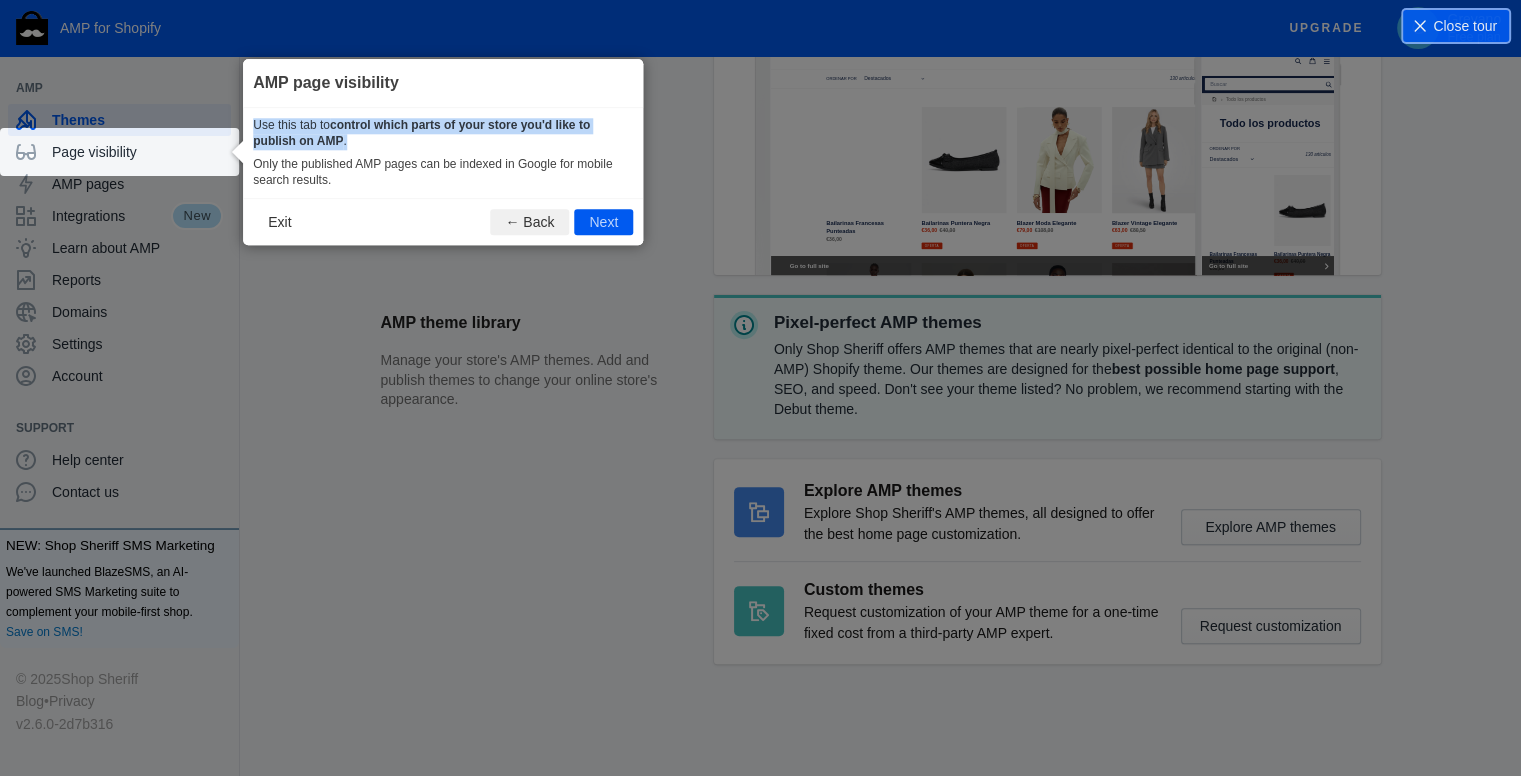 click on "Use this tab to  control which parts of your store you'd like to publish on AMP ." at bounding box center (443, 133) 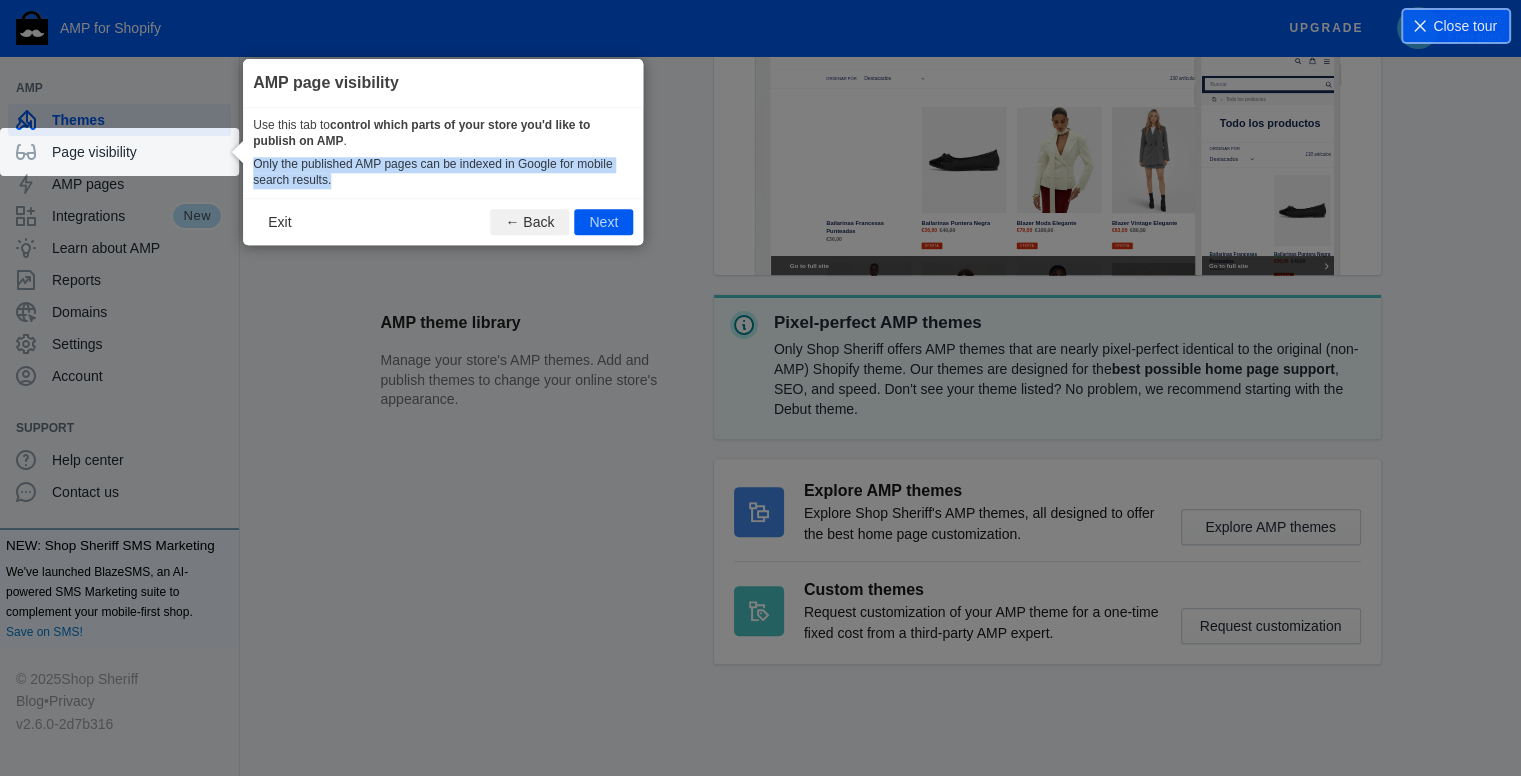 drag, startPoint x: 255, startPoint y: 168, endPoint x: 365, endPoint y: 173, distance: 110.11358 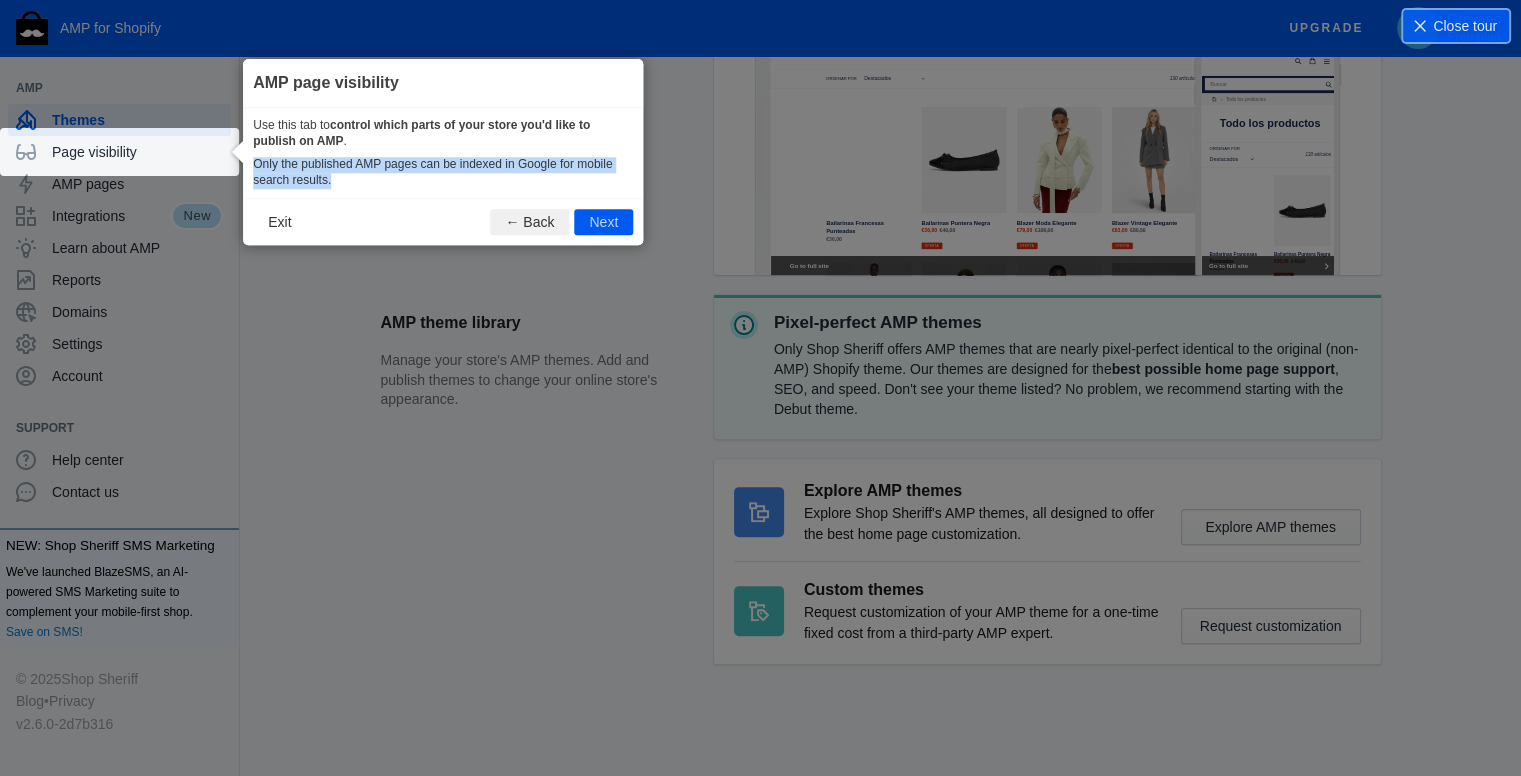 click on "Only the published AMP pages can be indexed in Google for mobile search results." at bounding box center [443, 172] 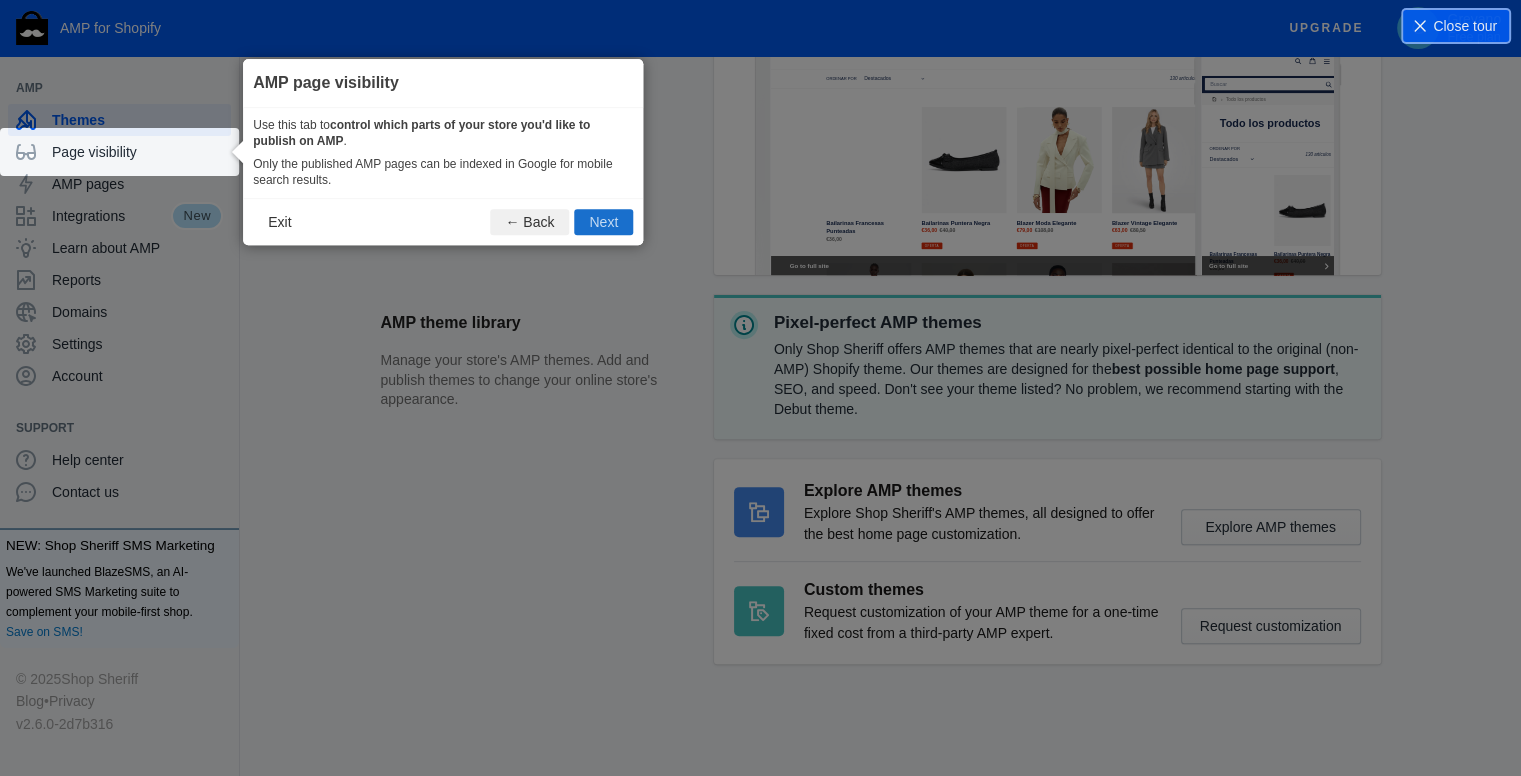 click on "Next" at bounding box center (603, 223) 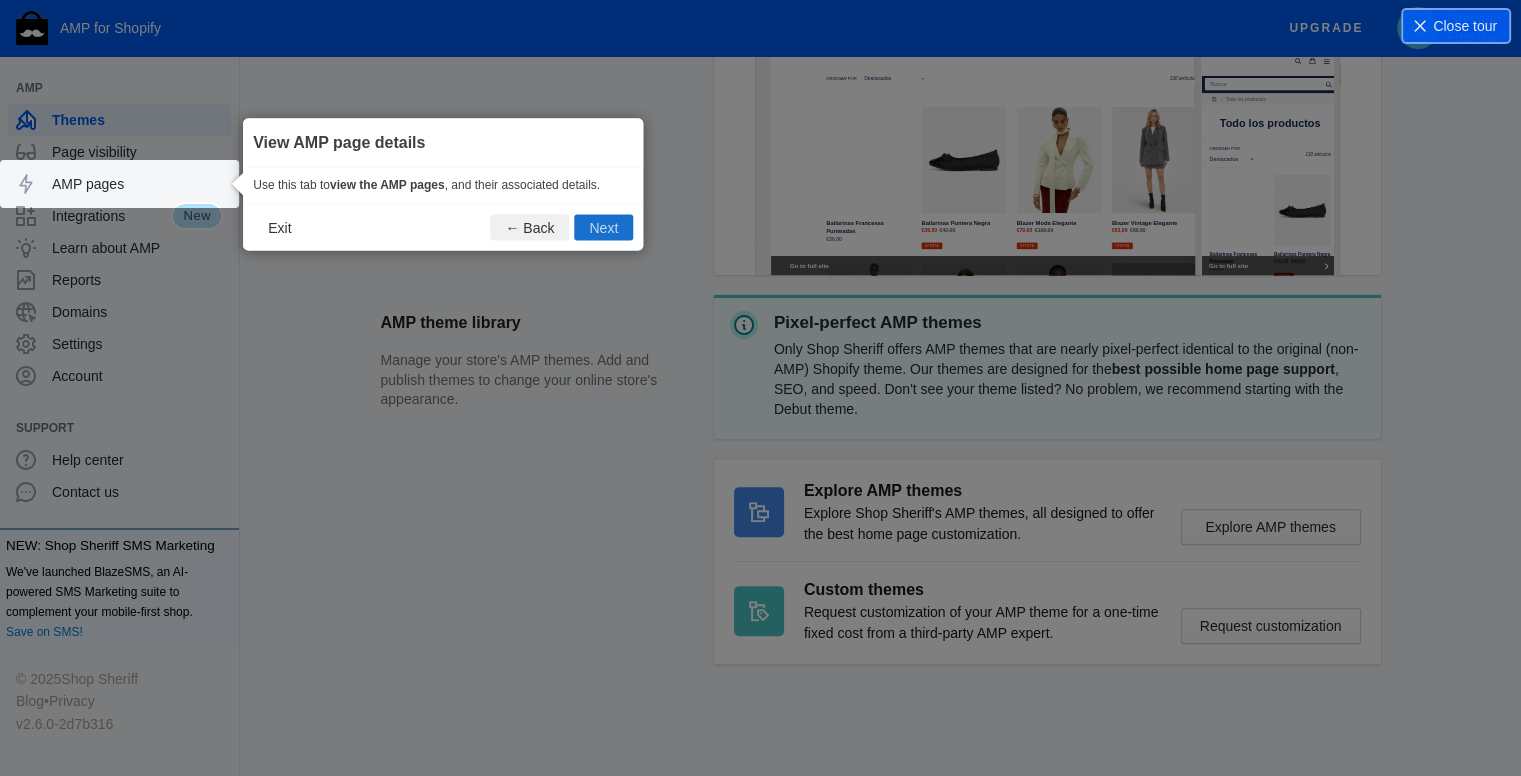 click on "Next" at bounding box center (603, 227) 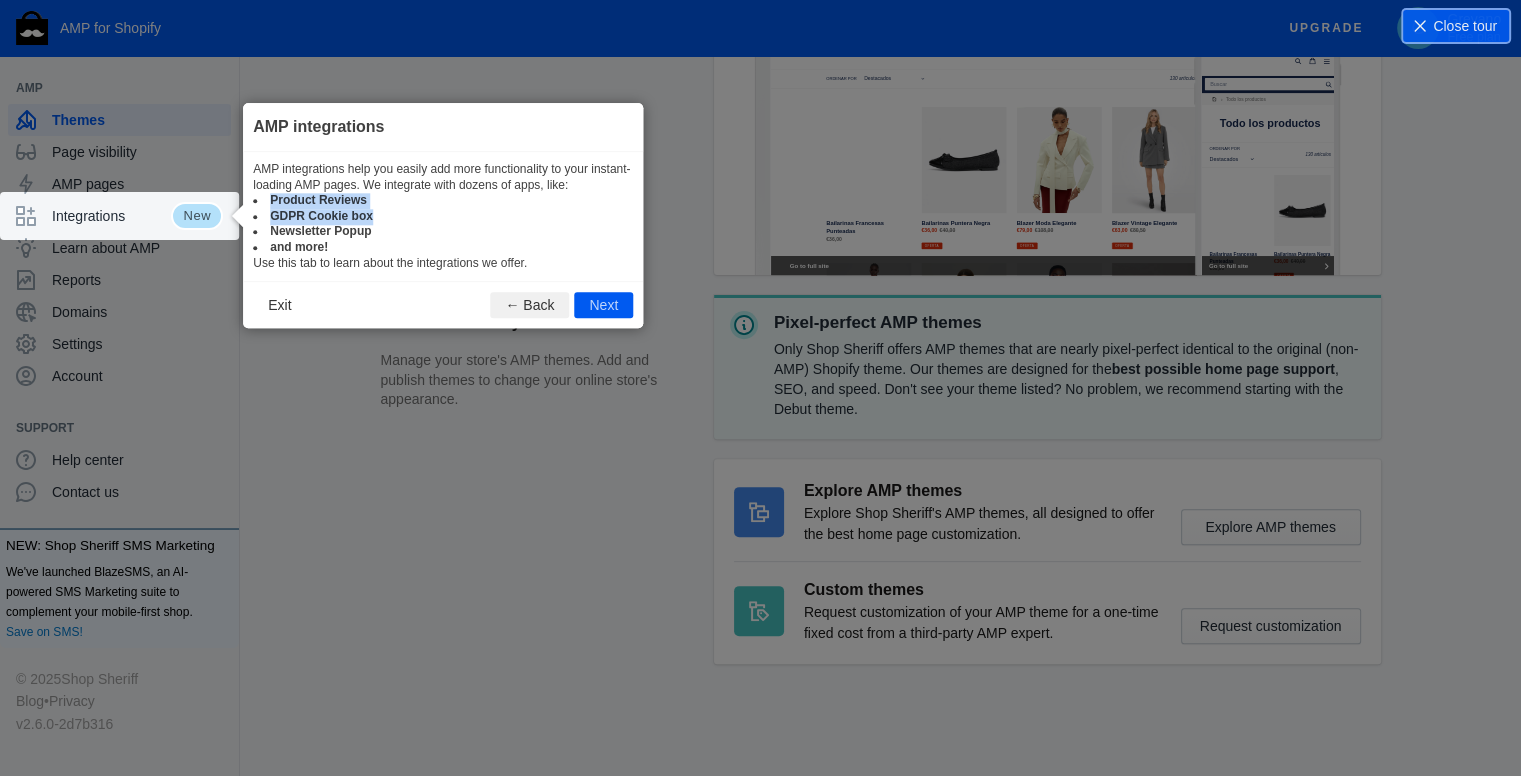 drag, startPoint x: 364, startPoint y: 212, endPoint x: 434, endPoint y: 212, distance: 70 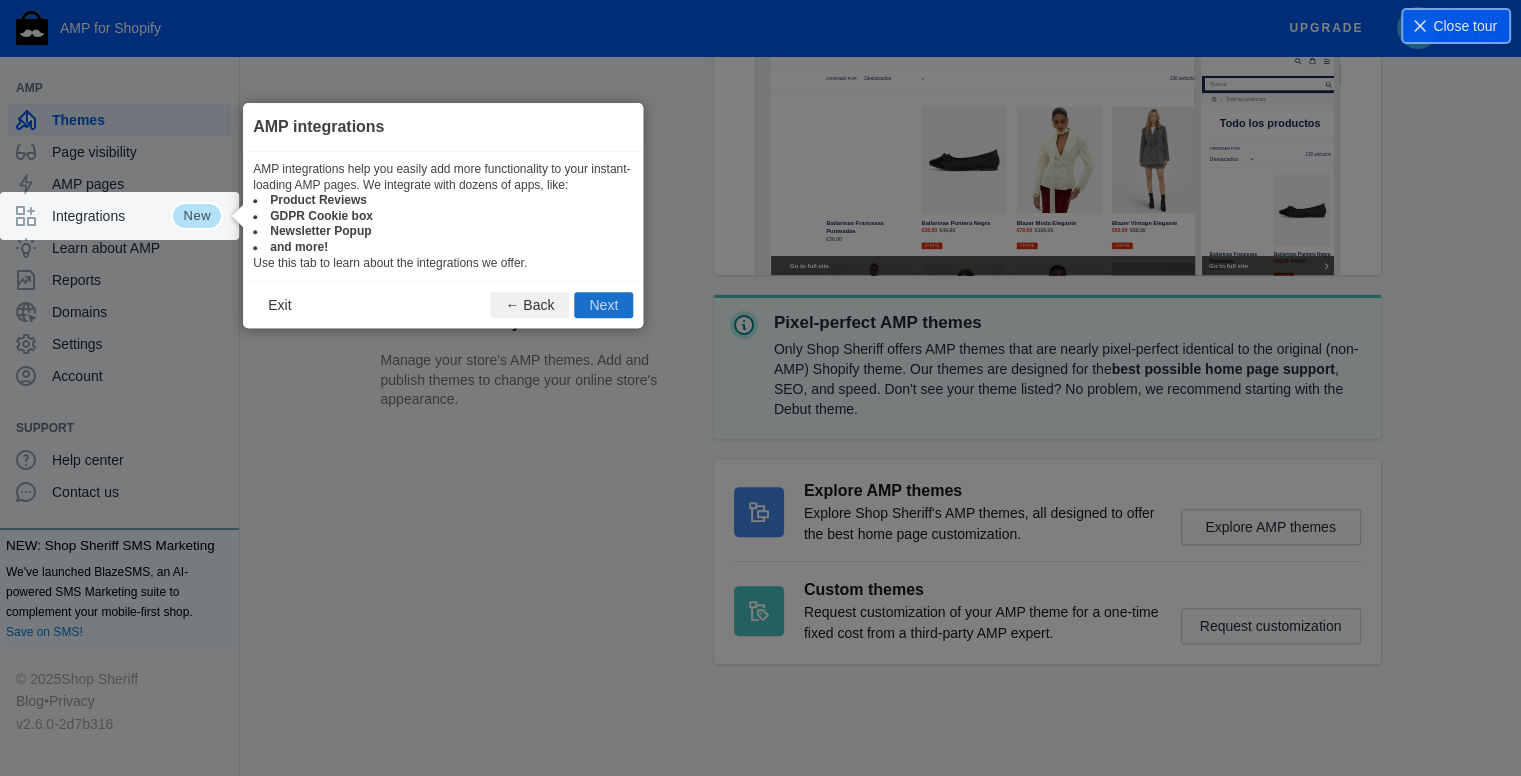 click on "Next" at bounding box center [603, 305] 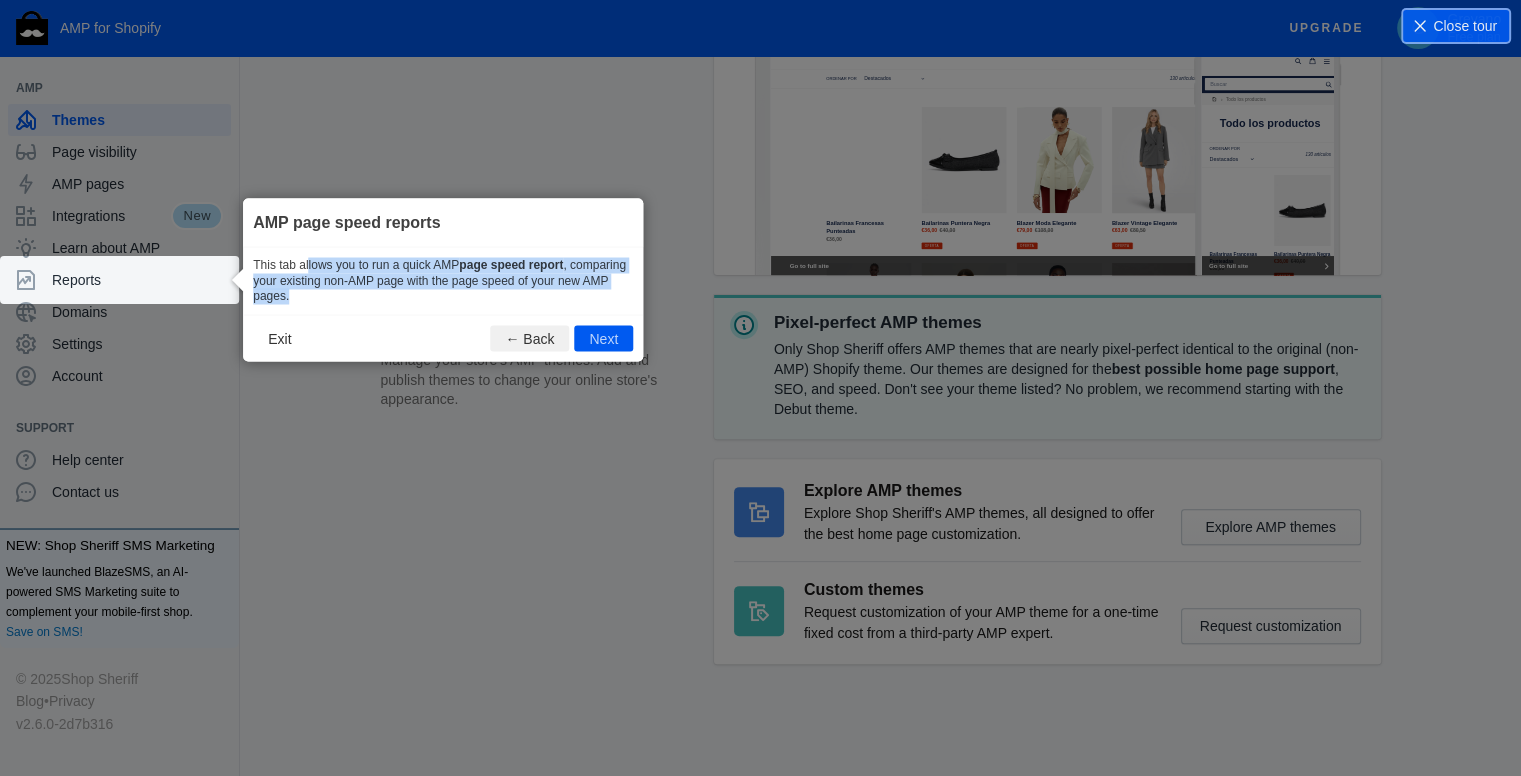 drag, startPoint x: 252, startPoint y: 257, endPoint x: 562, endPoint y: 290, distance: 311.7515 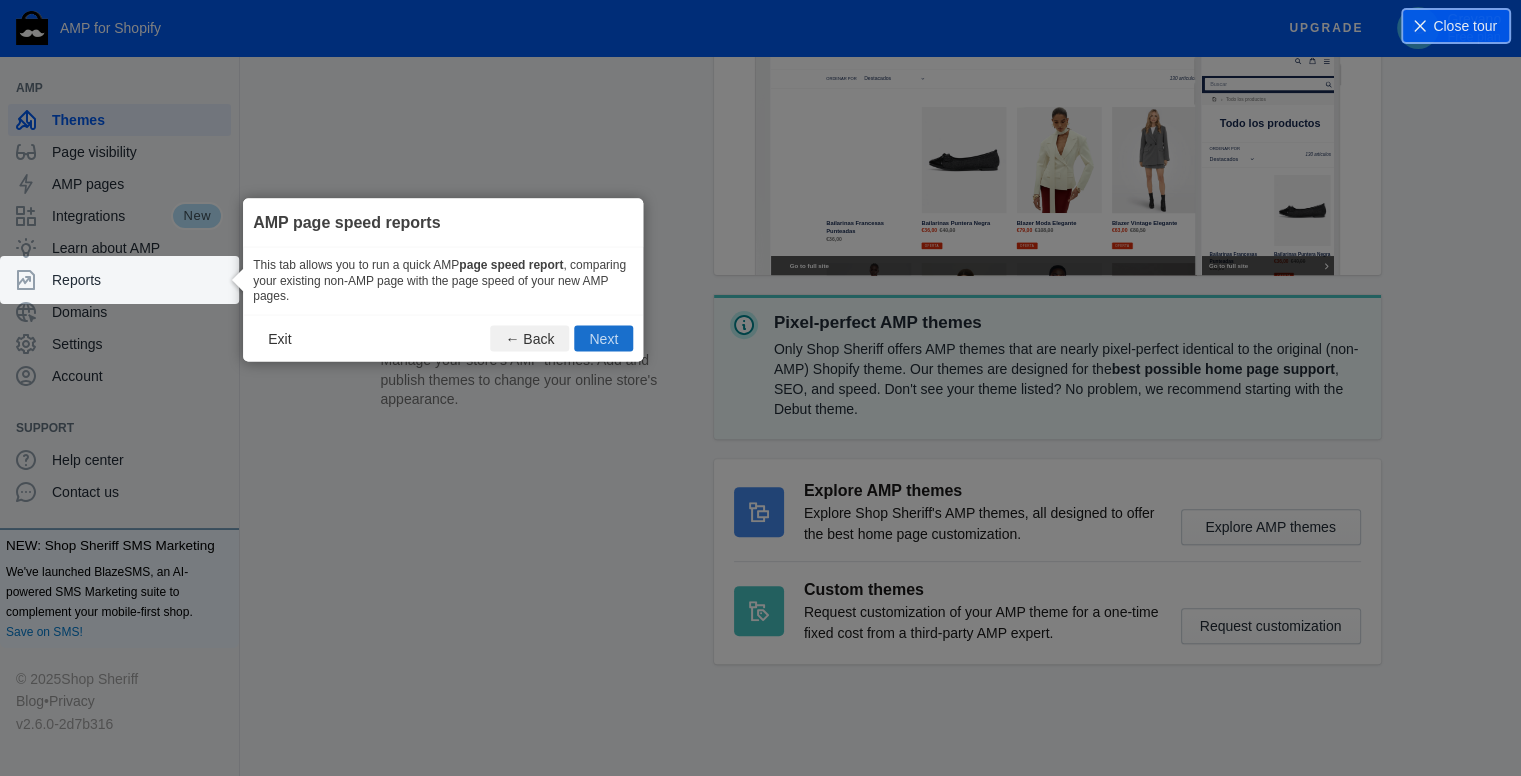 click on "Next" at bounding box center (603, 338) 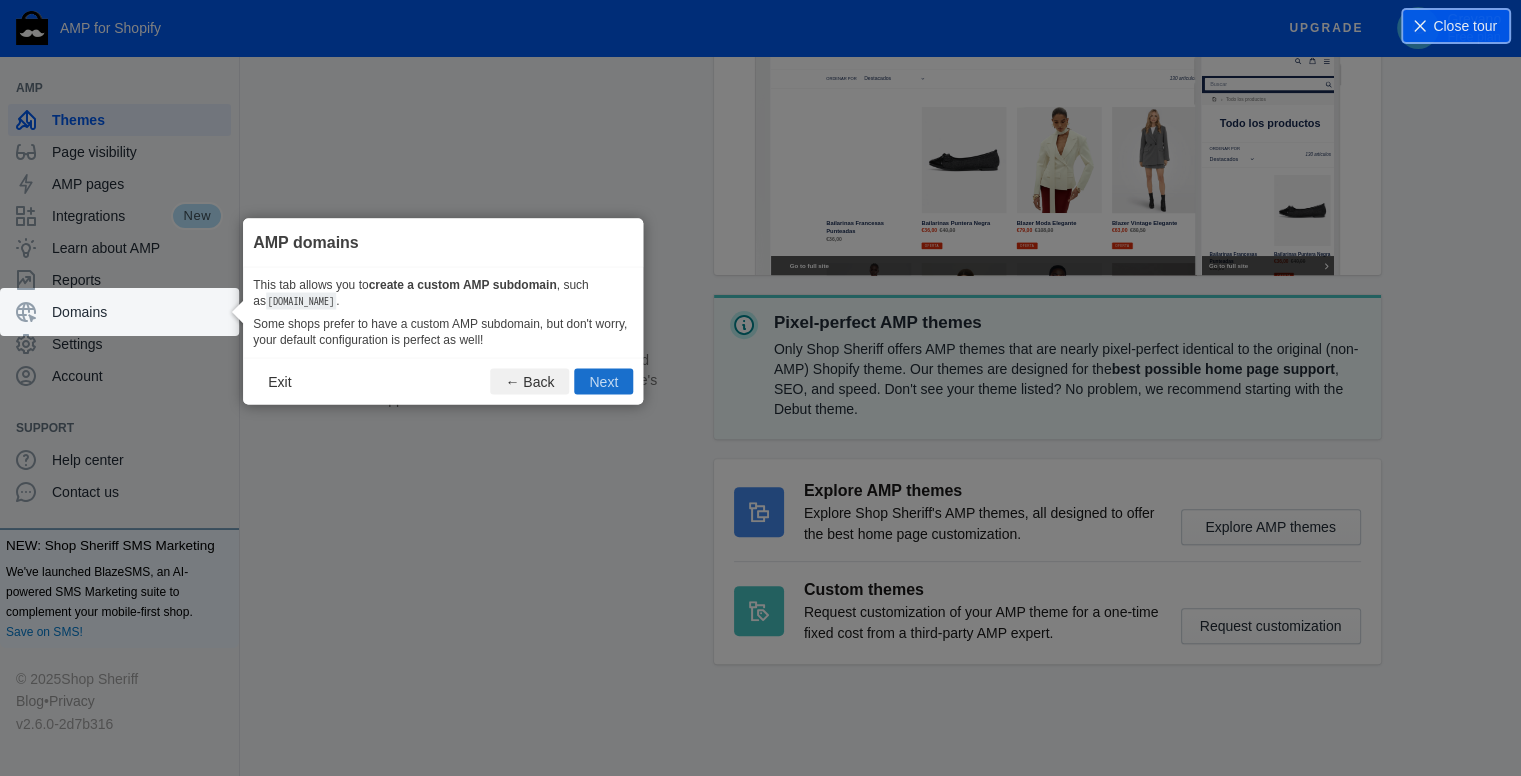 click on "Next" at bounding box center [603, 382] 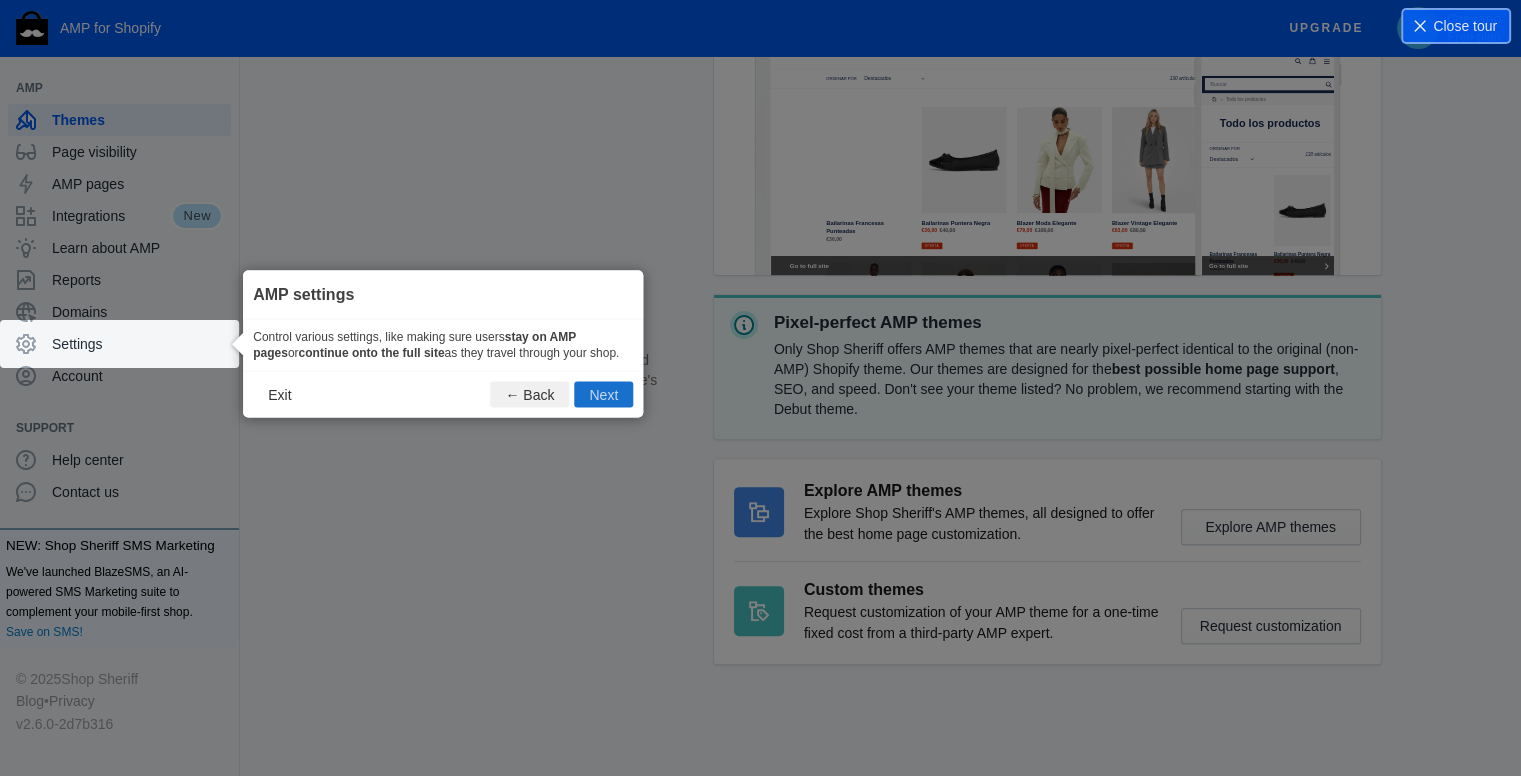 click on "Next" at bounding box center [603, 395] 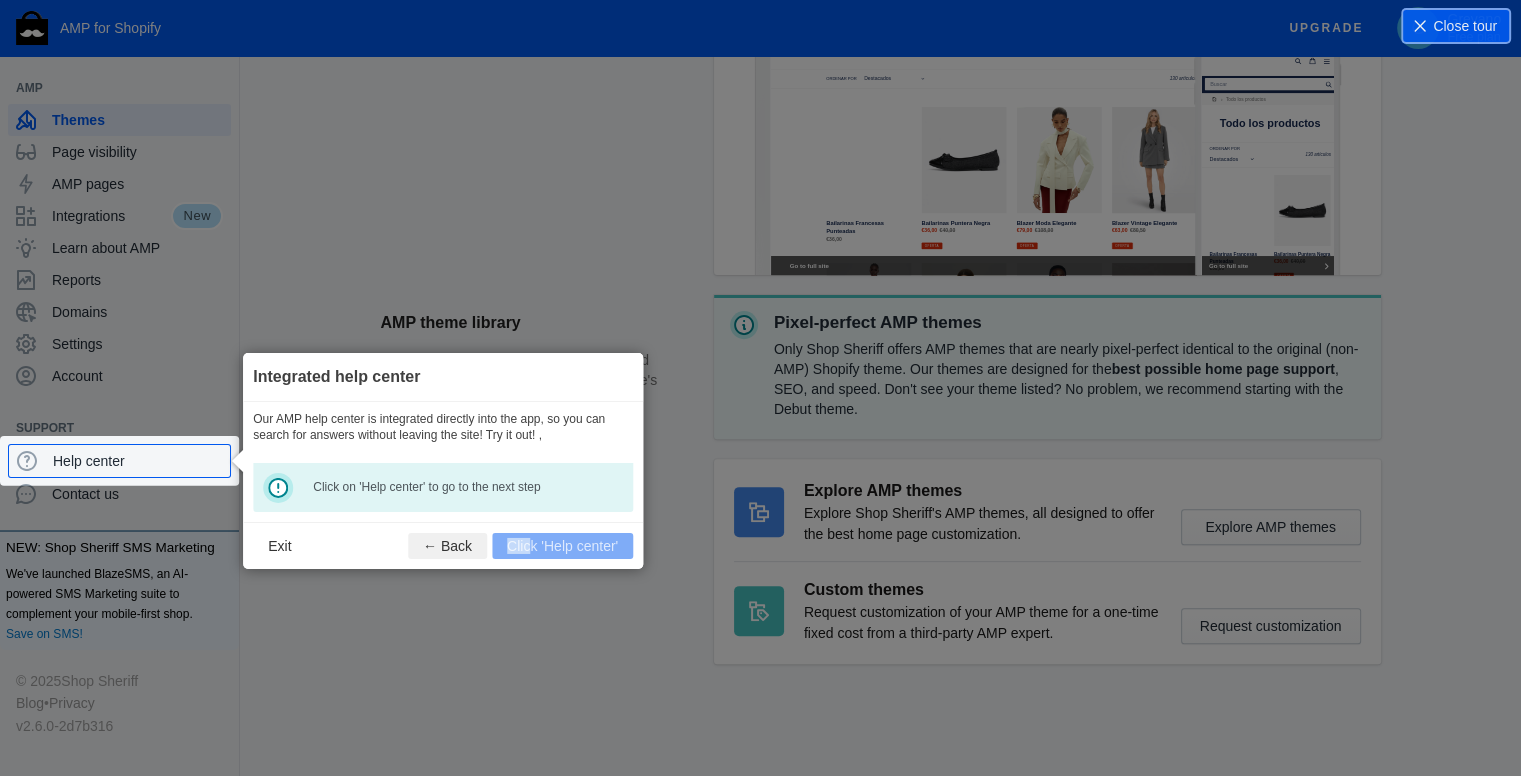 drag, startPoint x: 507, startPoint y: 545, endPoint x: 528, endPoint y: 547, distance: 21.095022 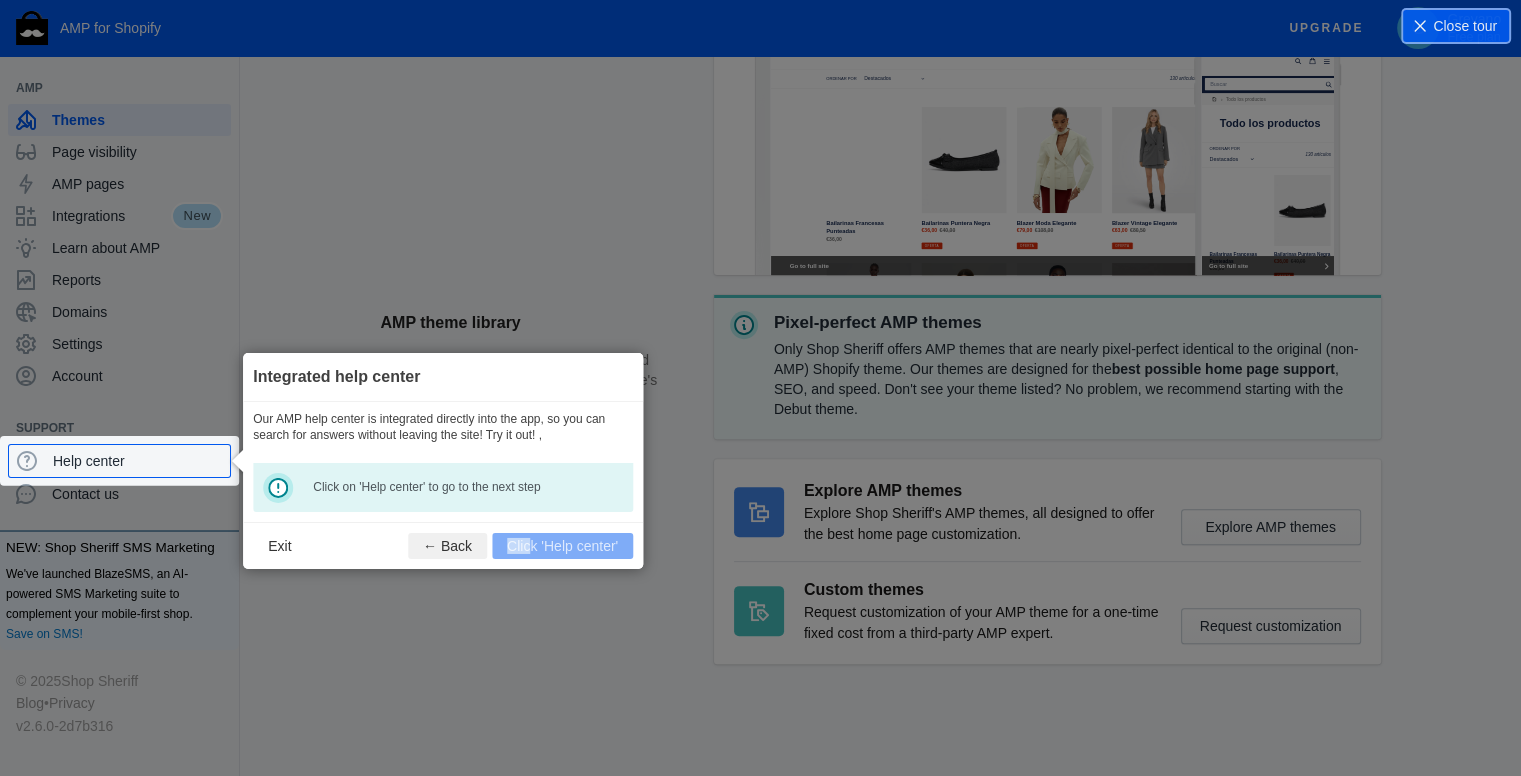 click on "Exit ←  Back Click 'Help center'" at bounding box center [443, 545] 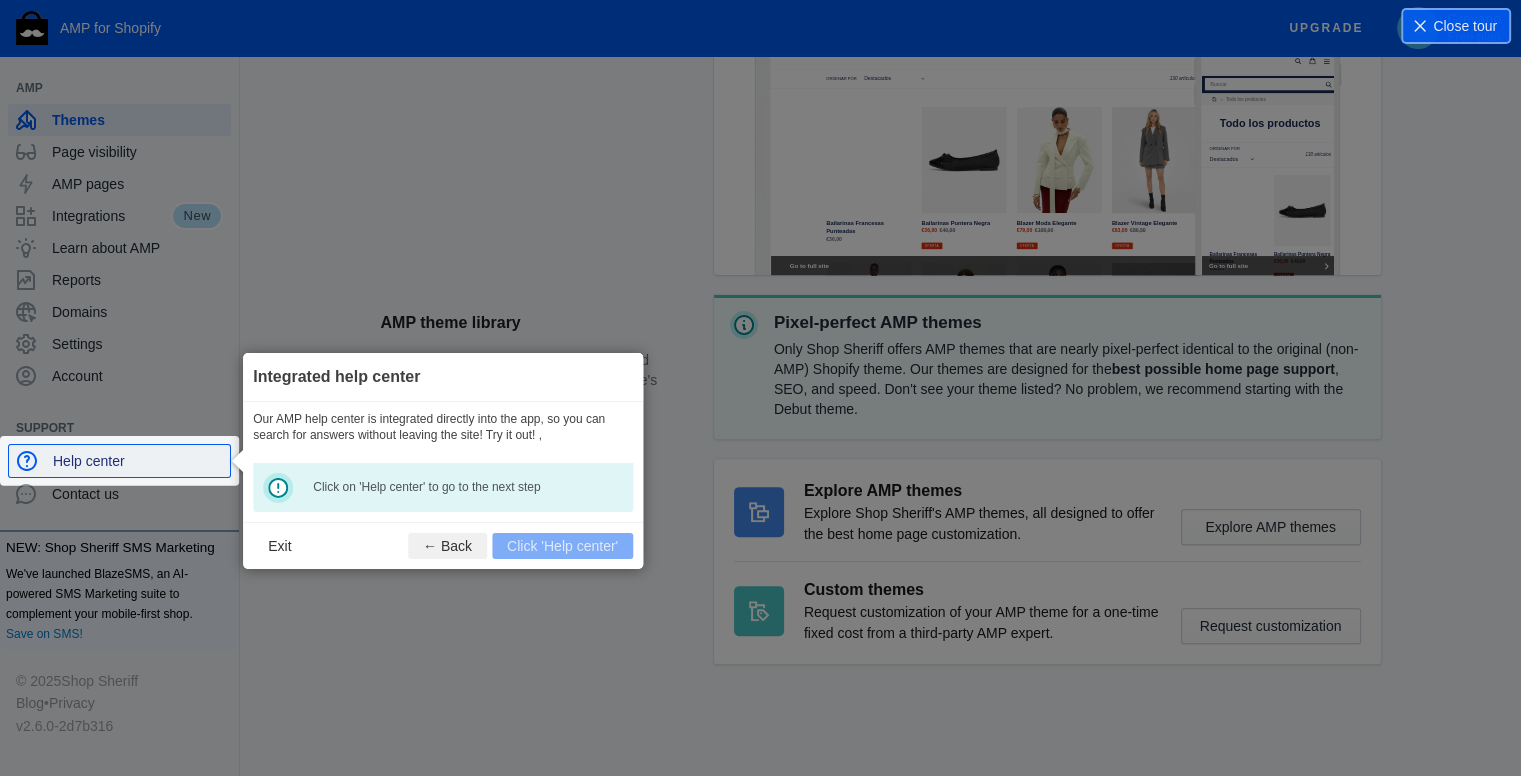 click on "Help center" at bounding box center (137, 461) 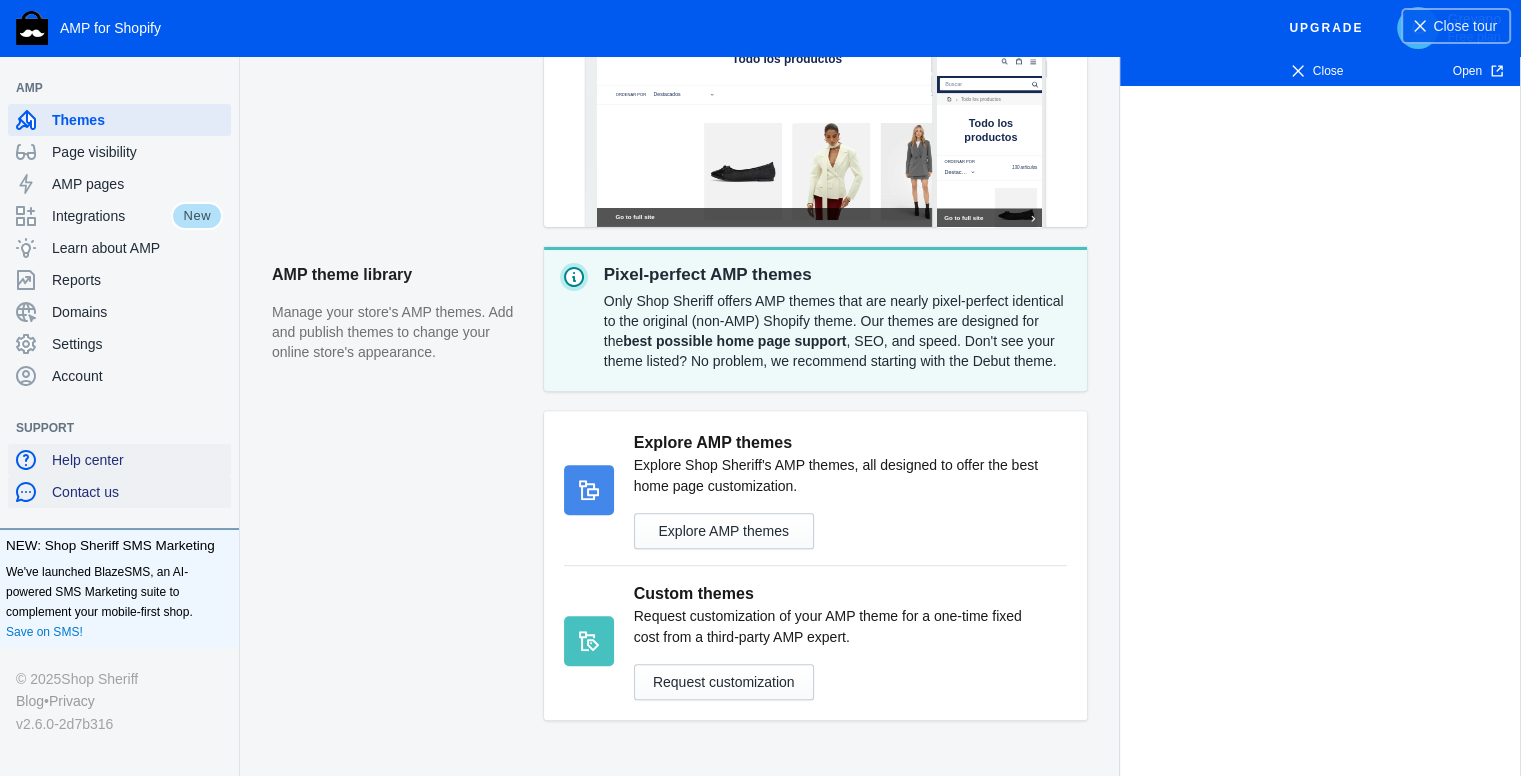 scroll, scrollTop: 601, scrollLeft: 0, axis: vertical 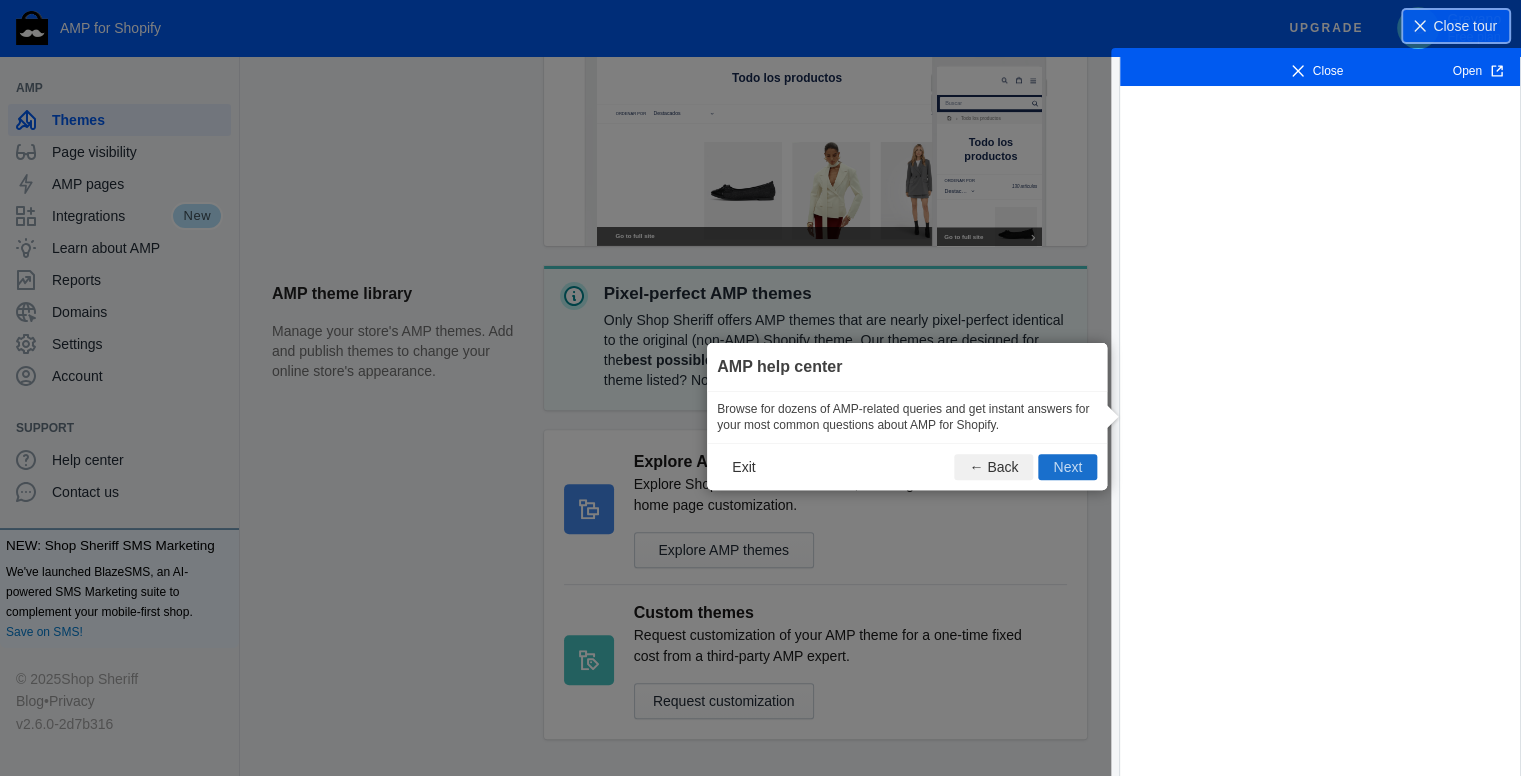 click on "Next" at bounding box center [1067, 467] 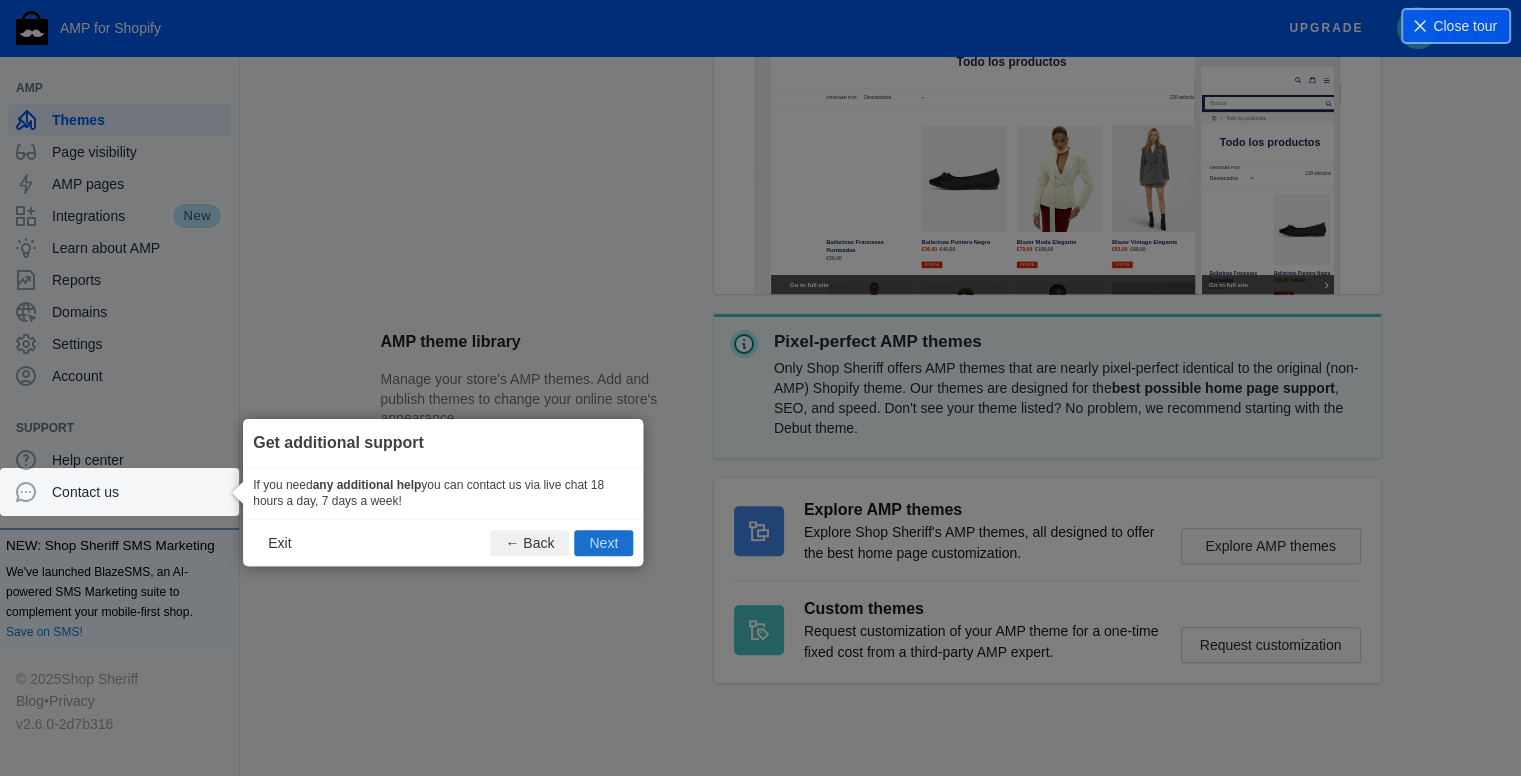 scroll, scrollTop: 0, scrollLeft: 0, axis: both 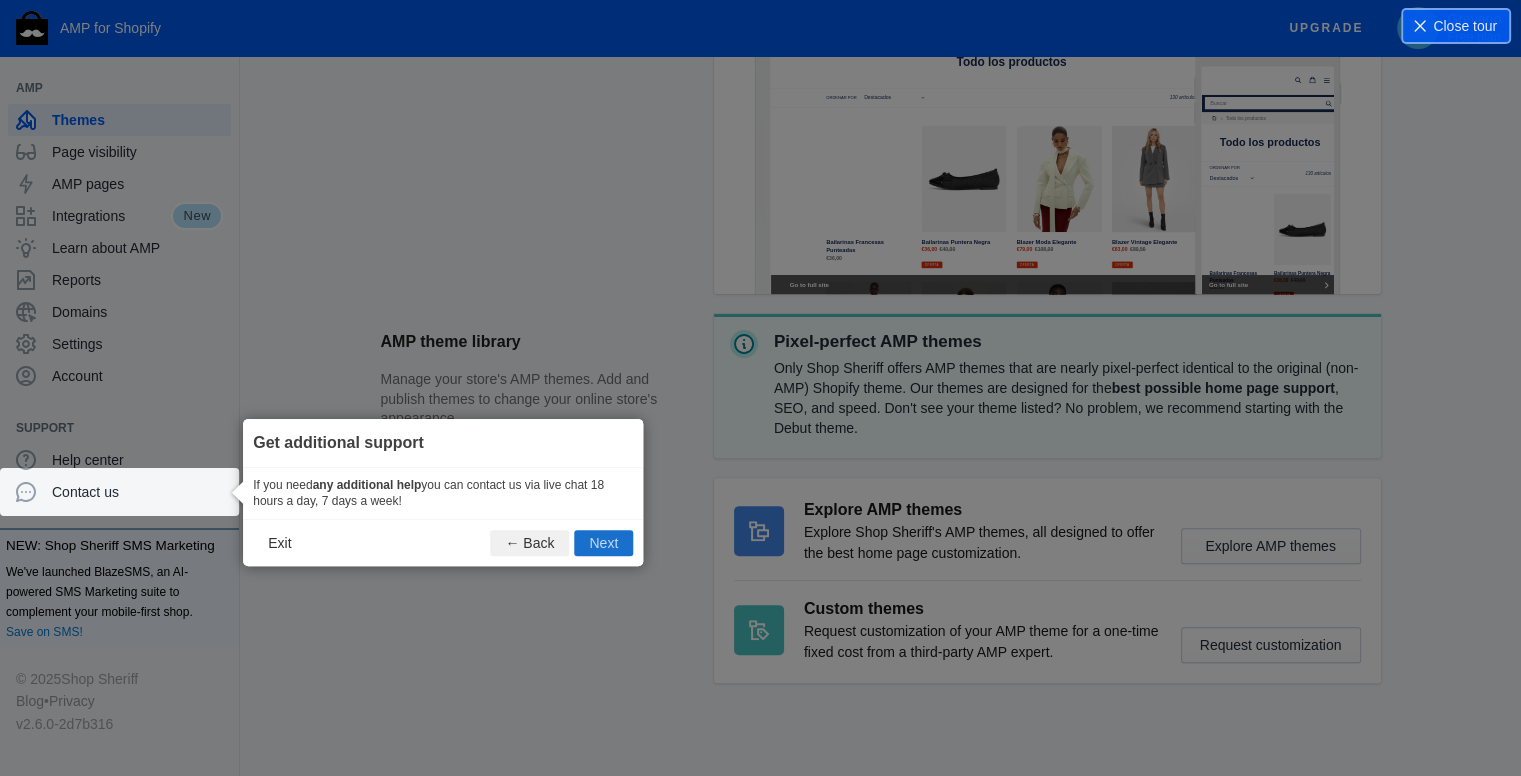 click on "Next" at bounding box center (603, 543) 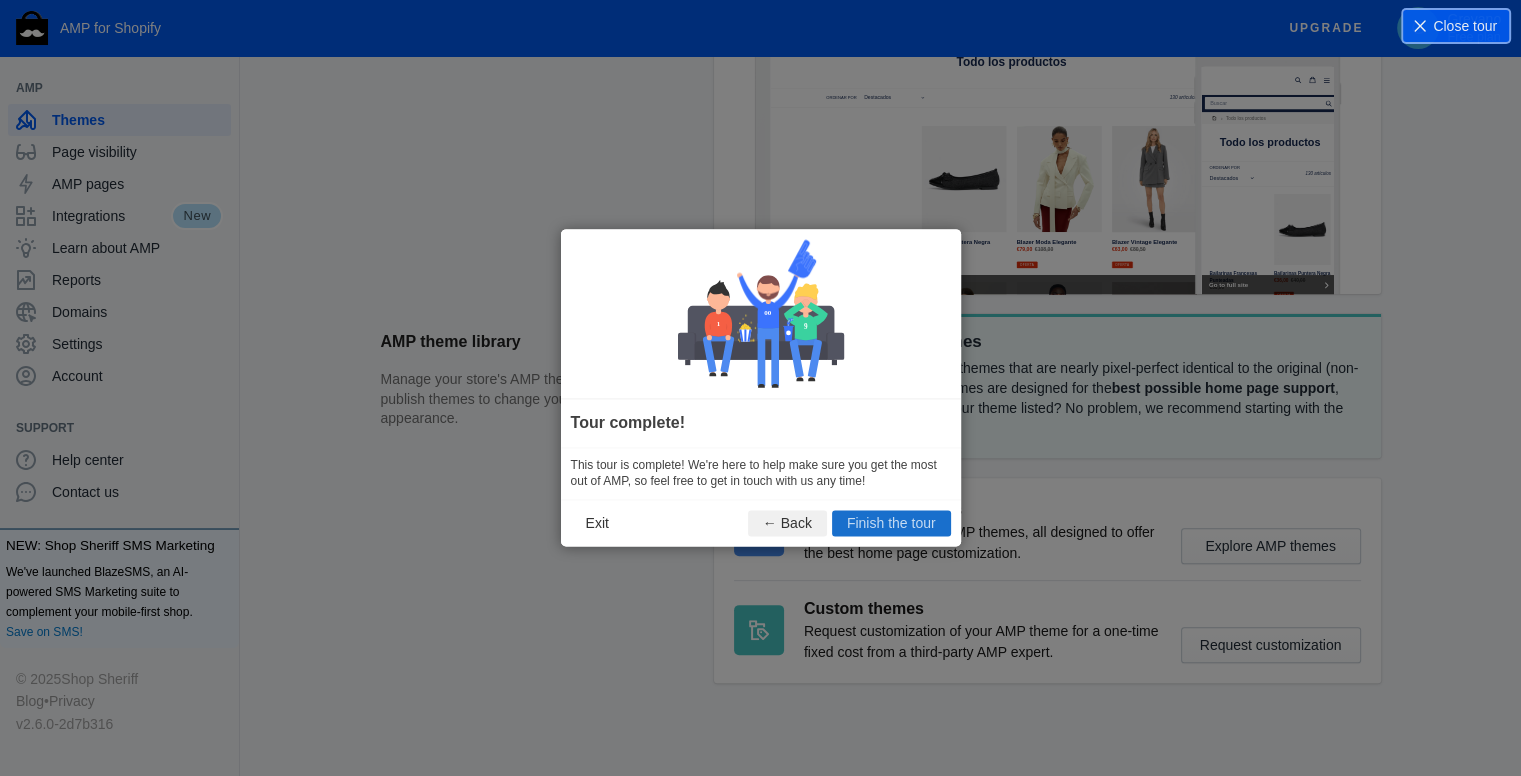 click on "Finish the tour" at bounding box center [891, 524] 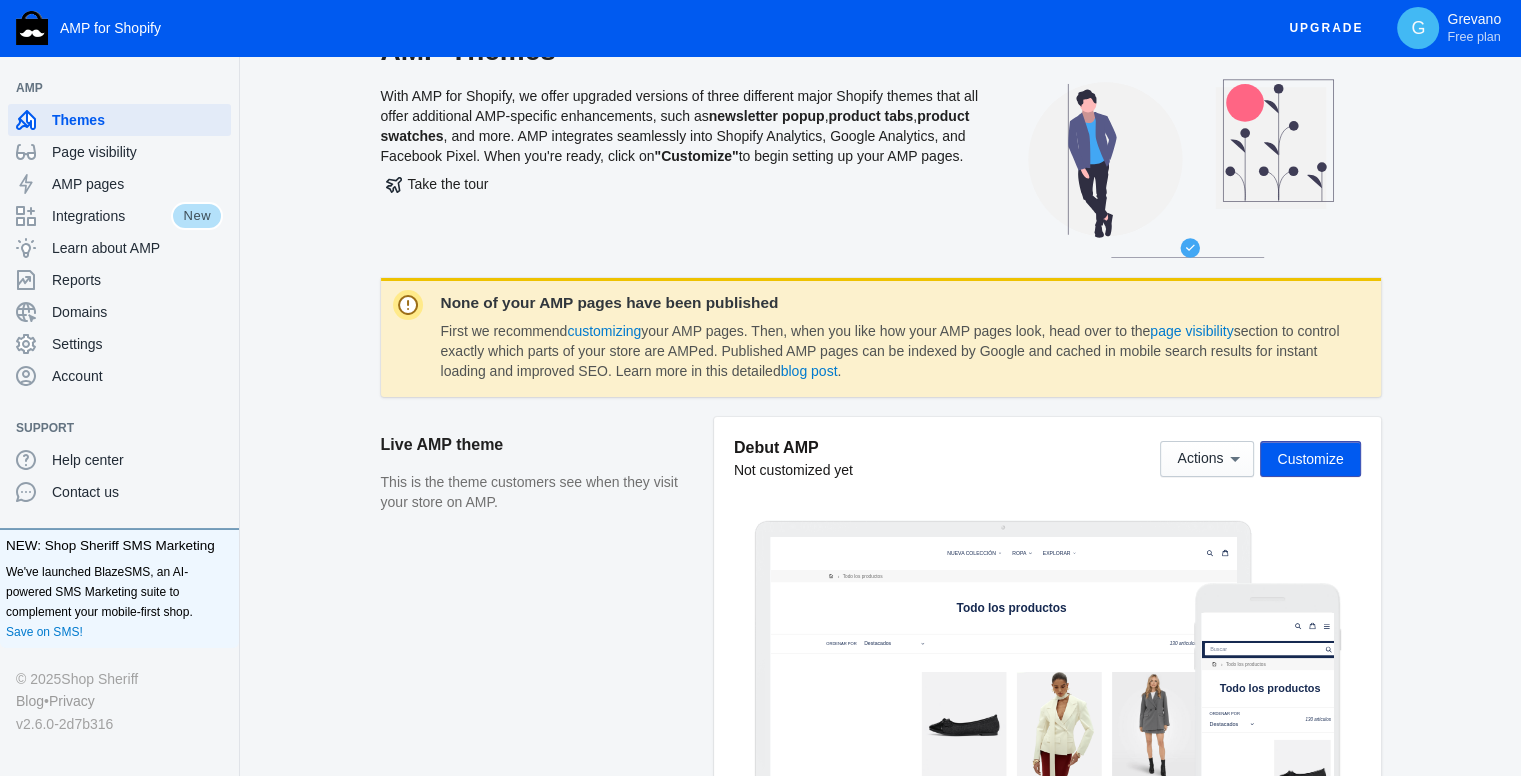 scroll, scrollTop: 0, scrollLeft: 0, axis: both 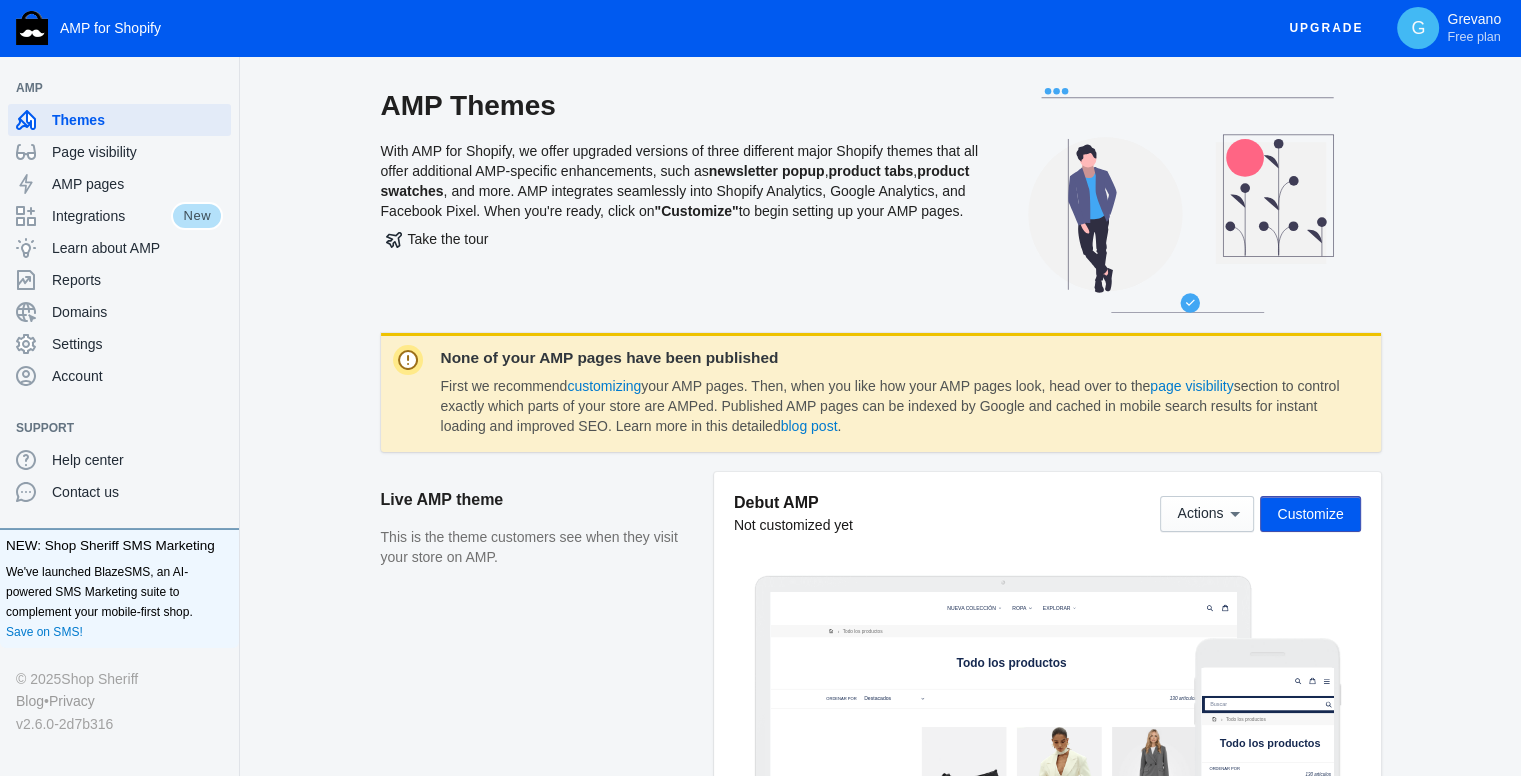 drag, startPoint x: 382, startPoint y: 114, endPoint x: 781, endPoint y: 78, distance: 400.62076 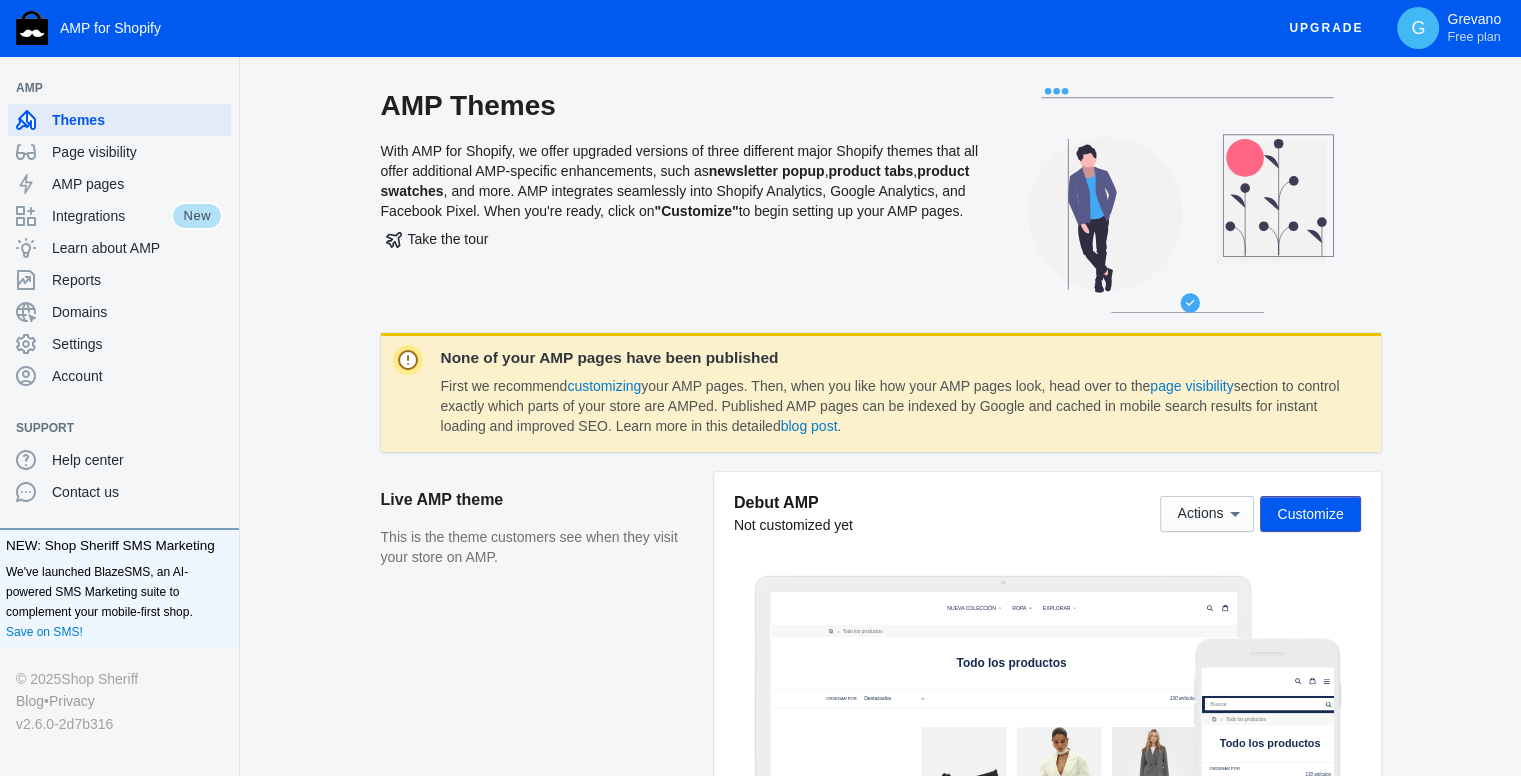 click on "AMP Themes   With AMP for Shopify, we offer upgraded versions of three different major Shopify themes that all offer additional AMP-specific enhancements, such as  newsletter popup ,  product tabs ,  product swatches , and more. AMP integrates seamlessly into Shopify Analytics, Google Analytics, and Facebook Pixel. When you're ready, click on  "Customize"  to begin setting up your AMP pages.   Take the tour  None of your AMP pages have been published  First we recommend  customizing  your AMP pages. Then, when you like how your AMP pages look, head over to the  page visibility  section to control exactly which parts of your store are AMPed. Published AMP pages can be indexed by Google and cached in mobile search results for instant loading and improved SEO. Learn more in this detailed  blog post .  Live AMP theme This is the theme customers see when they visit your store on AMP. Debut AMP  Not customized yet
Actions   Customize  AMP theme library Pixel-perfect AMP themes best possible home page support" 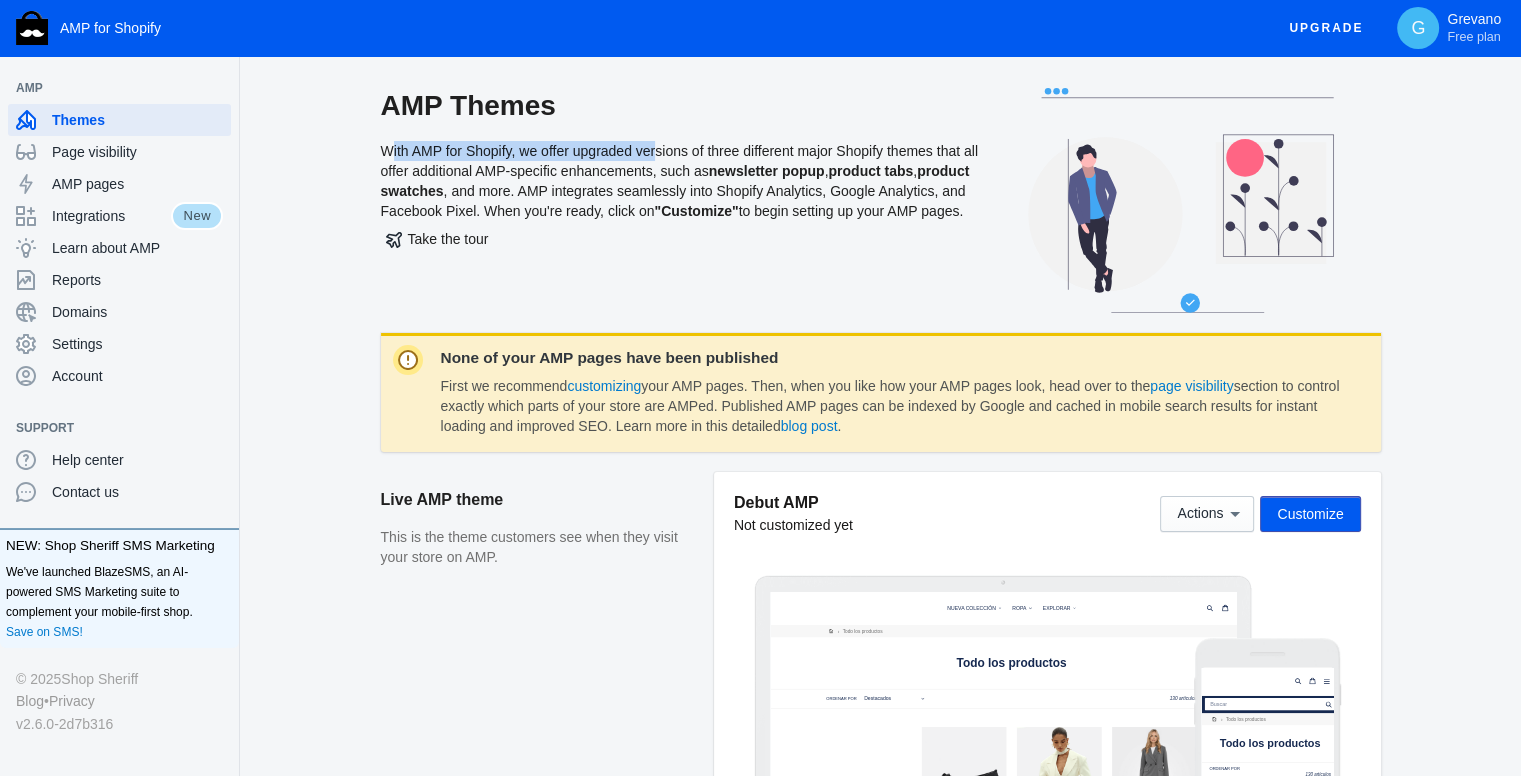 drag, startPoint x: 366, startPoint y: 156, endPoint x: 664, endPoint y: 155, distance: 298.00168 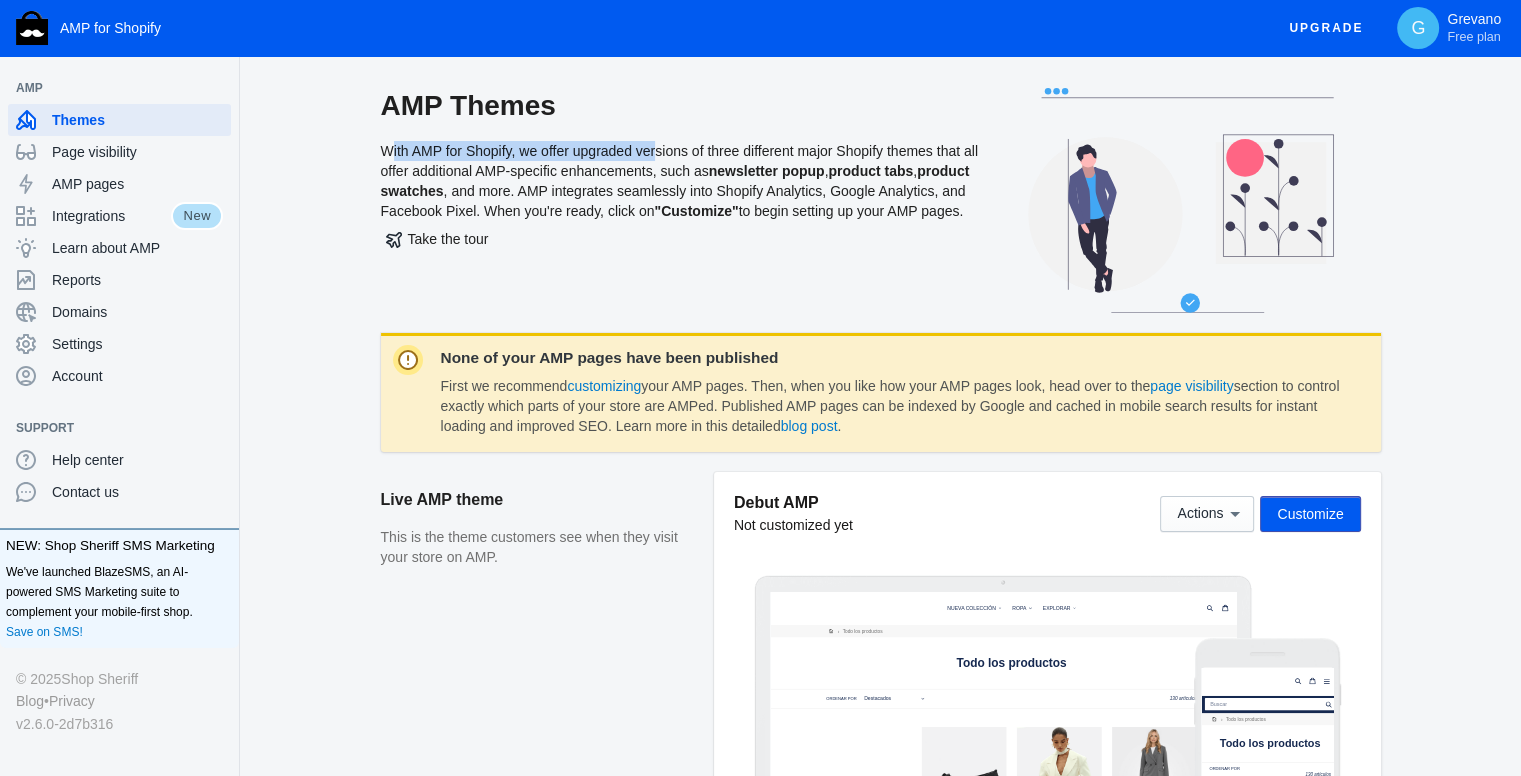 click on "AMP Themes   With AMP for Shopify, we offer upgraded versions of three different major Shopify themes that all offer additional AMP-specific enhancements, such as  newsletter popup ,  product tabs ,  product swatches , and more. AMP integrates seamlessly into Shopify Analytics, Google Analytics, and Facebook Pixel. When you're ready, click on  "Customize"  to begin setting up your AMP pages.   Take the tour" 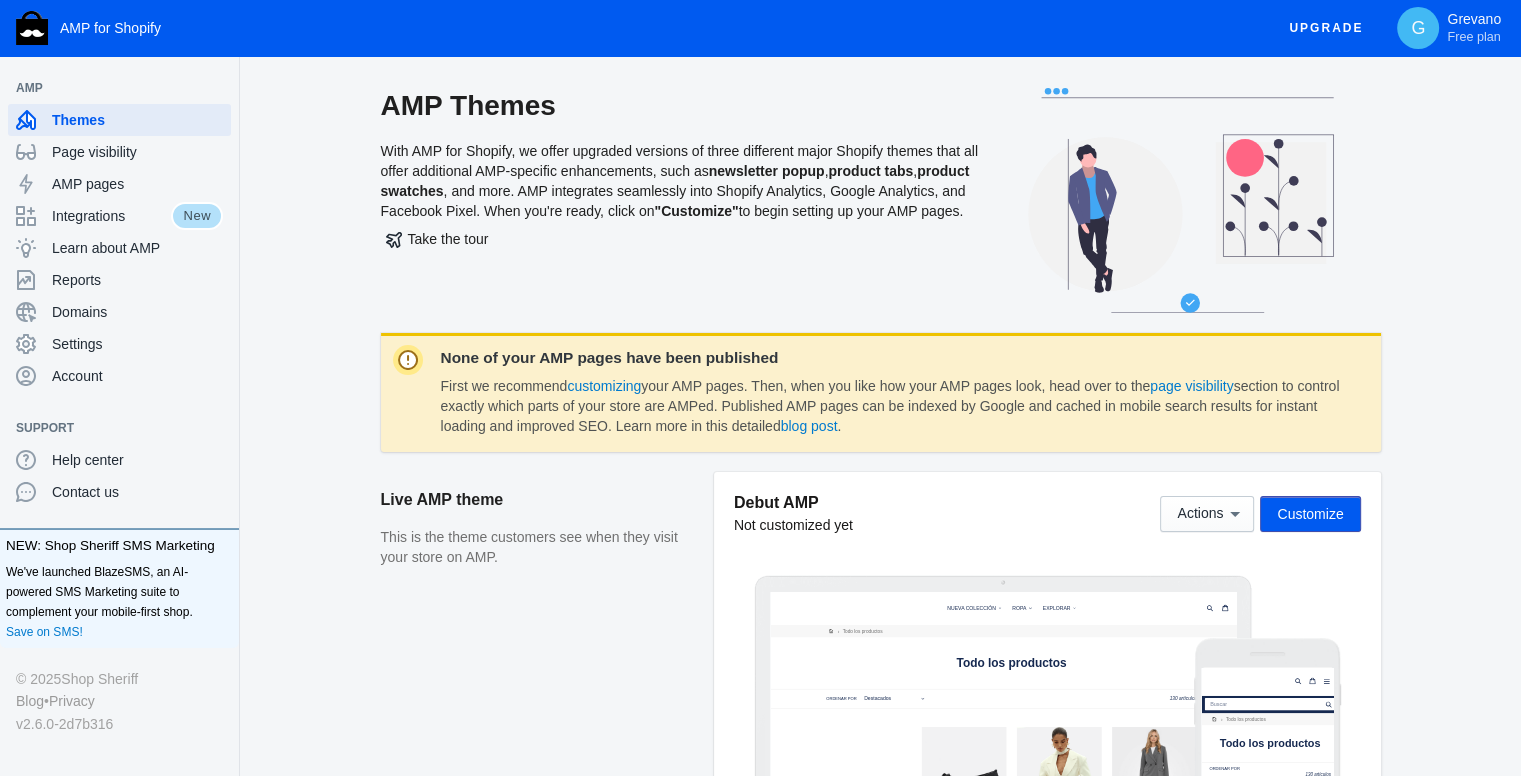 click on "AMP Themes   With AMP for Shopify, we offer upgraded versions of three different major Shopify themes that all offer additional AMP-specific enhancements, such as  newsletter popup ,  product tabs ,  product swatches , and more. AMP integrates seamlessly into Shopify Analytics, Google Analytics, and Facebook Pixel. When you're ready, click on  "Customize"  to begin setting up your AMP pages.   Take the tour" 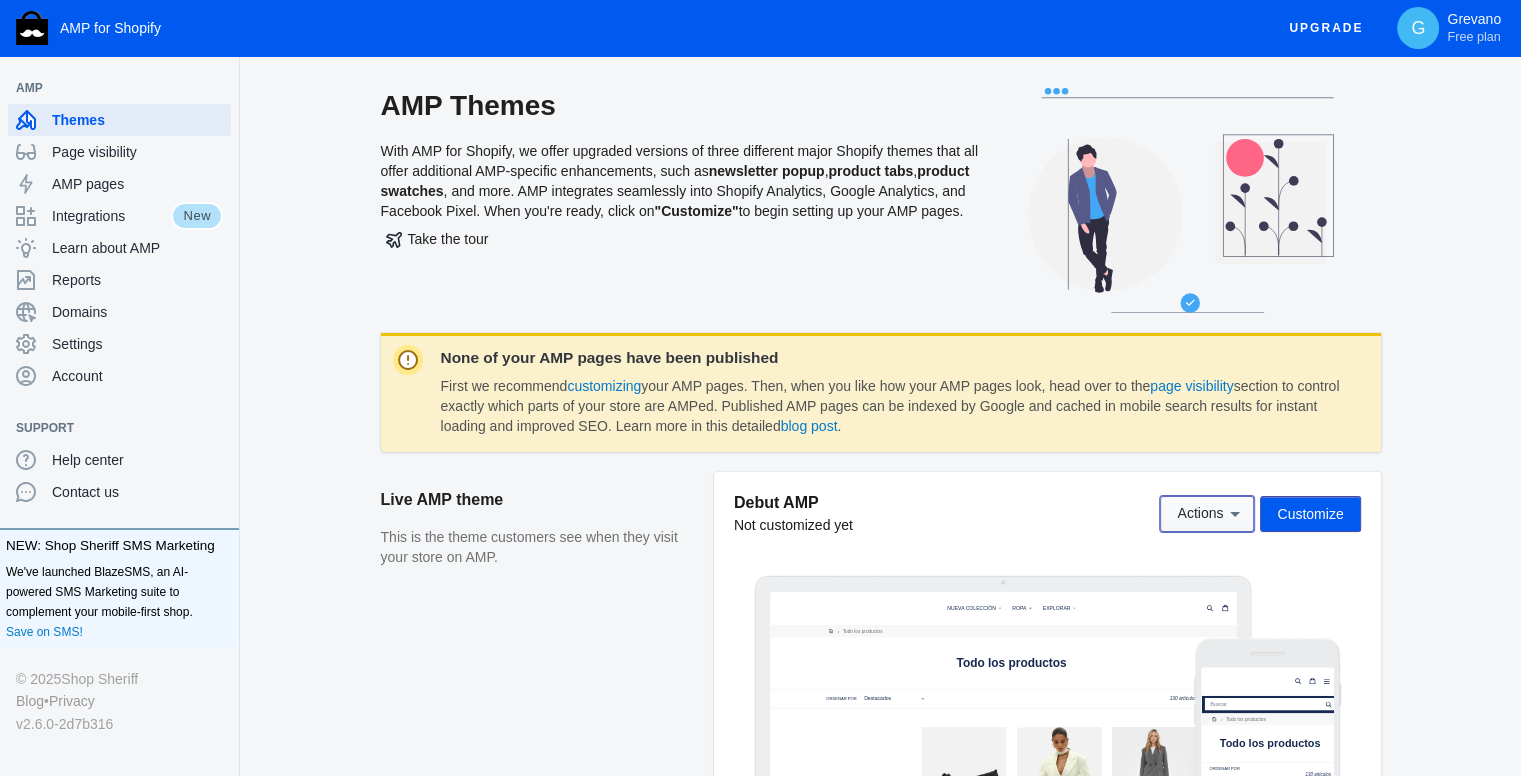 click on "Actions" at bounding box center (1200, 514) 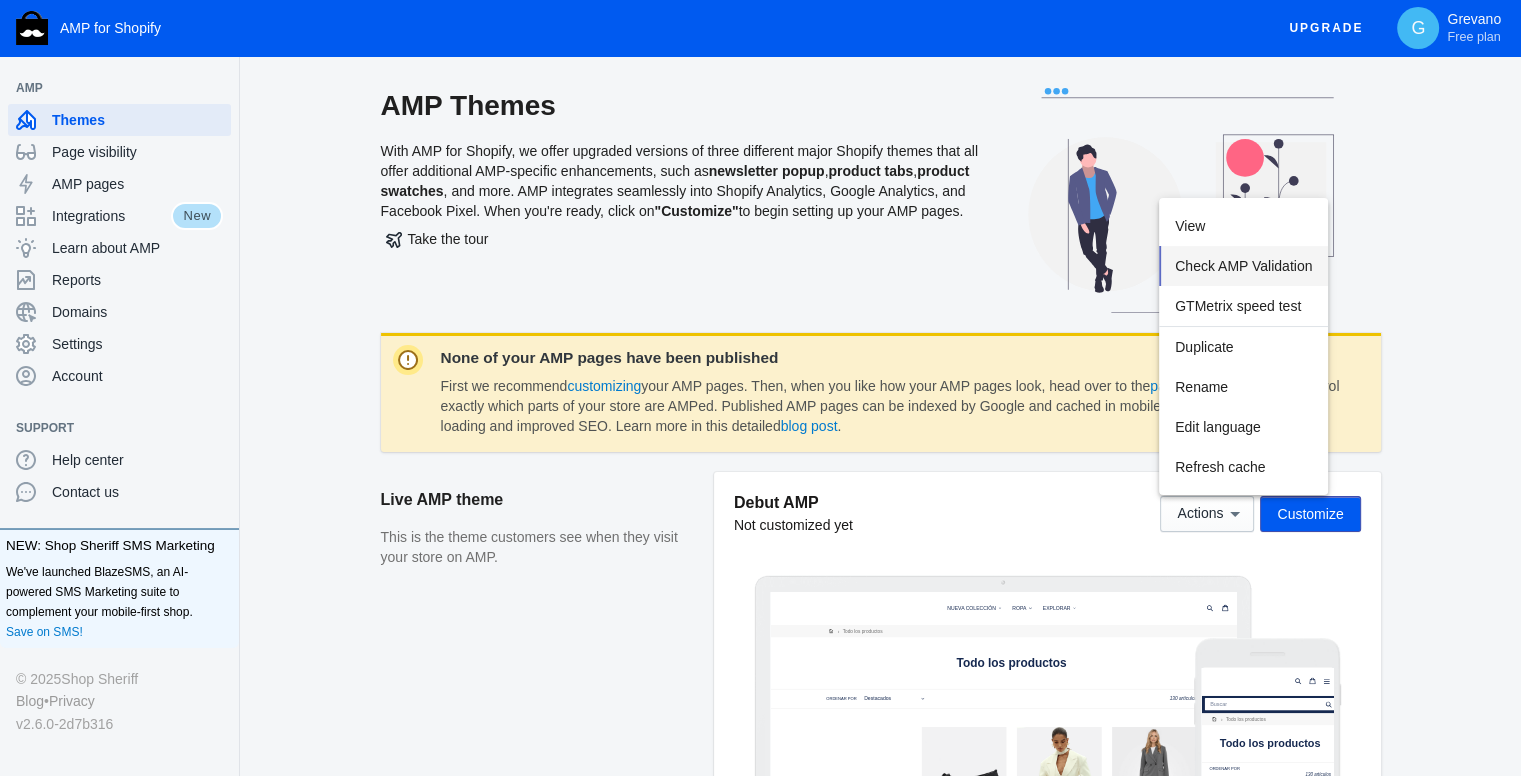click on "Check AMP Validation" at bounding box center (1243, 266) 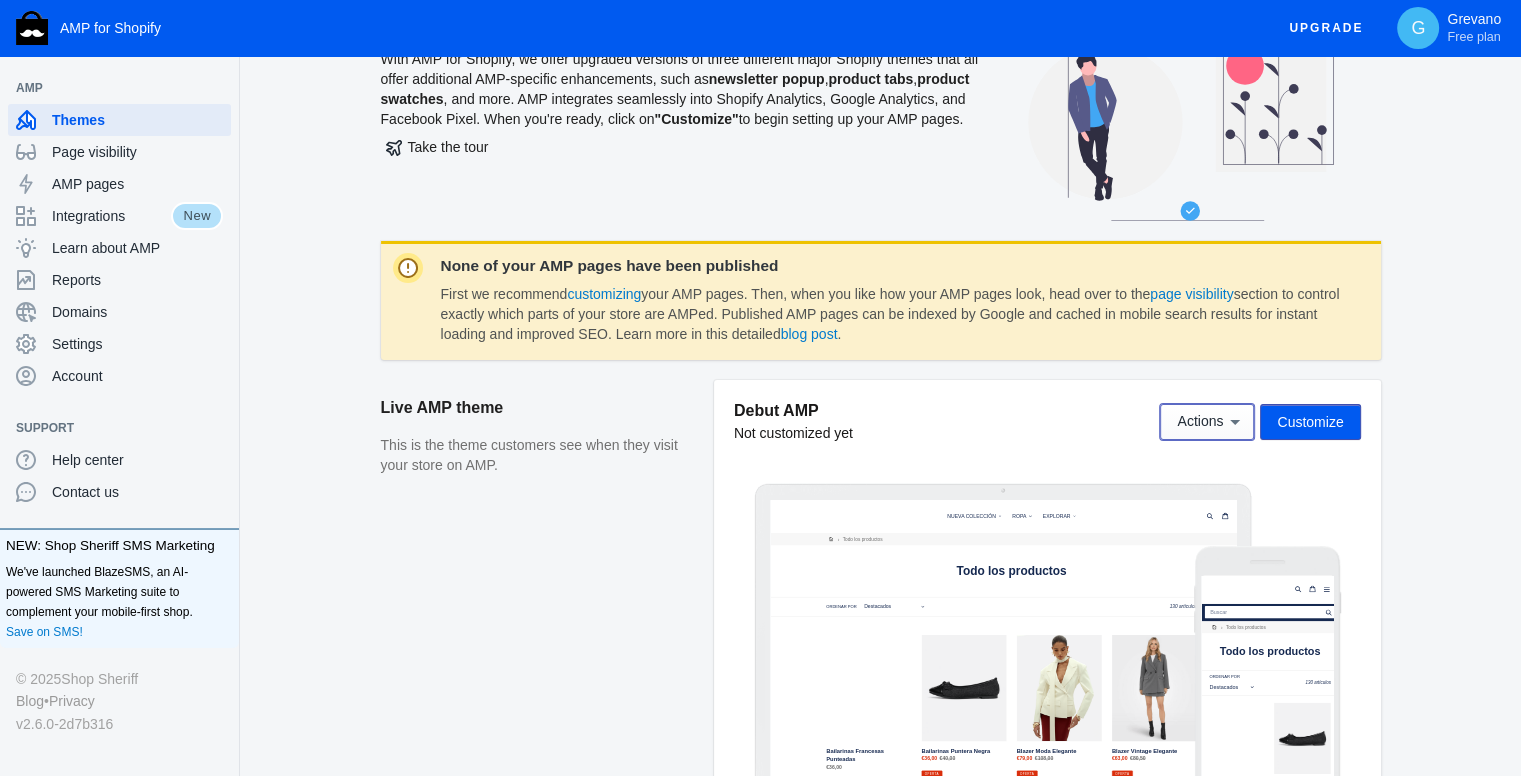 scroll, scrollTop: 100, scrollLeft: 0, axis: vertical 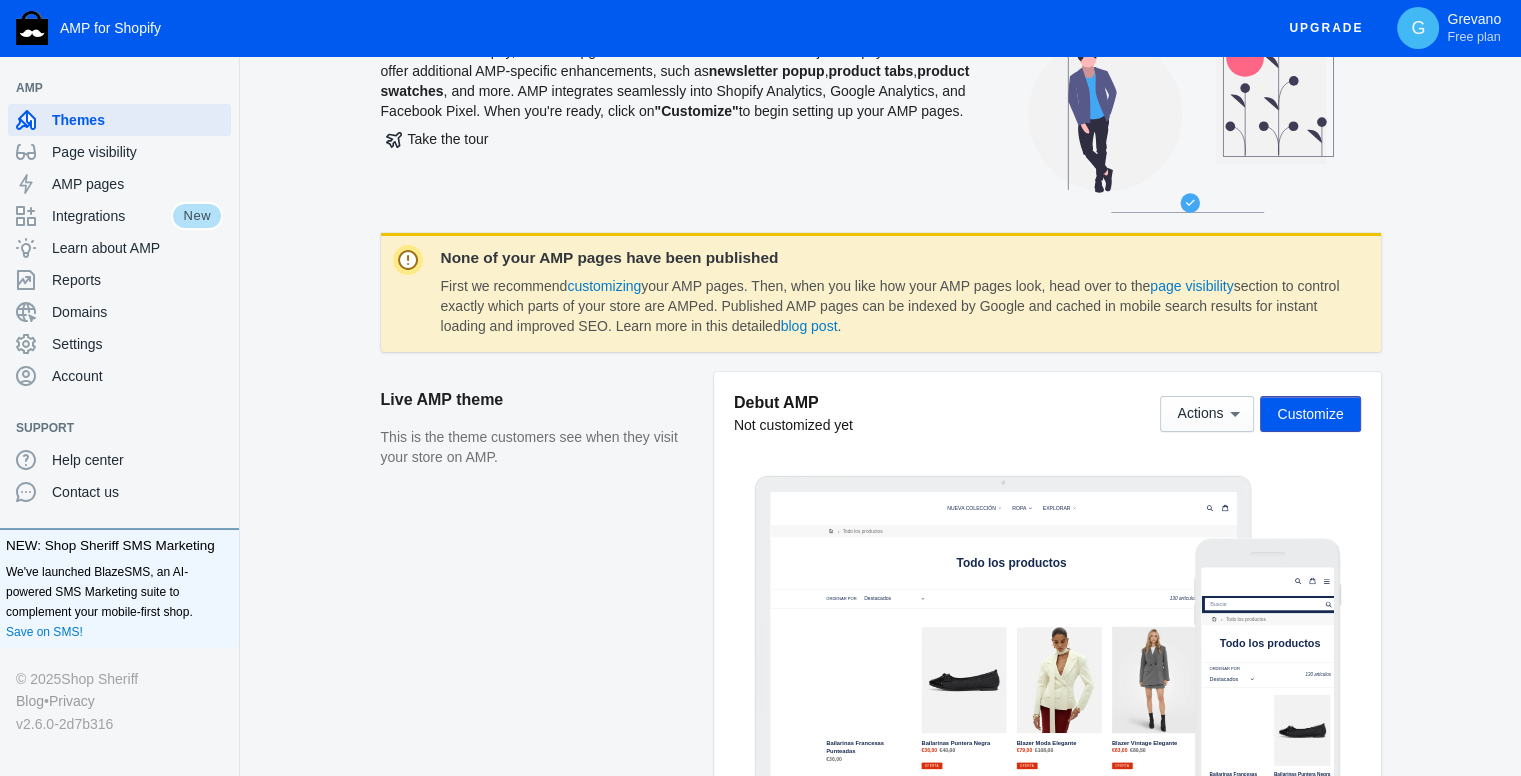 drag, startPoint x: 414, startPoint y: 257, endPoint x: 883, endPoint y: 245, distance: 469.1535 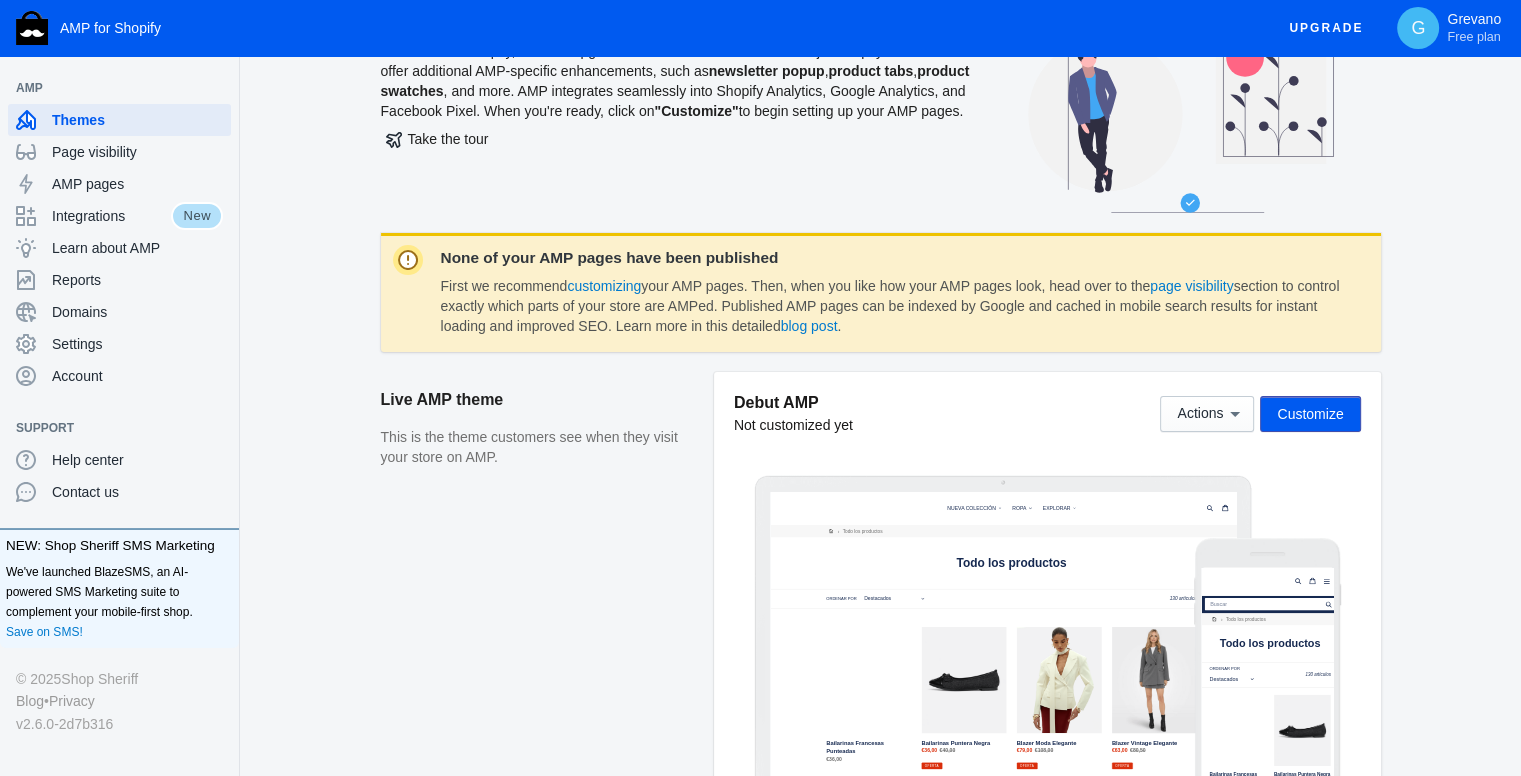 click on "None of your AMP pages have been published  First we recommend  customizing  your AMP pages. Then, when you like how your AMP pages look, head over to the  page visibility  section to control exactly which parts of your store are AMPed. Published AMP pages can be indexed by Google and cached in mobile search results for instant loading and improved SEO. Learn more in this detailed  blog post ." 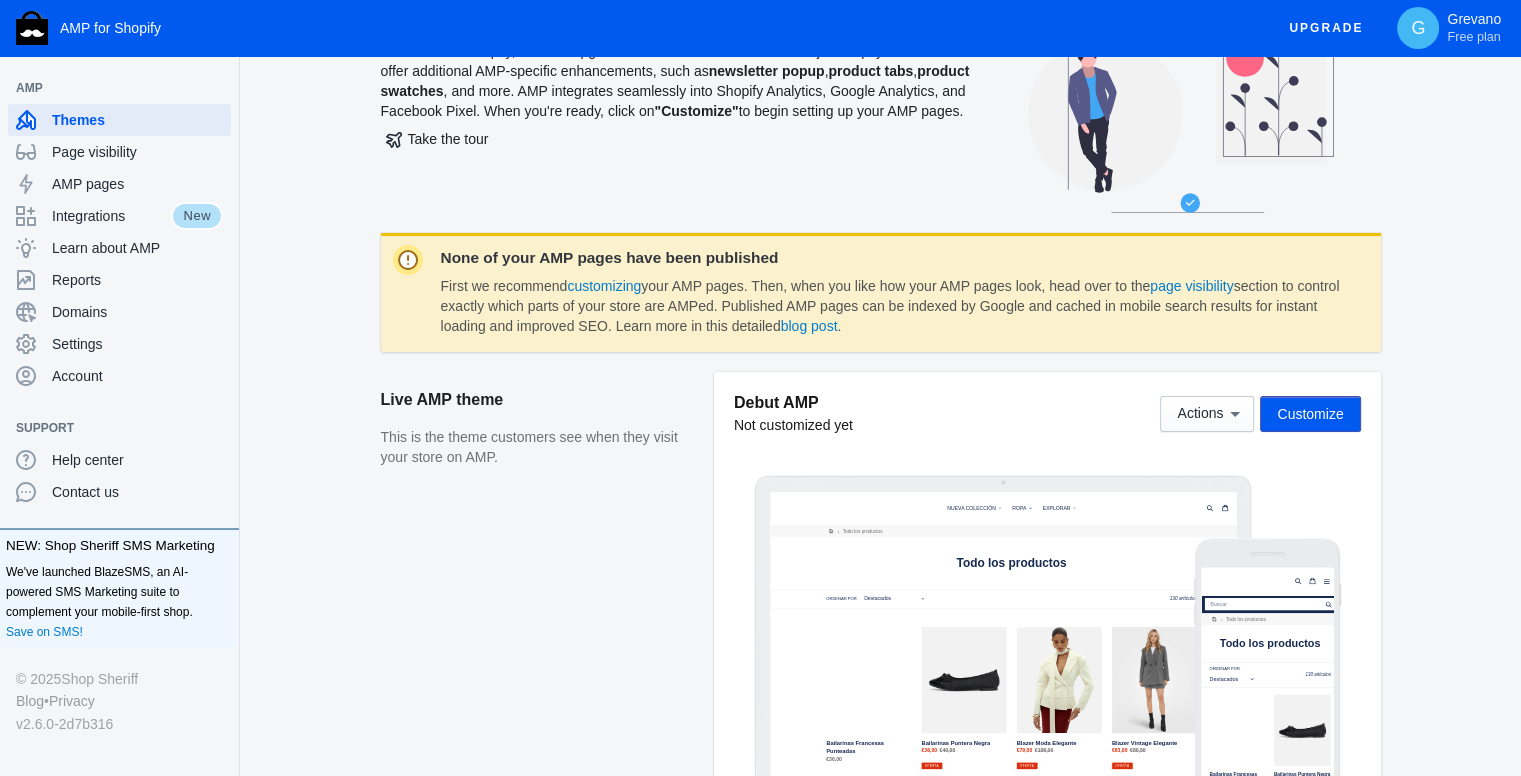 click on "None of your AMP pages have been published  First we recommend  customizing  your AMP pages. Then, when you like how your AMP pages look, head over to the  page visibility  section to control exactly which parts of your store are AMPed. Published AMP pages can be indexed by Google and cached in mobile search results for instant loading and improved SEO. Learn more in this detailed  blog post ." 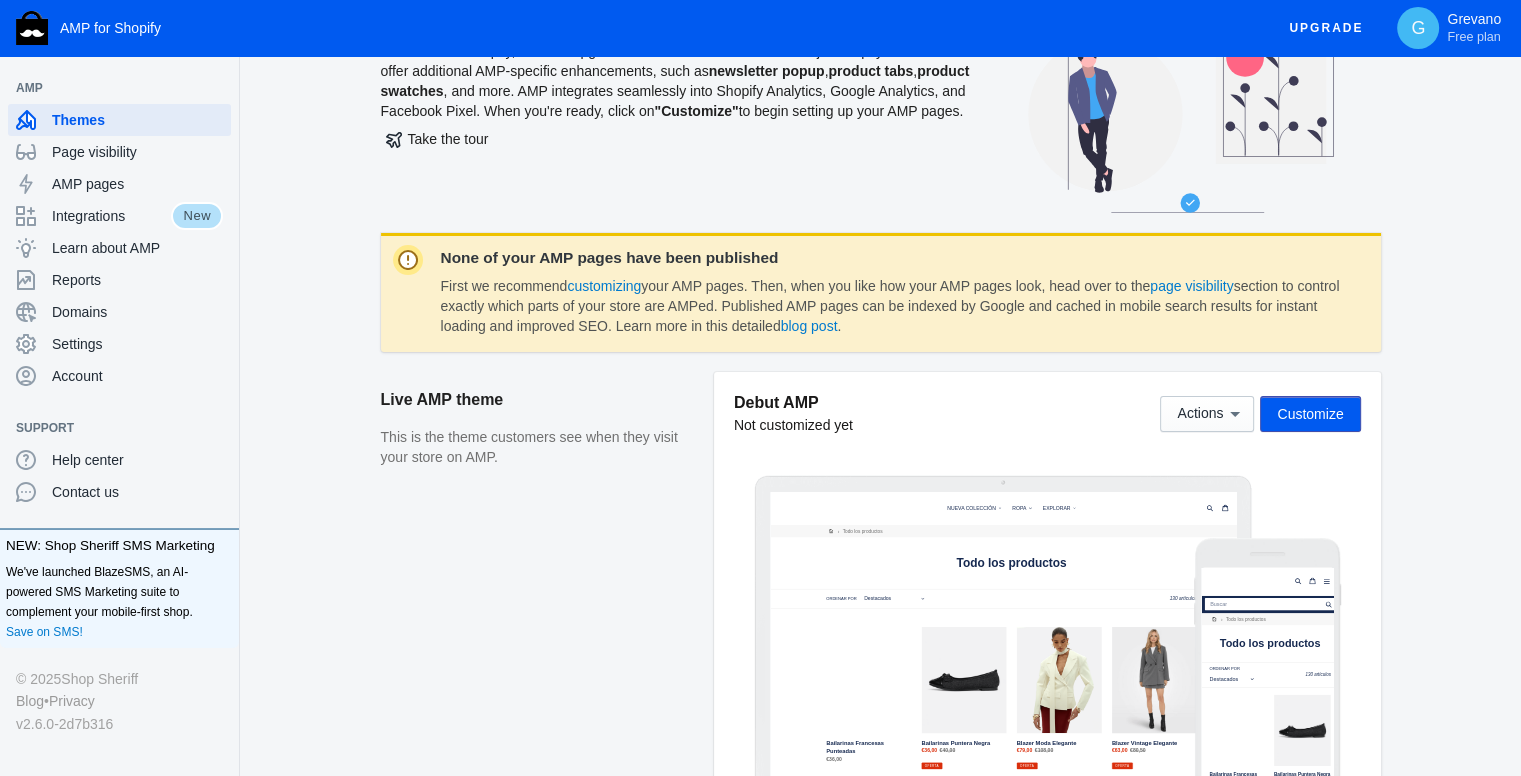 drag, startPoint x: 423, startPoint y: 284, endPoint x: 550, endPoint y: 284, distance: 127 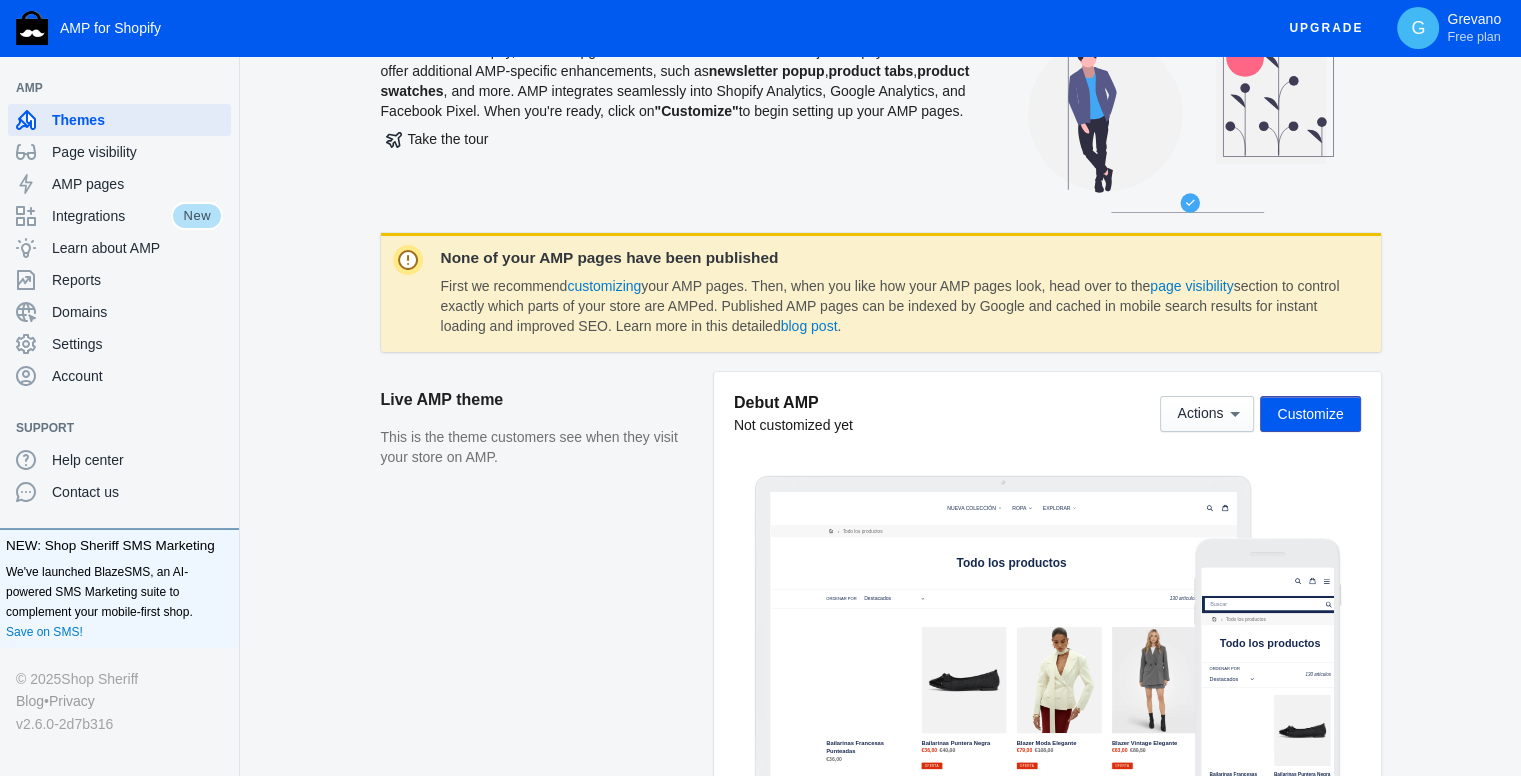 click on "None of your AMP pages have been published  First we recommend  customizing  your AMP pages. Then, when you like how your AMP pages look, head over to the  page visibility  section to control exactly which parts of your store are AMPed. Published AMP pages can be indexed by Google and cached in mobile search results for instant loading and improved SEO. Learn more in this detailed  blog post ." 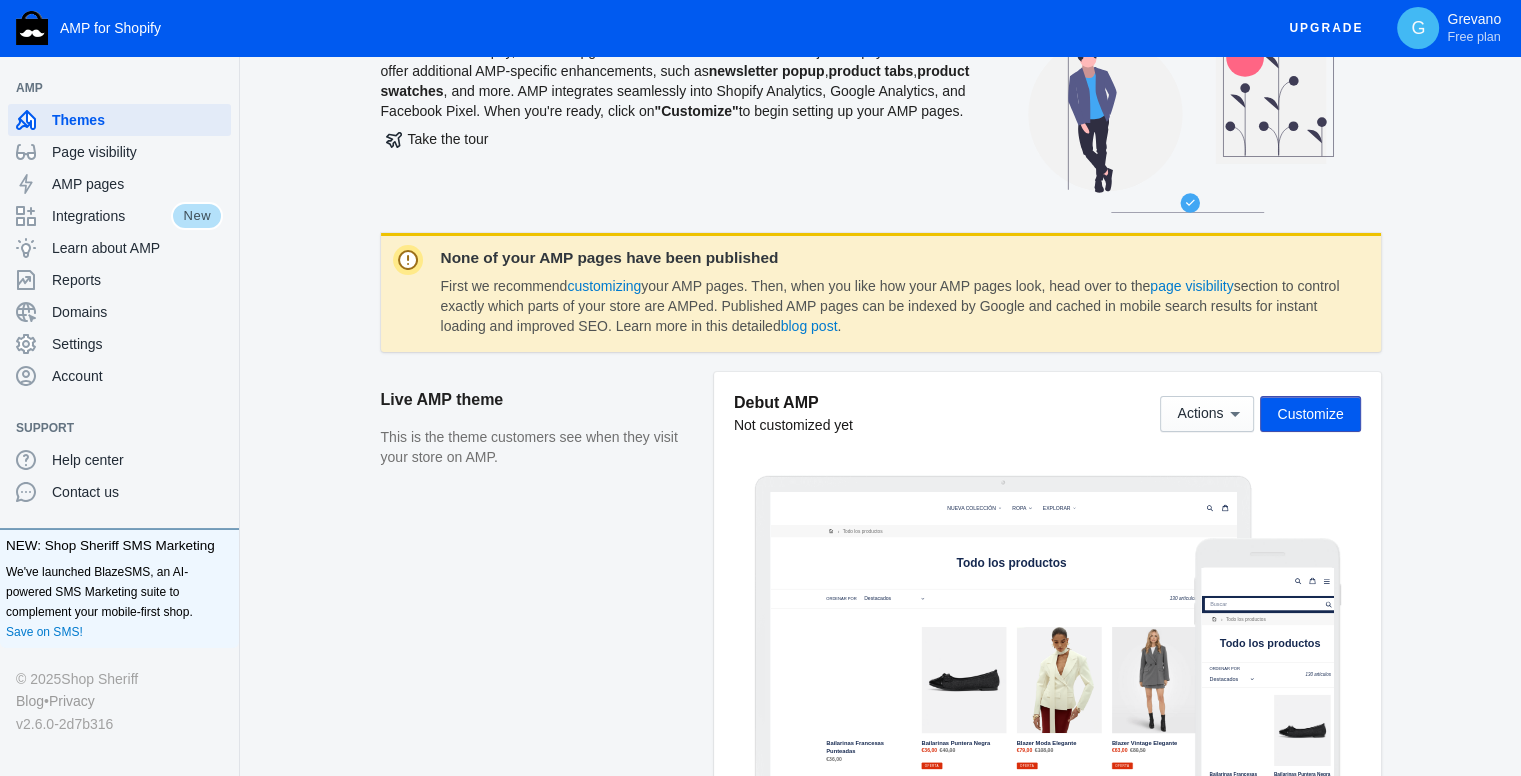 click on "First we recommend  customizing  your AMP pages. Then, when you like how your AMP pages look, head over to the  page visibility  section to control exactly which parts of your store are AMPed. Published AMP pages can be indexed by Google and cached in mobile search results for instant loading and improved SEO. Learn more in this detailed  blog post ." 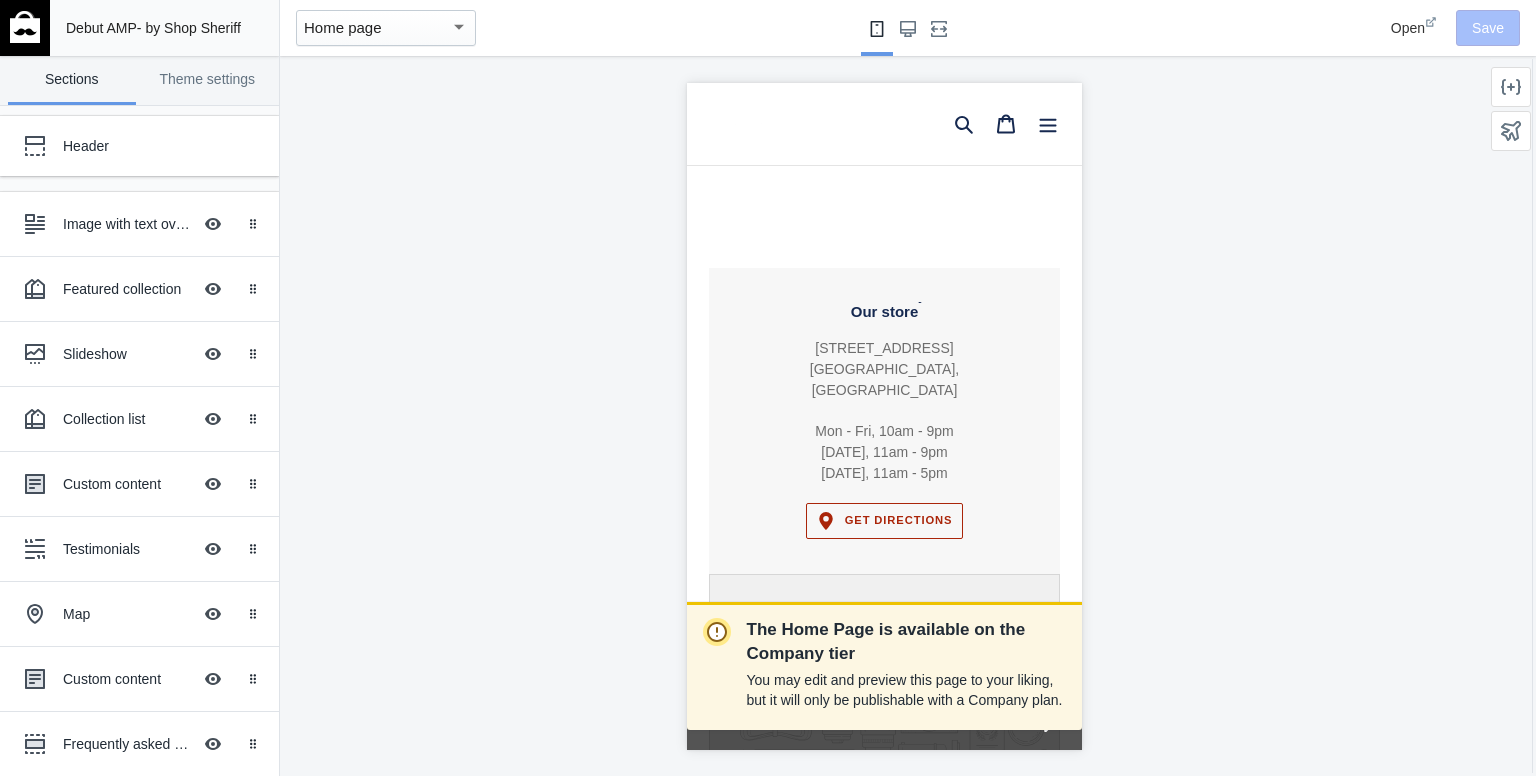 scroll, scrollTop: 2600, scrollLeft: 0, axis: vertical 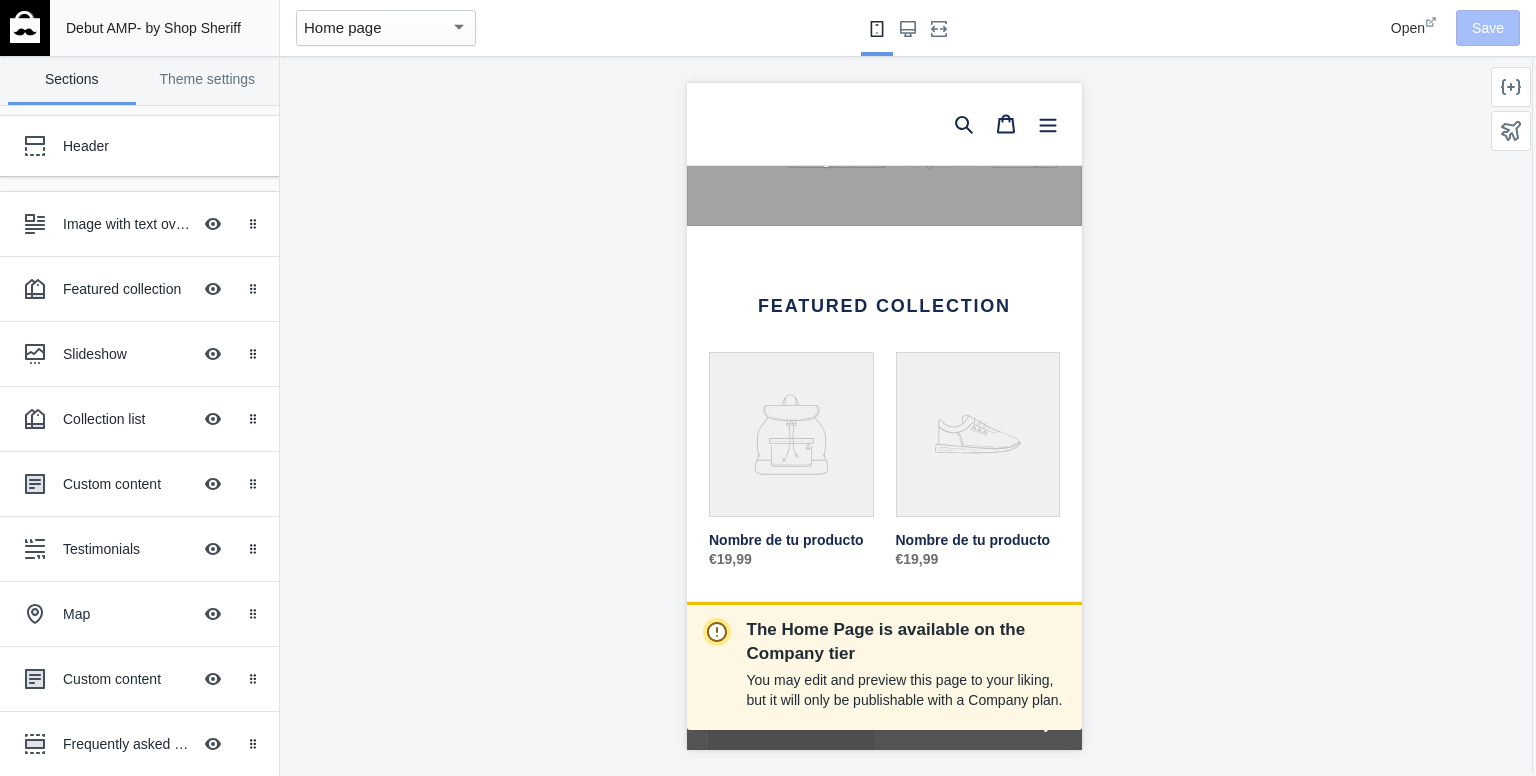 click on "Home page" at bounding box center (386, 28) 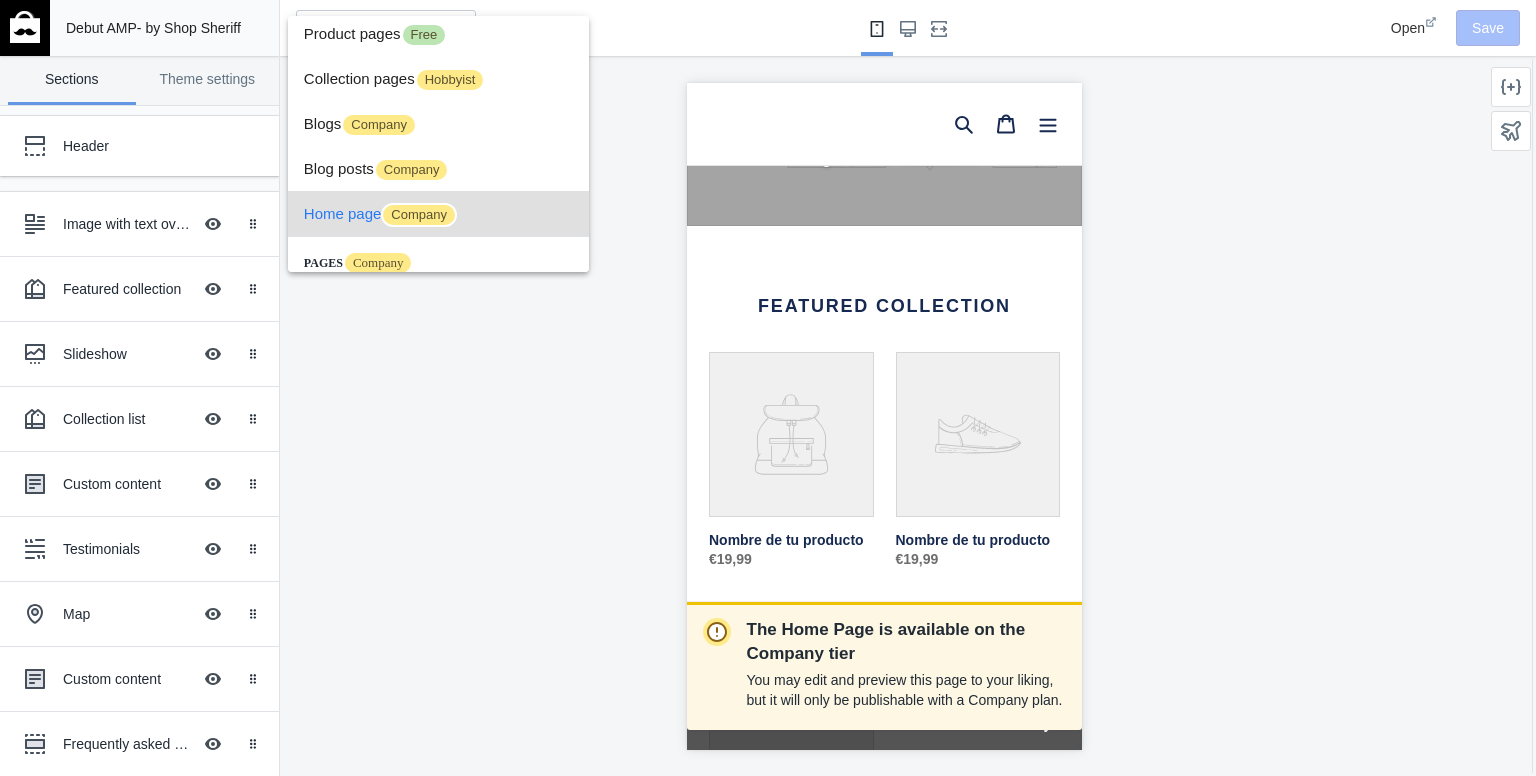 scroll, scrollTop: 0, scrollLeft: 0, axis: both 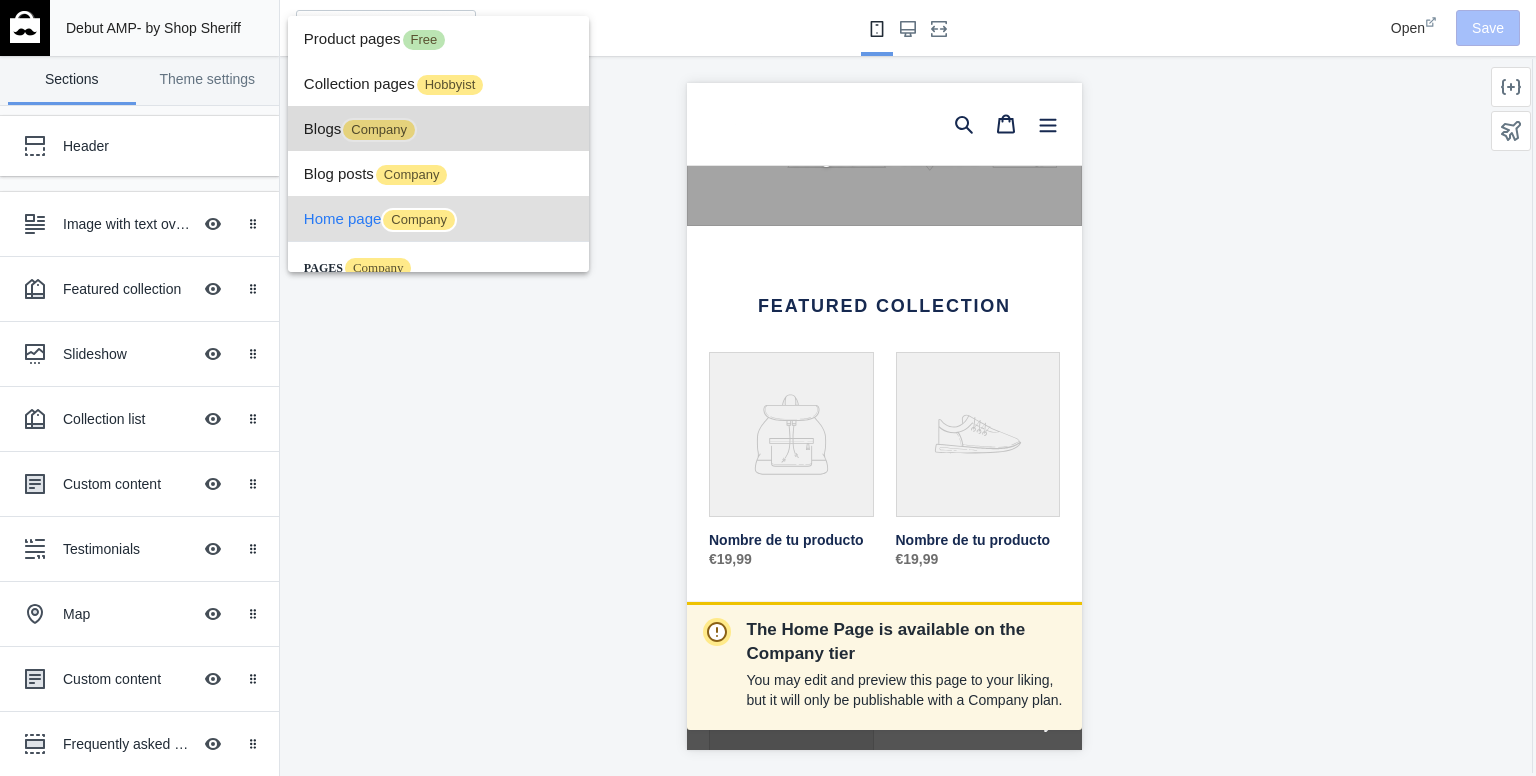 click on "Blogs   Company" at bounding box center [438, 128] 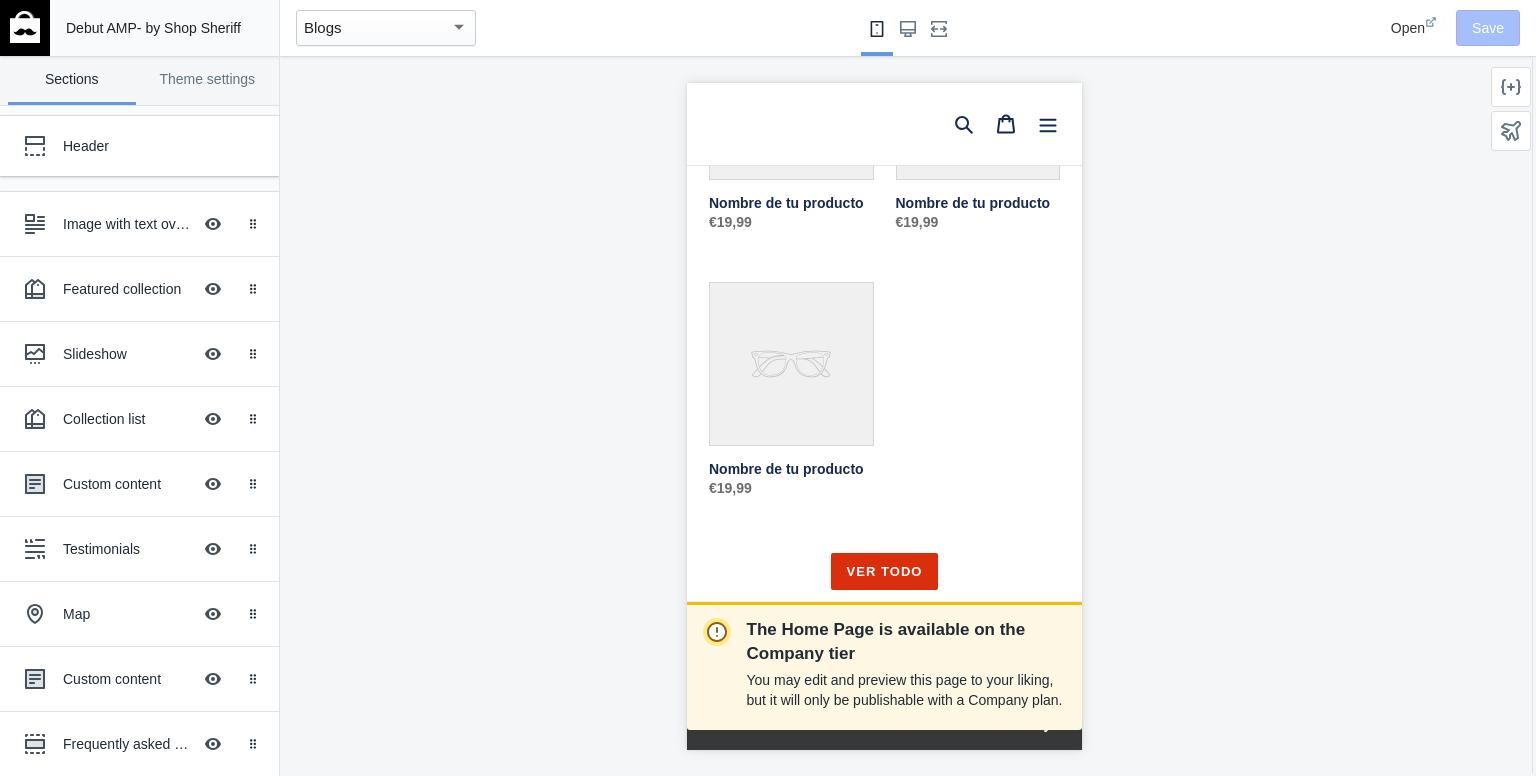 scroll, scrollTop: 784, scrollLeft: 0, axis: vertical 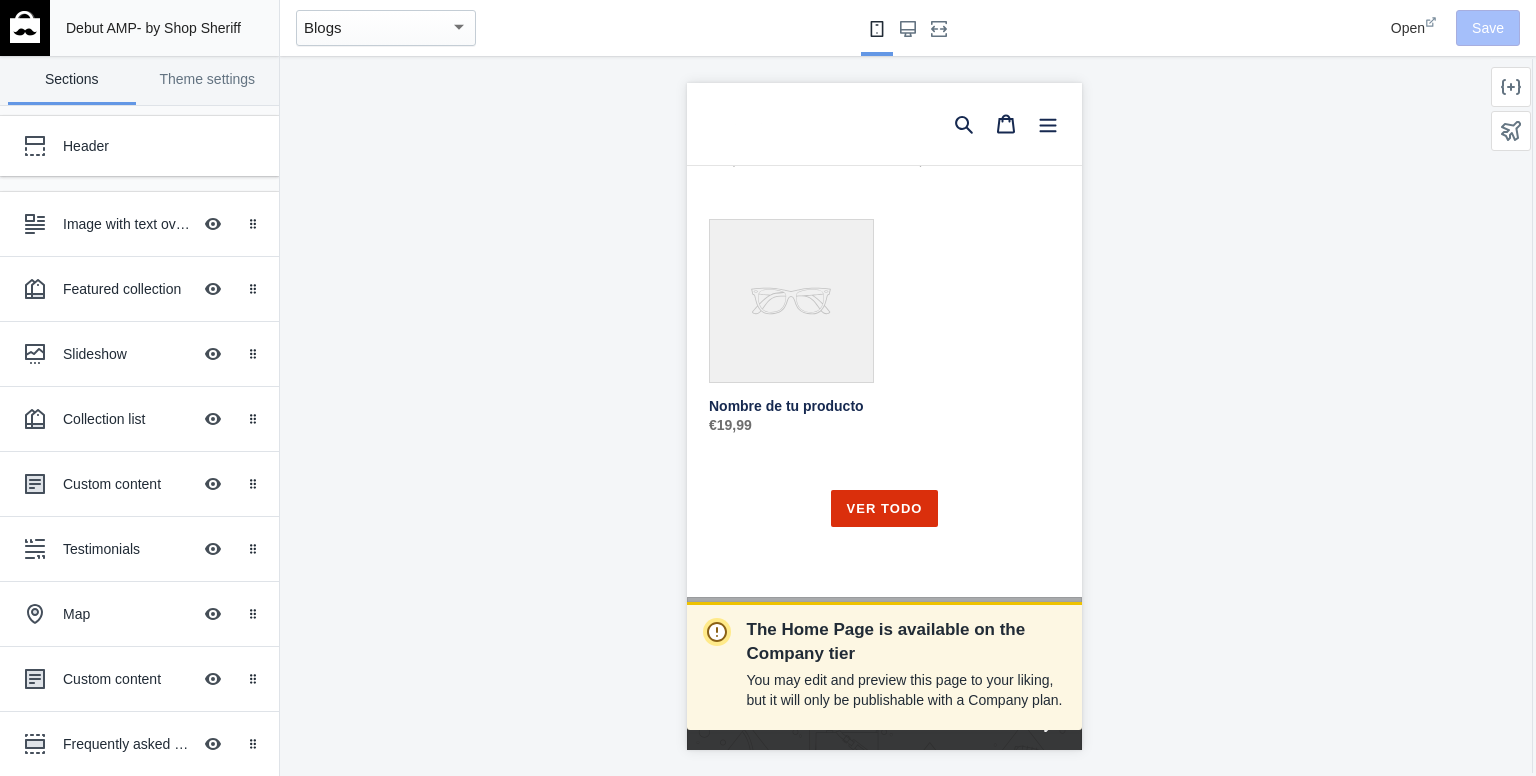 click on "Open" at bounding box center [1408, 28] 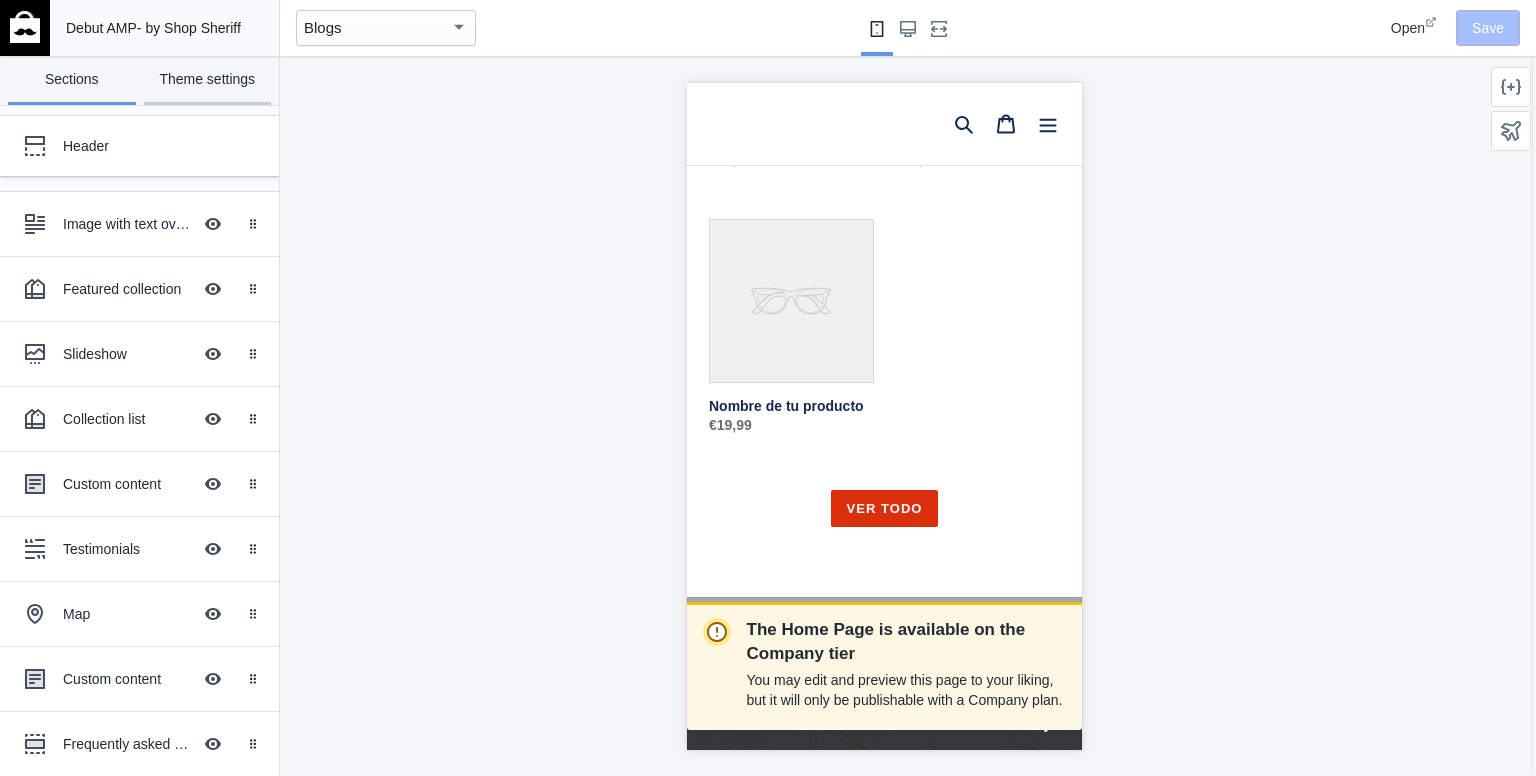 click on "Theme settings" at bounding box center [208, 80] 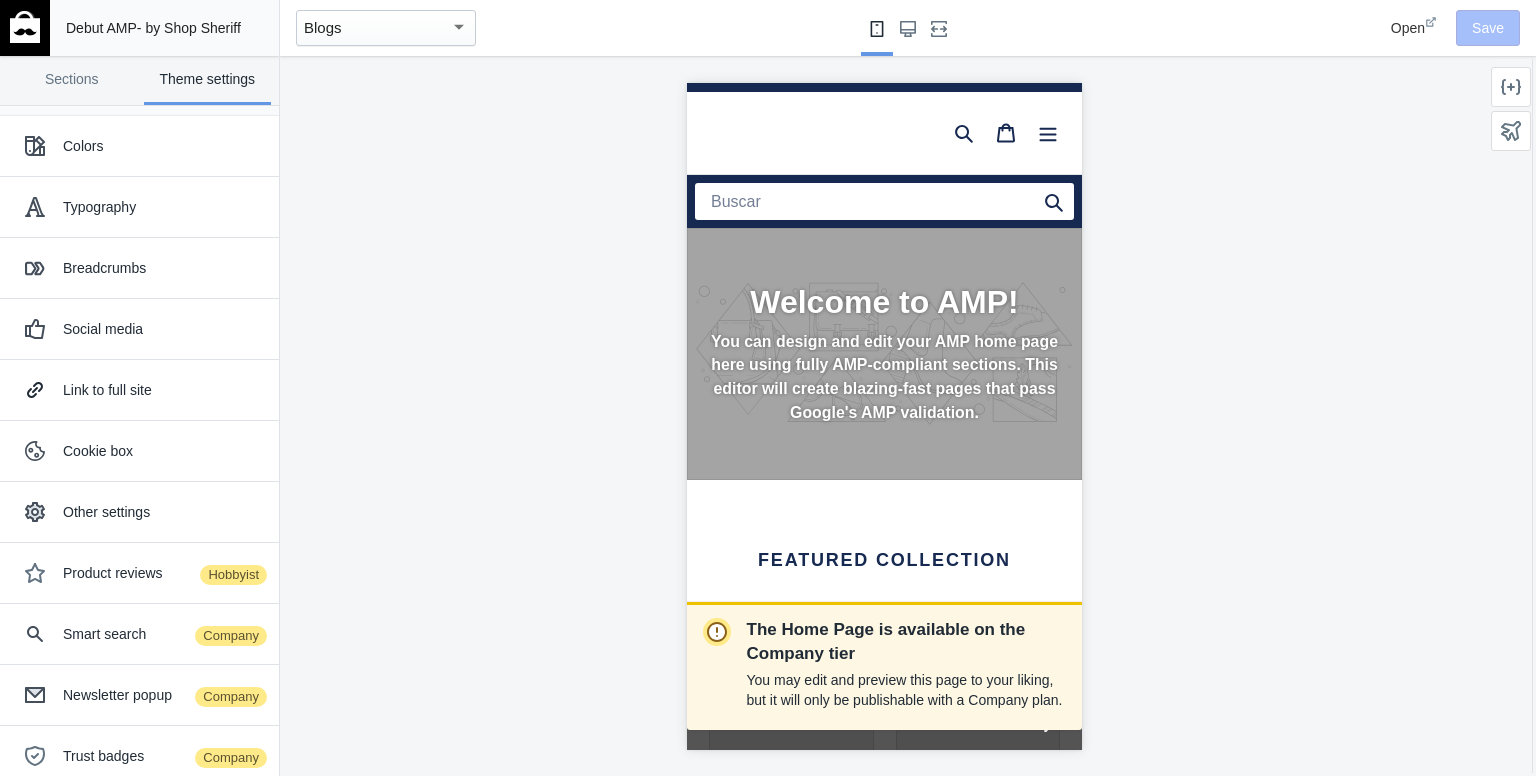 scroll, scrollTop: 0, scrollLeft: 0, axis: both 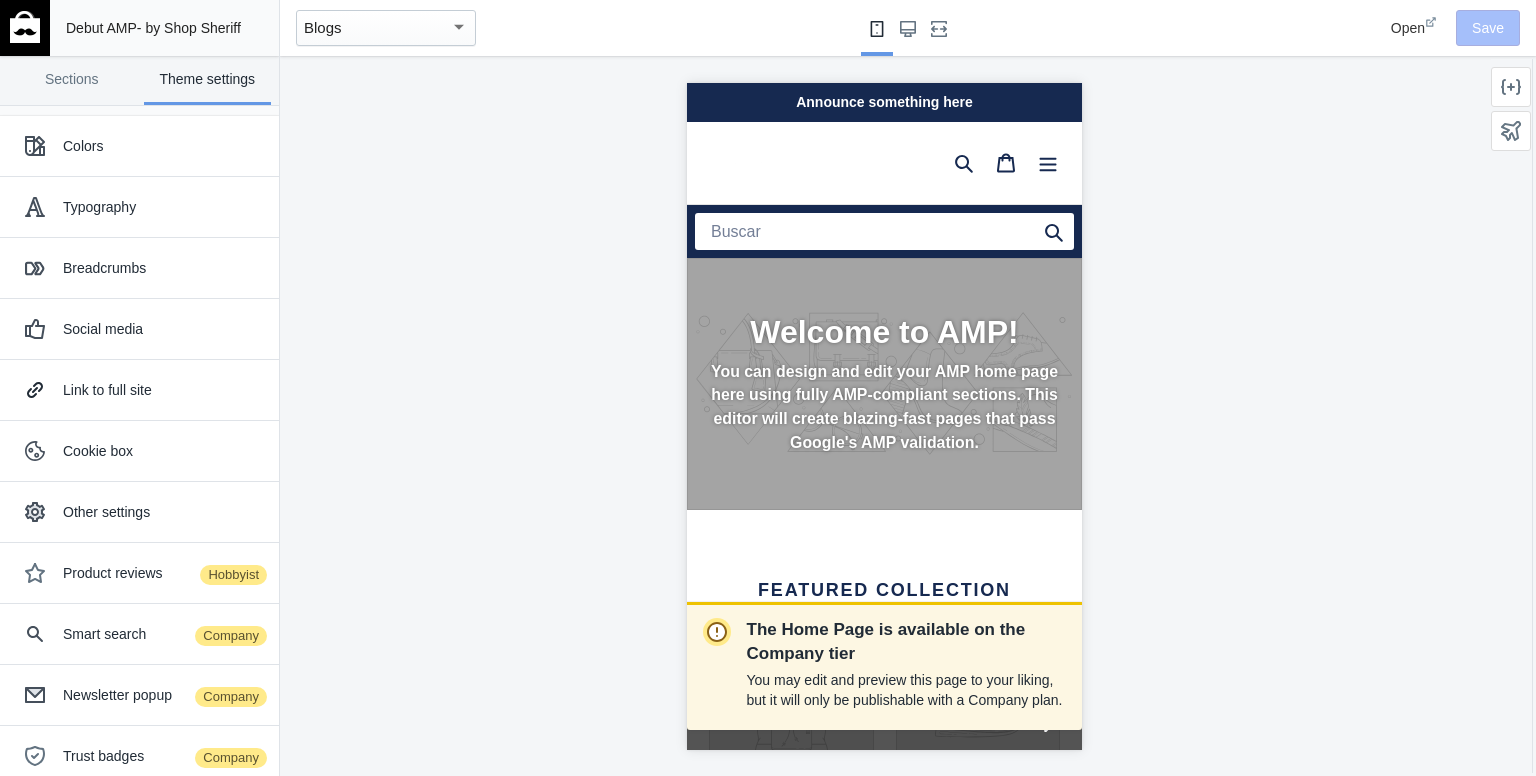 click at bounding box center [25, 27] 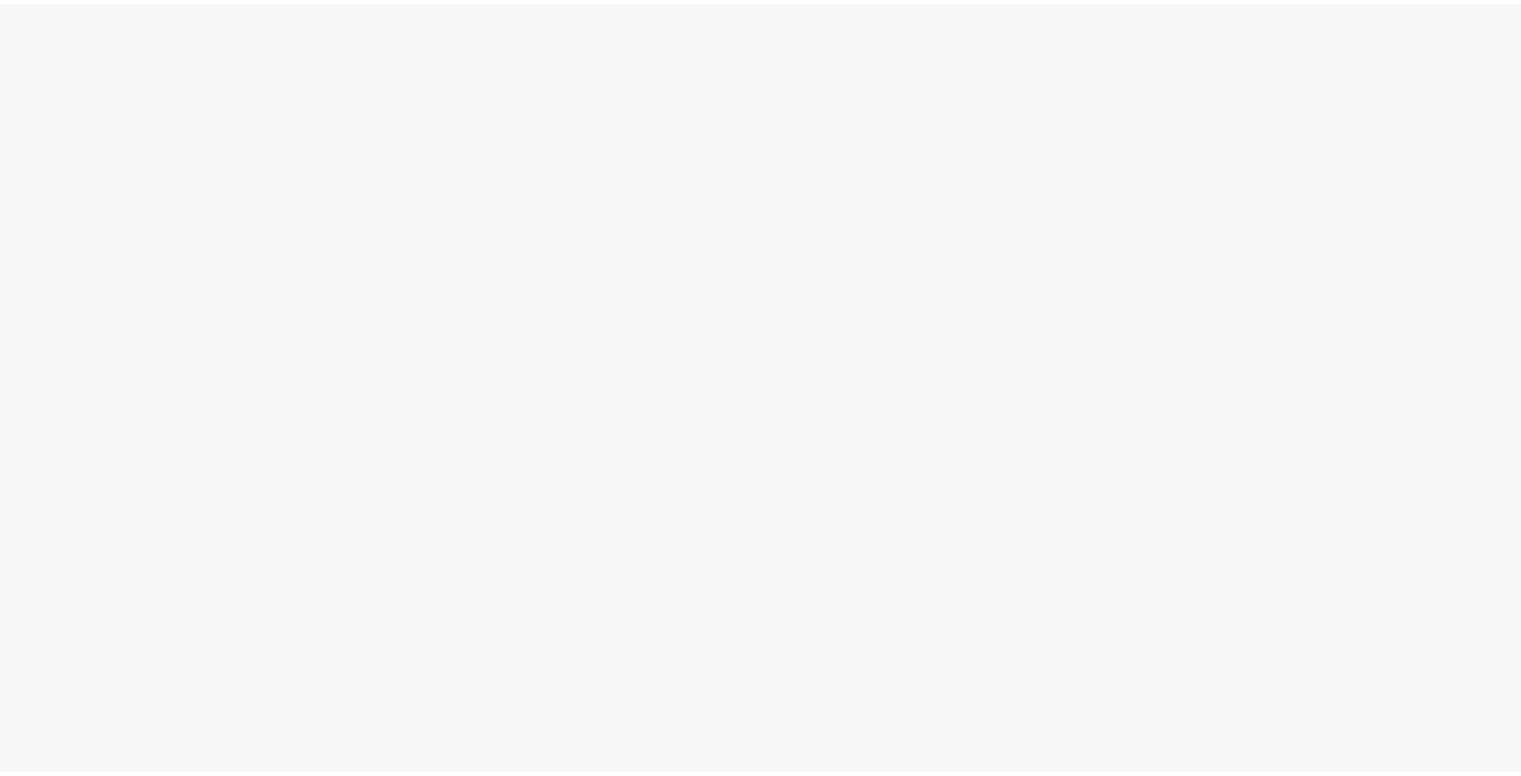 scroll, scrollTop: 0, scrollLeft: 0, axis: both 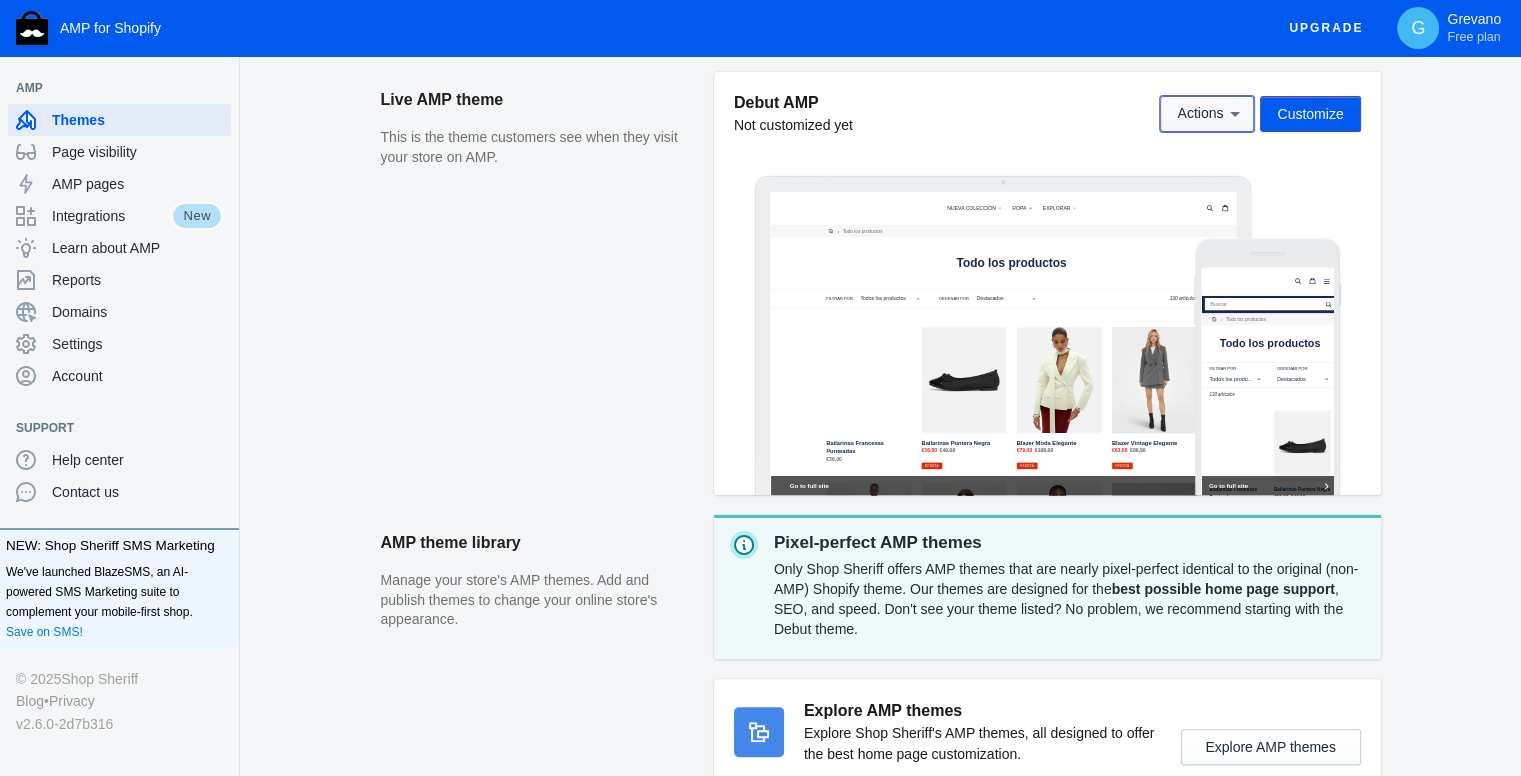 click 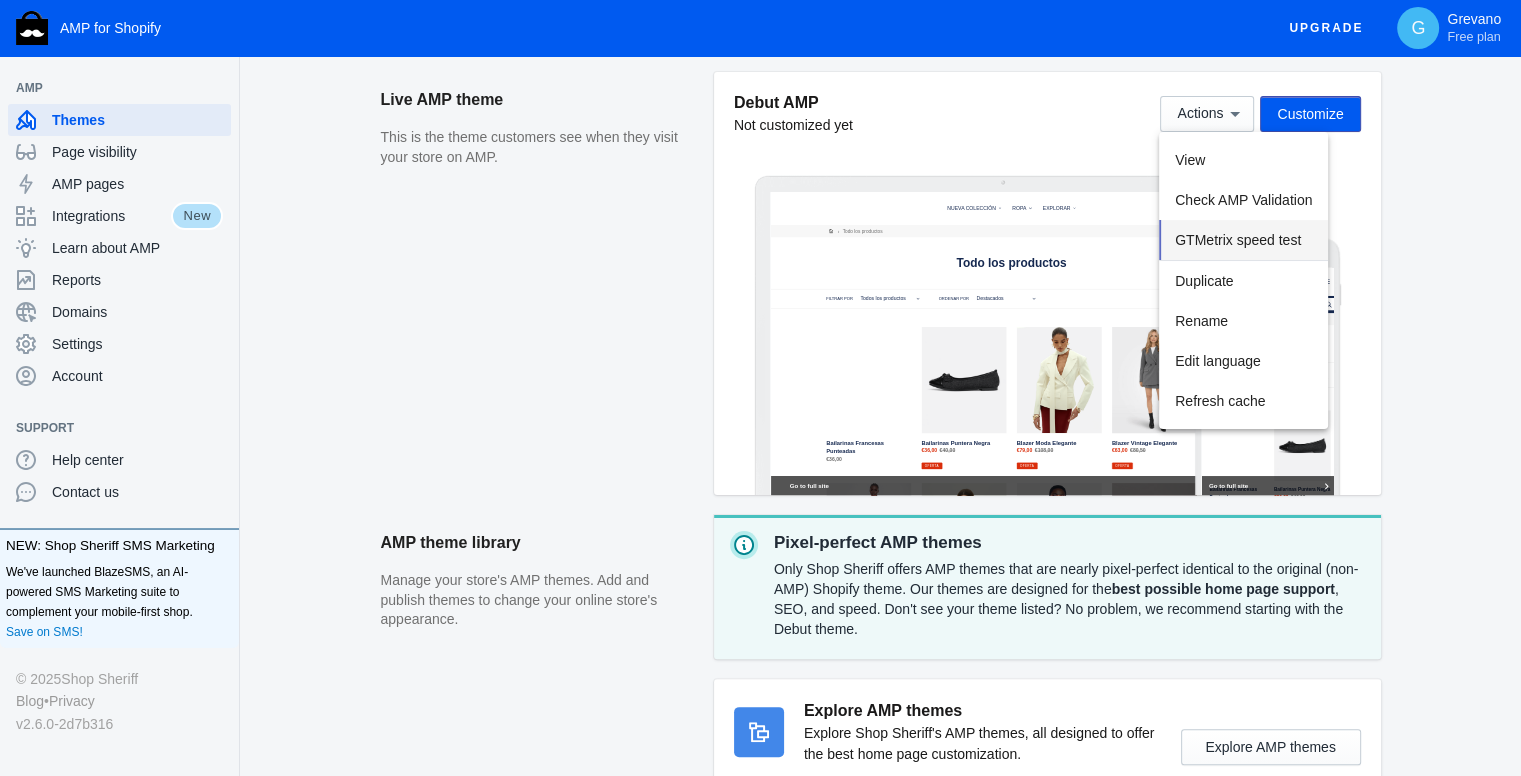click on "GTMetrix speed test" at bounding box center (1238, 240) 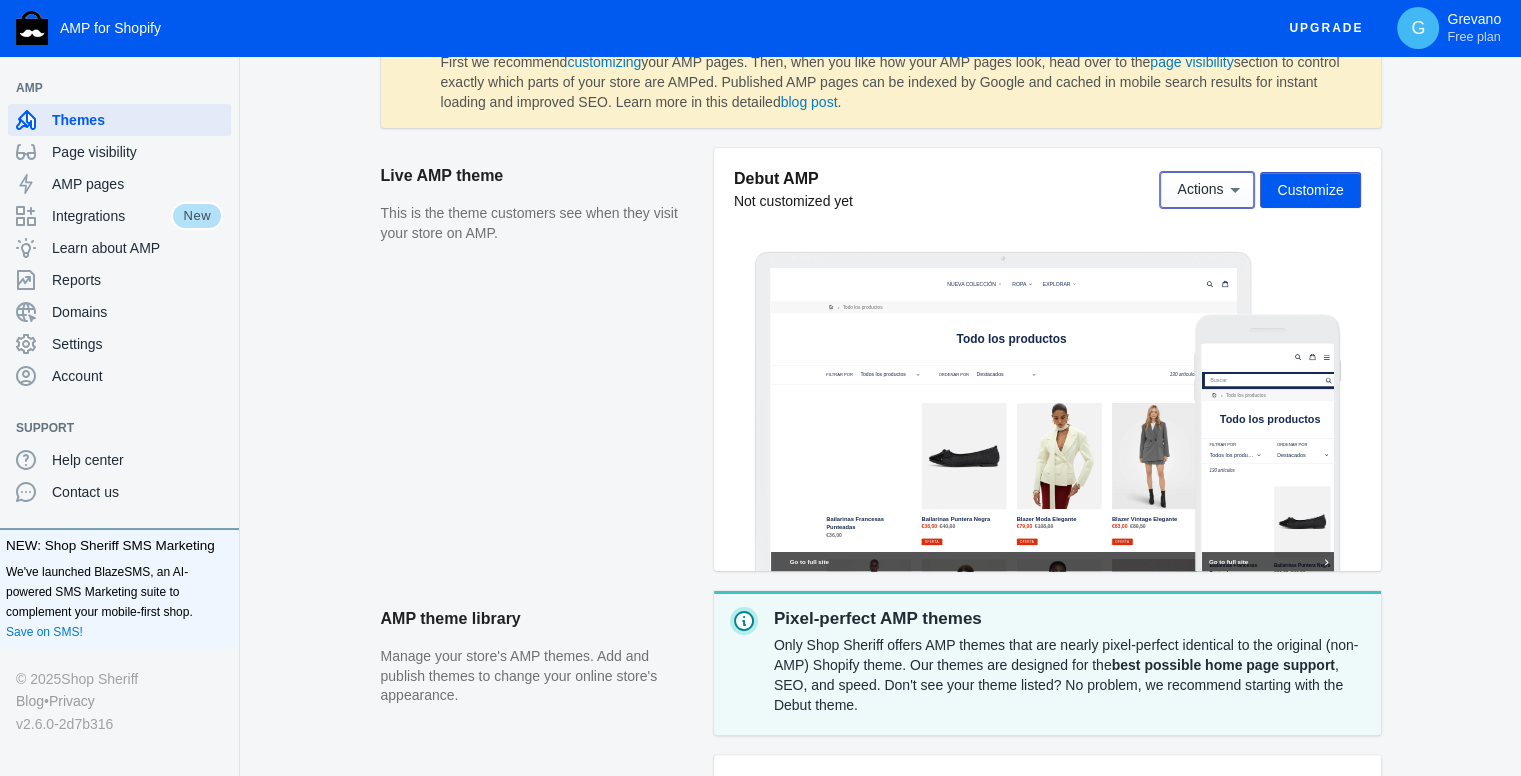 scroll, scrollTop: 300, scrollLeft: 0, axis: vertical 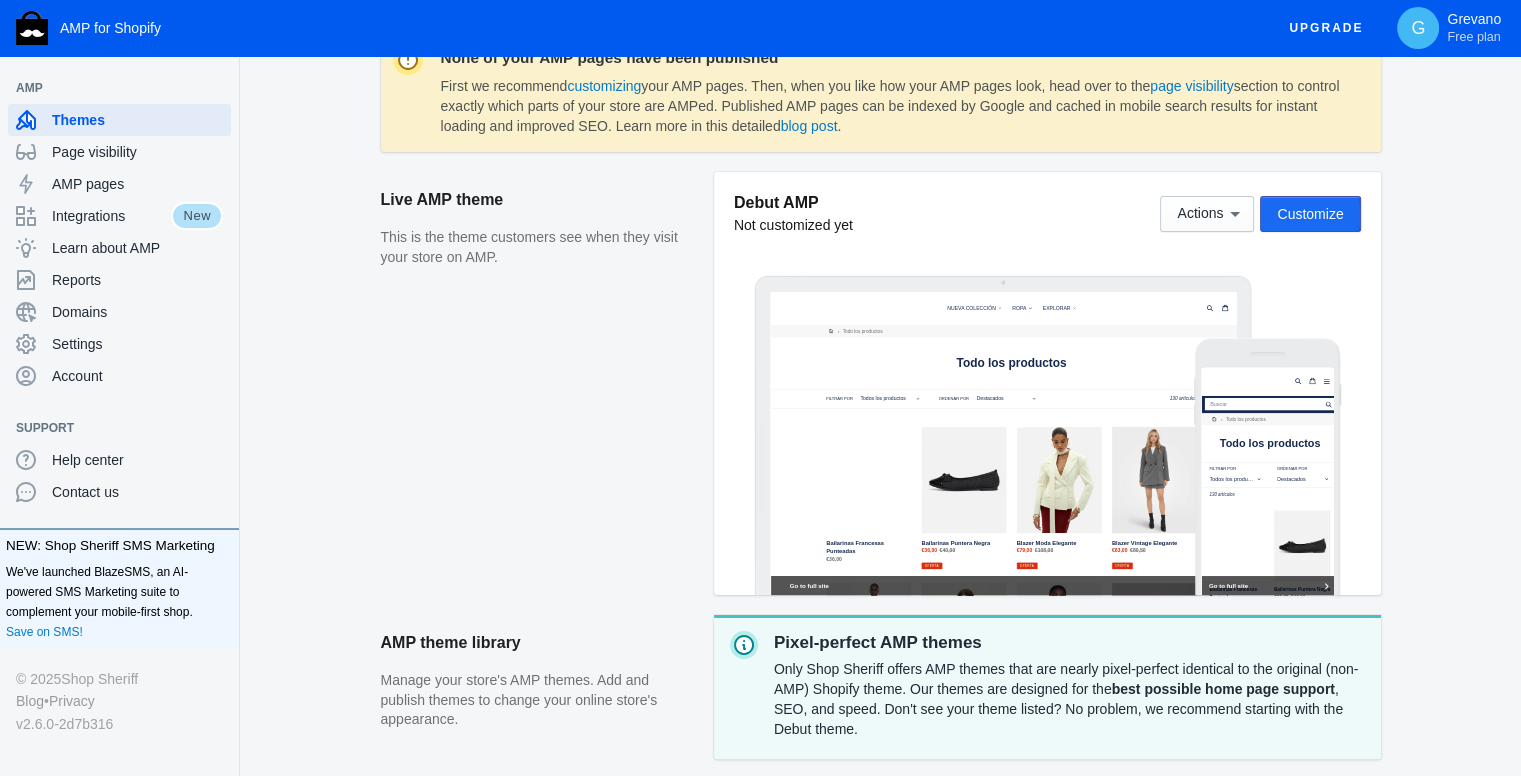 click on "Customize" at bounding box center [1310, 214] 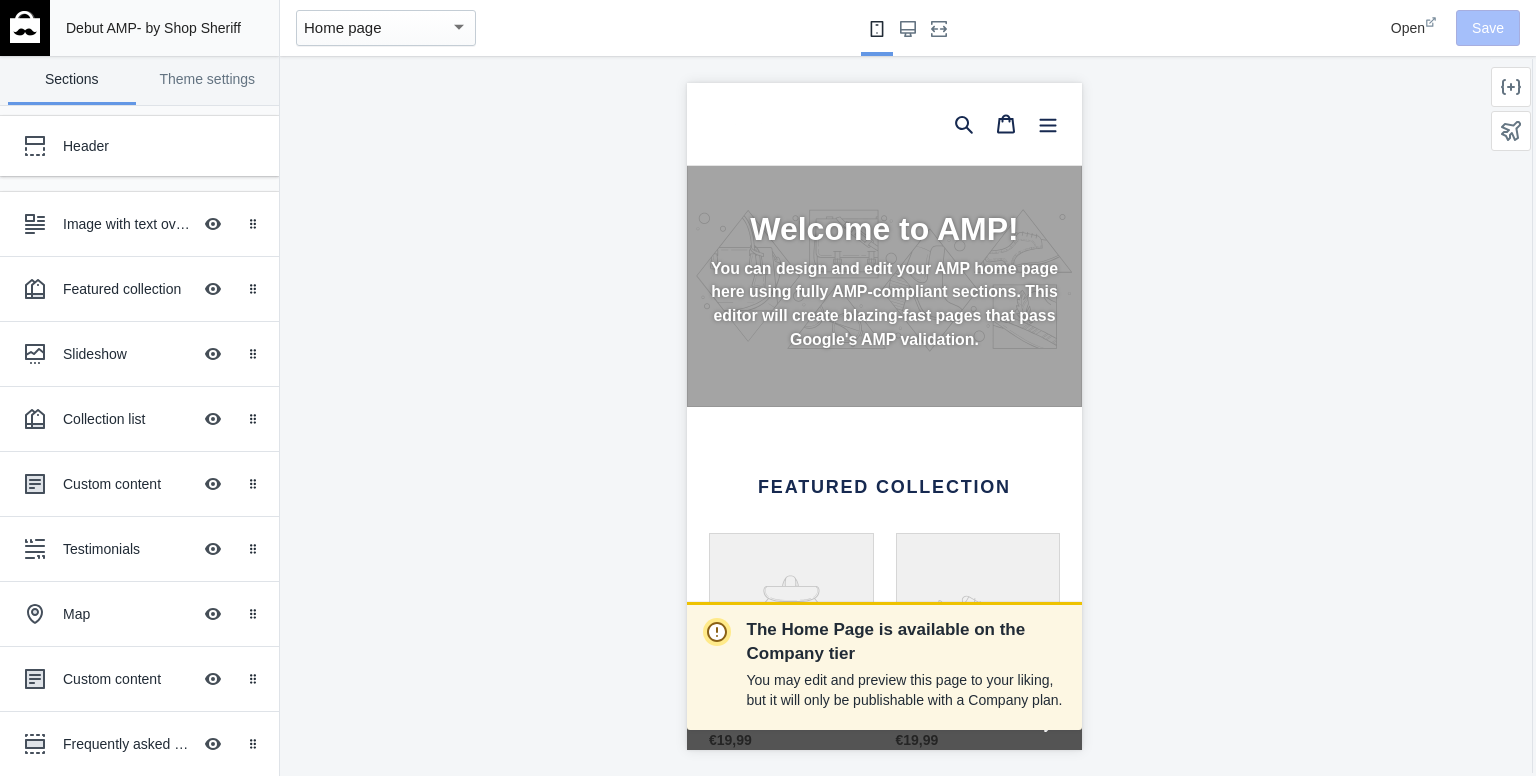 scroll, scrollTop: 100, scrollLeft: 0, axis: vertical 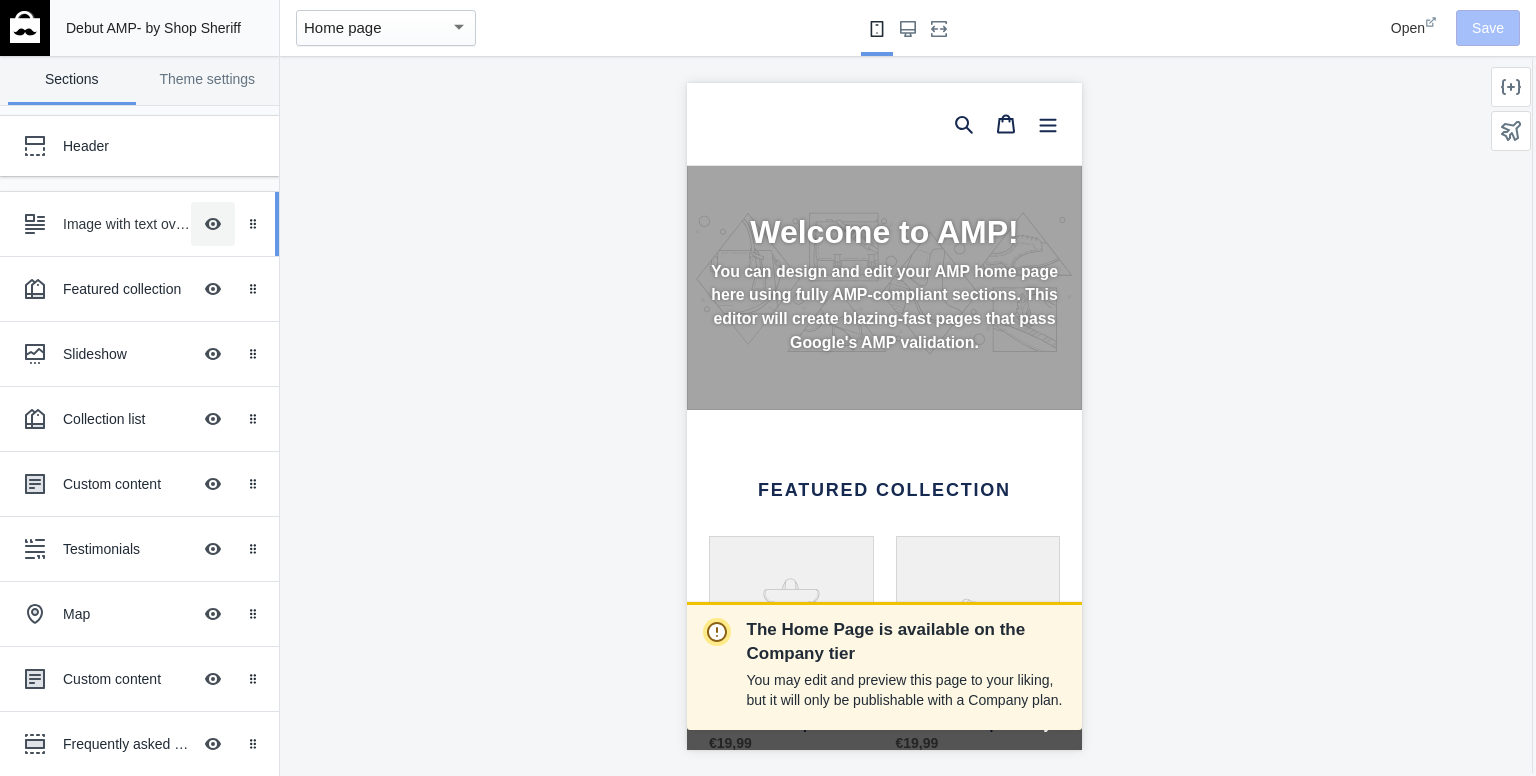 click on "Hide Image with text overlay" at bounding box center [213, 224] 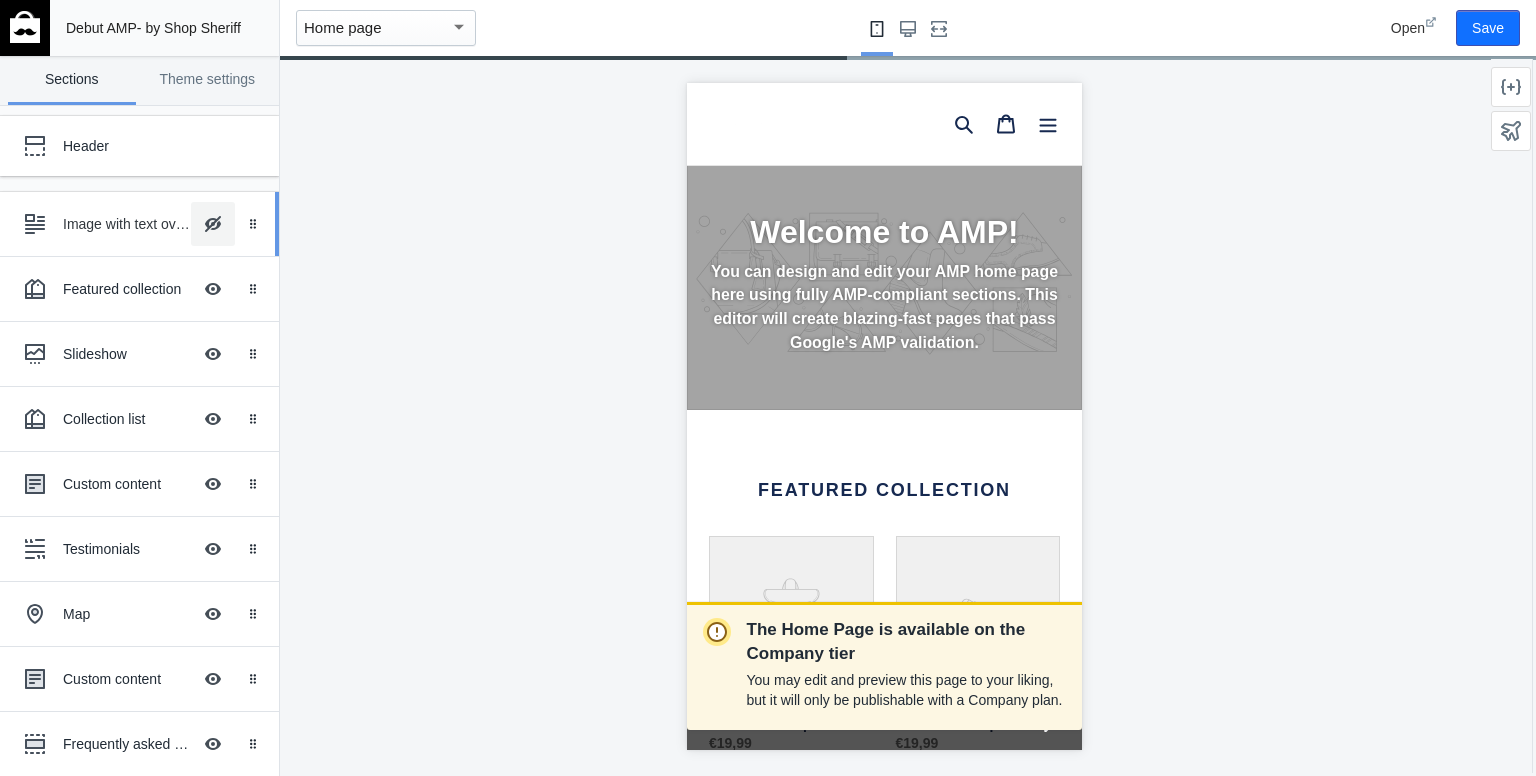click on "Hide Image with text overlay" at bounding box center (213, 224) 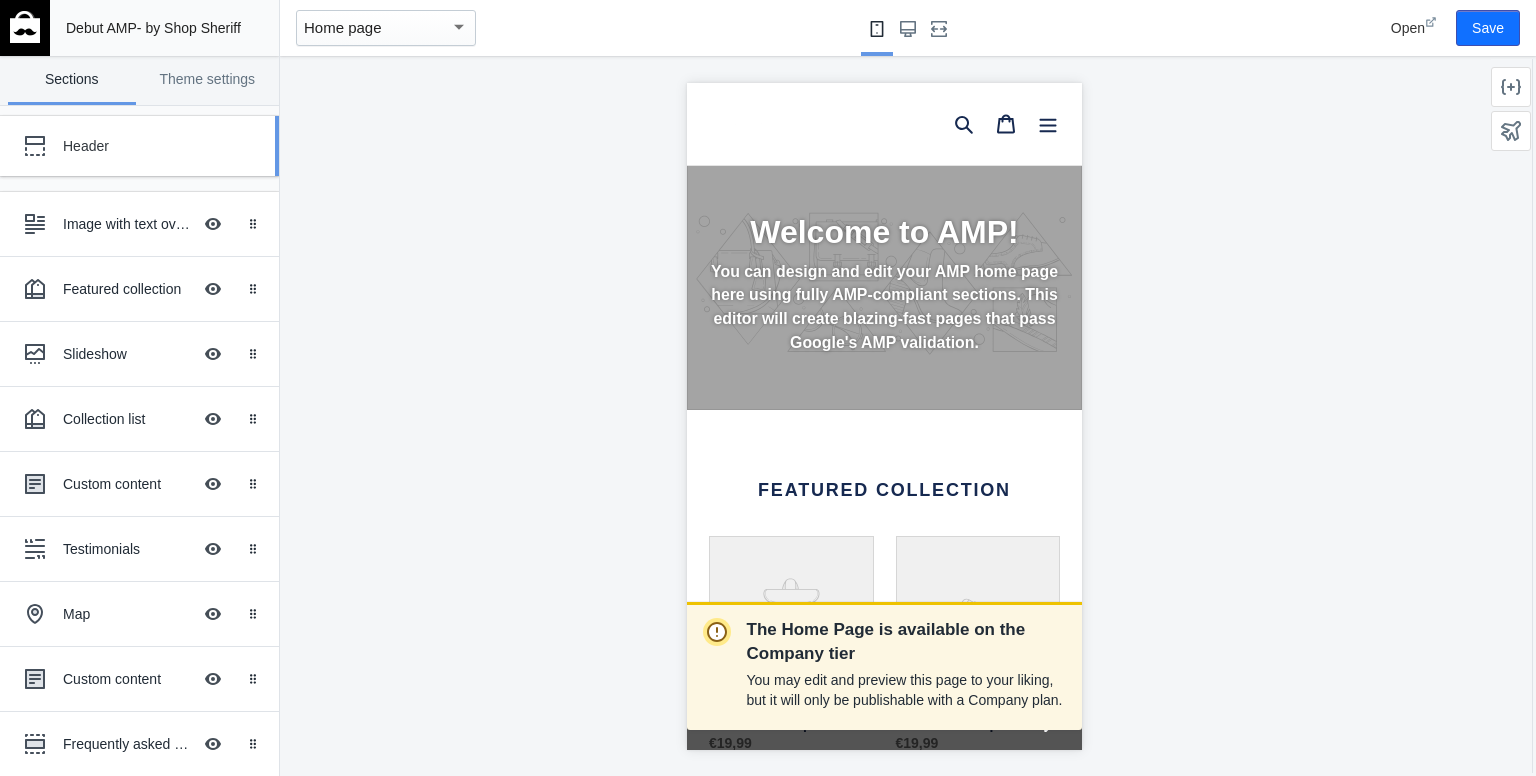 scroll, scrollTop: 174, scrollLeft: 0, axis: vertical 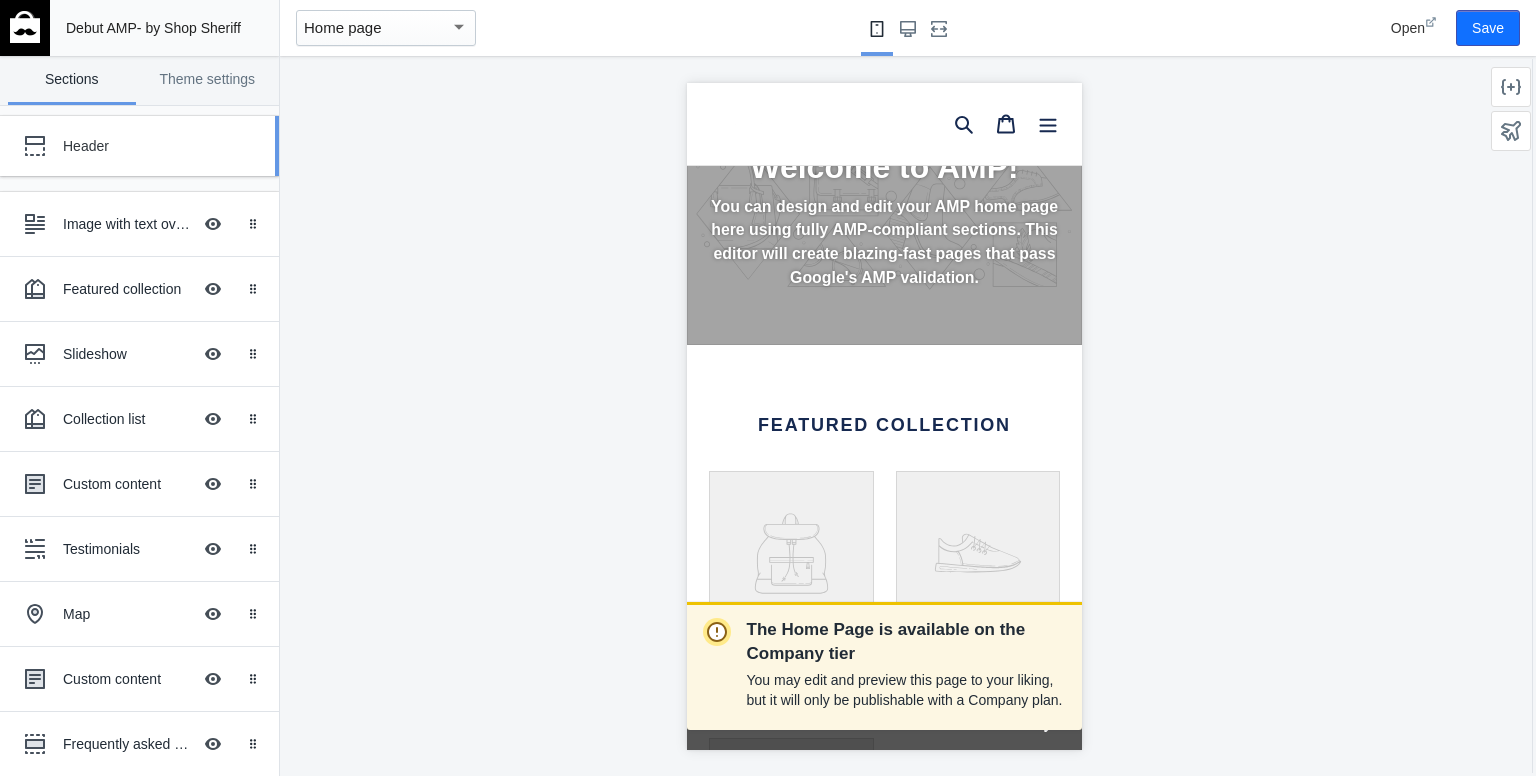 click on "Header" at bounding box center (149, 146) 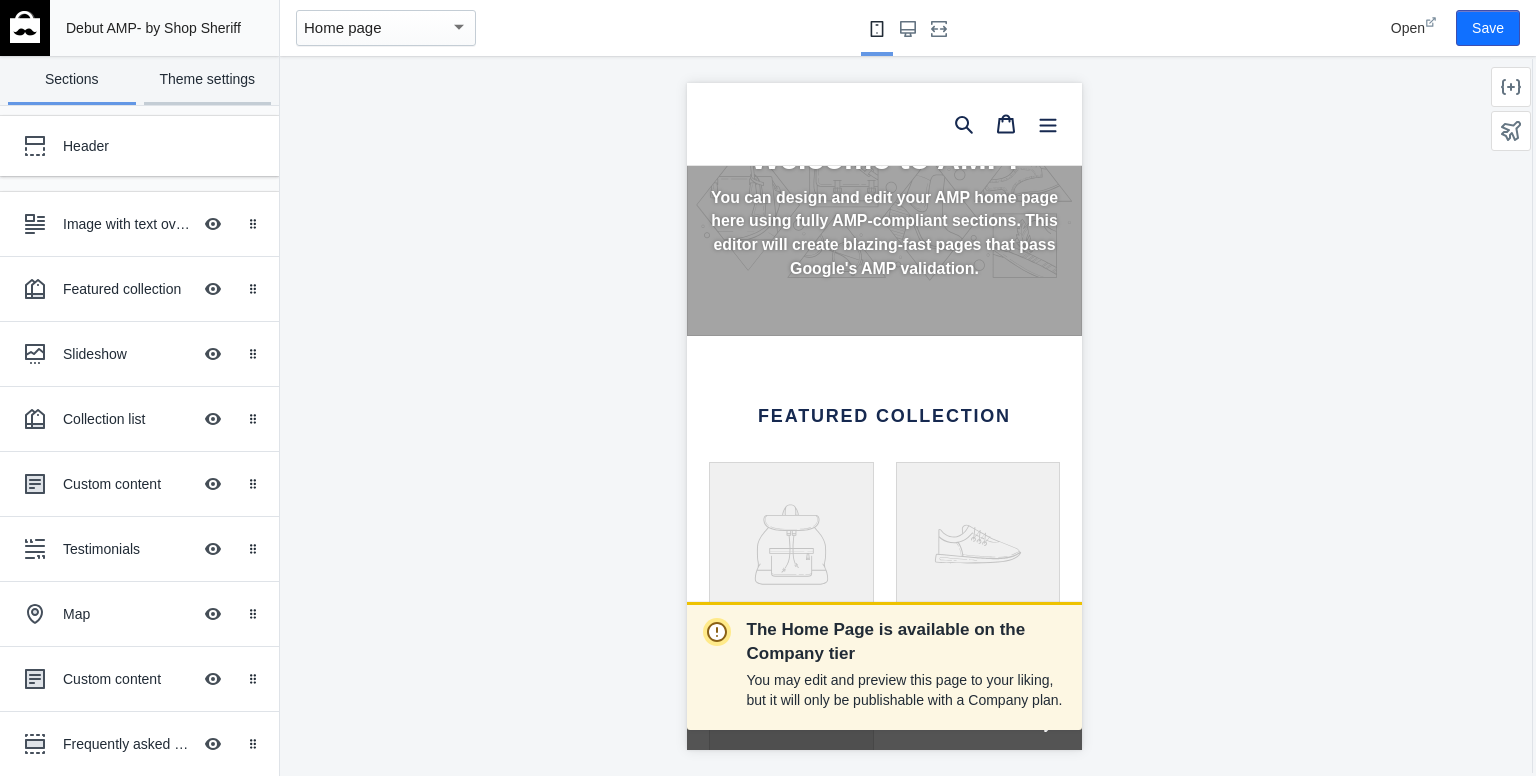 click on "Theme settings" at bounding box center [208, 80] 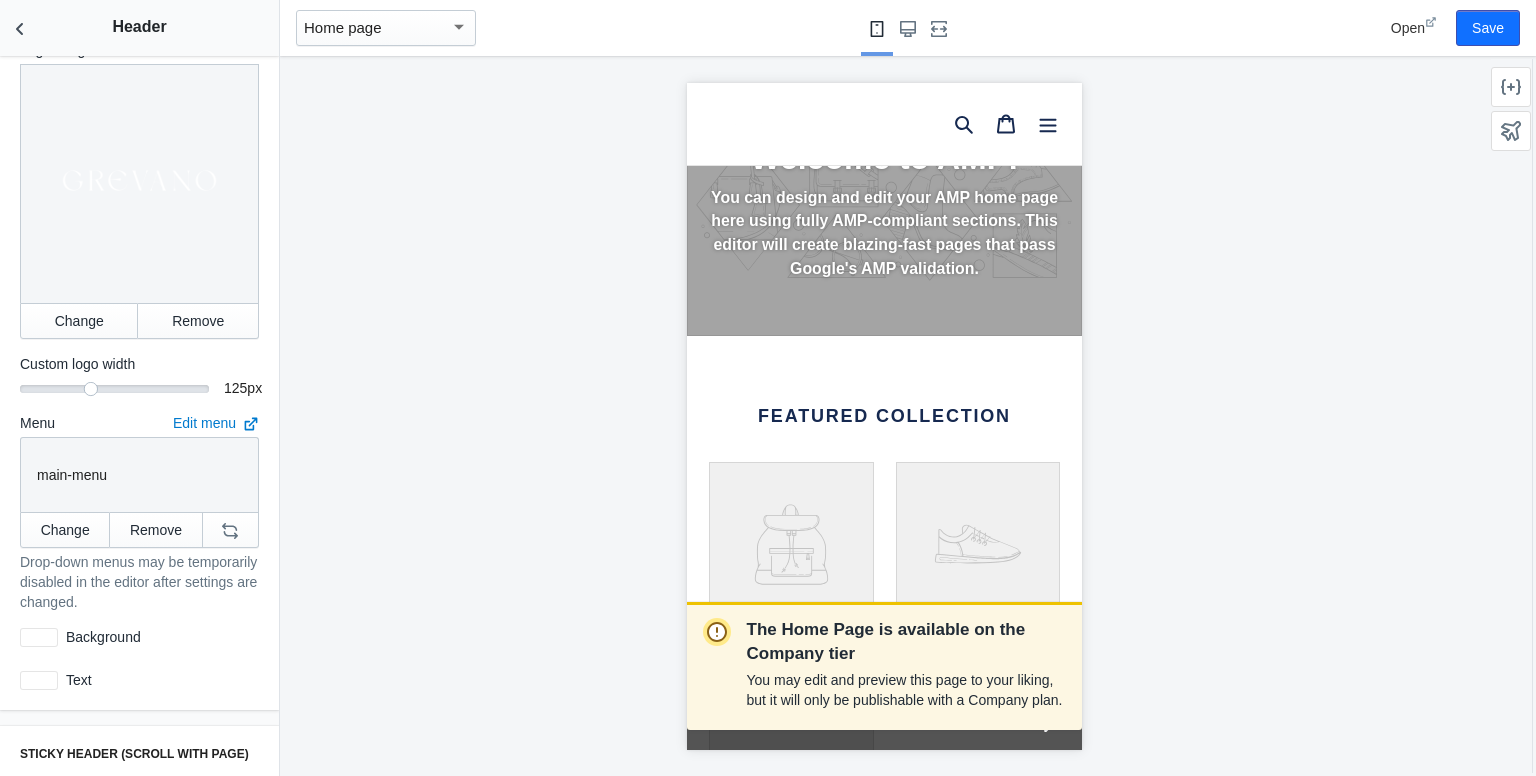 scroll, scrollTop: 200, scrollLeft: 0, axis: vertical 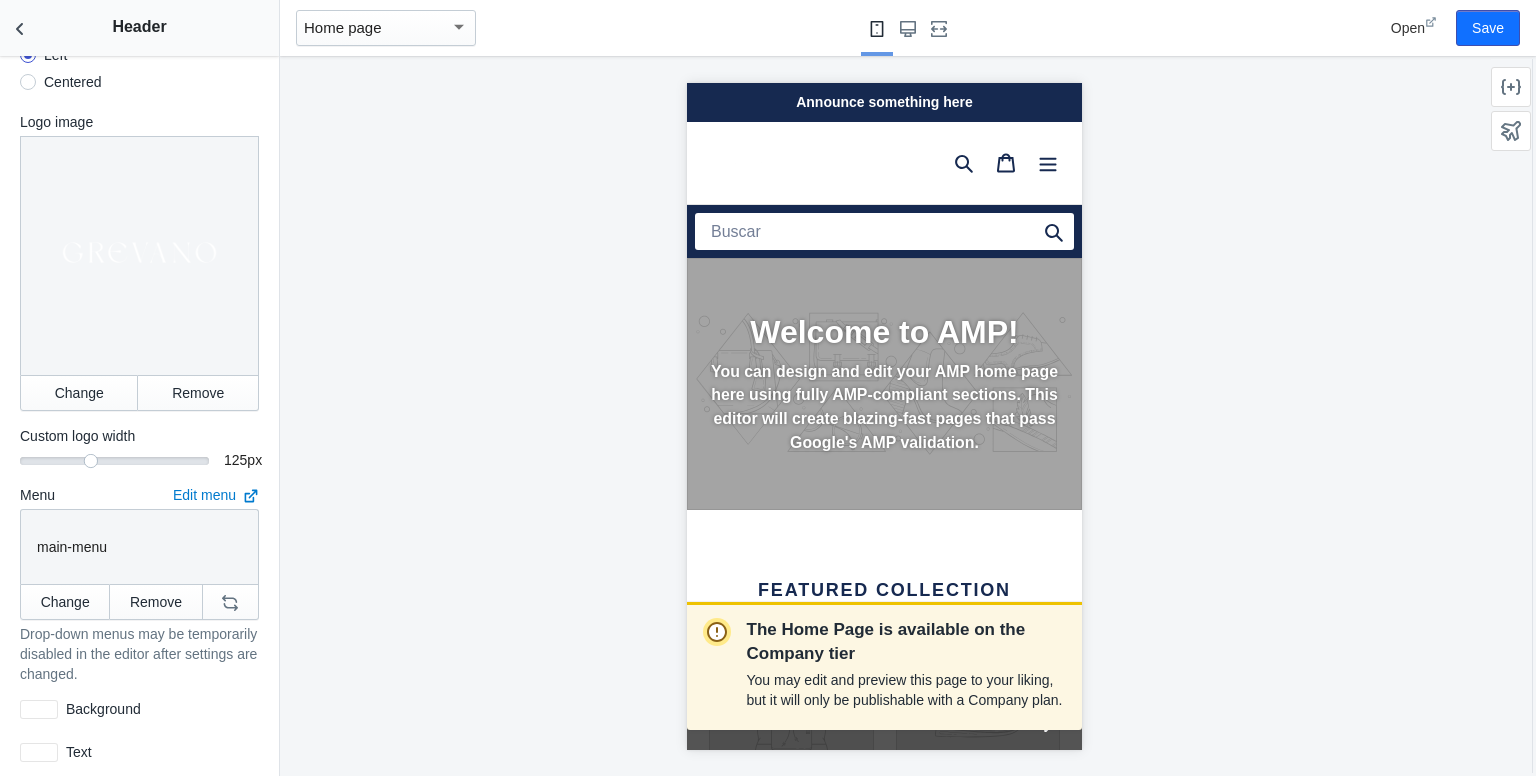 click on "Announce something here" at bounding box center (883, 101) 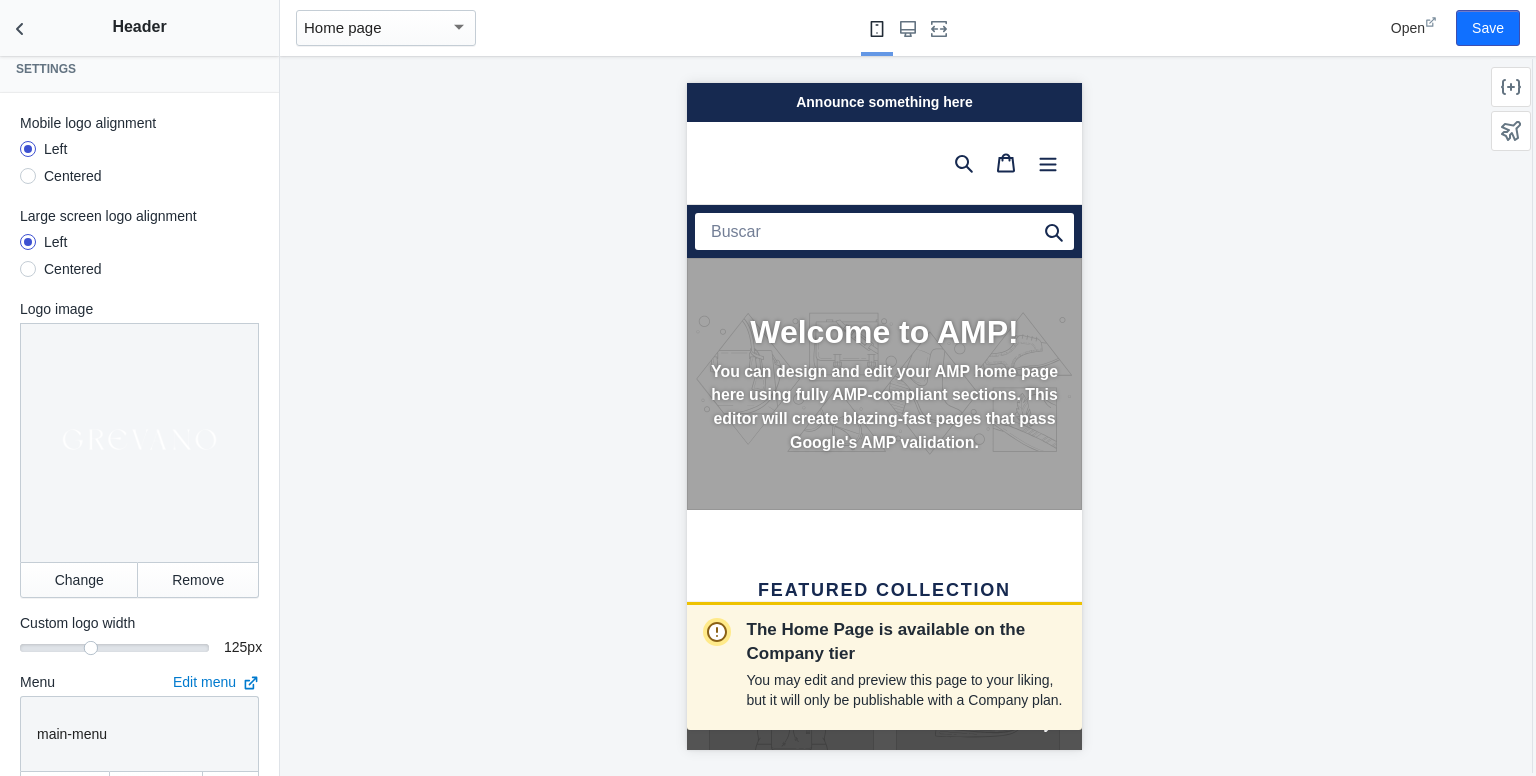 scroll, scrollTop: 0, scrollLeft: 0, axis: both 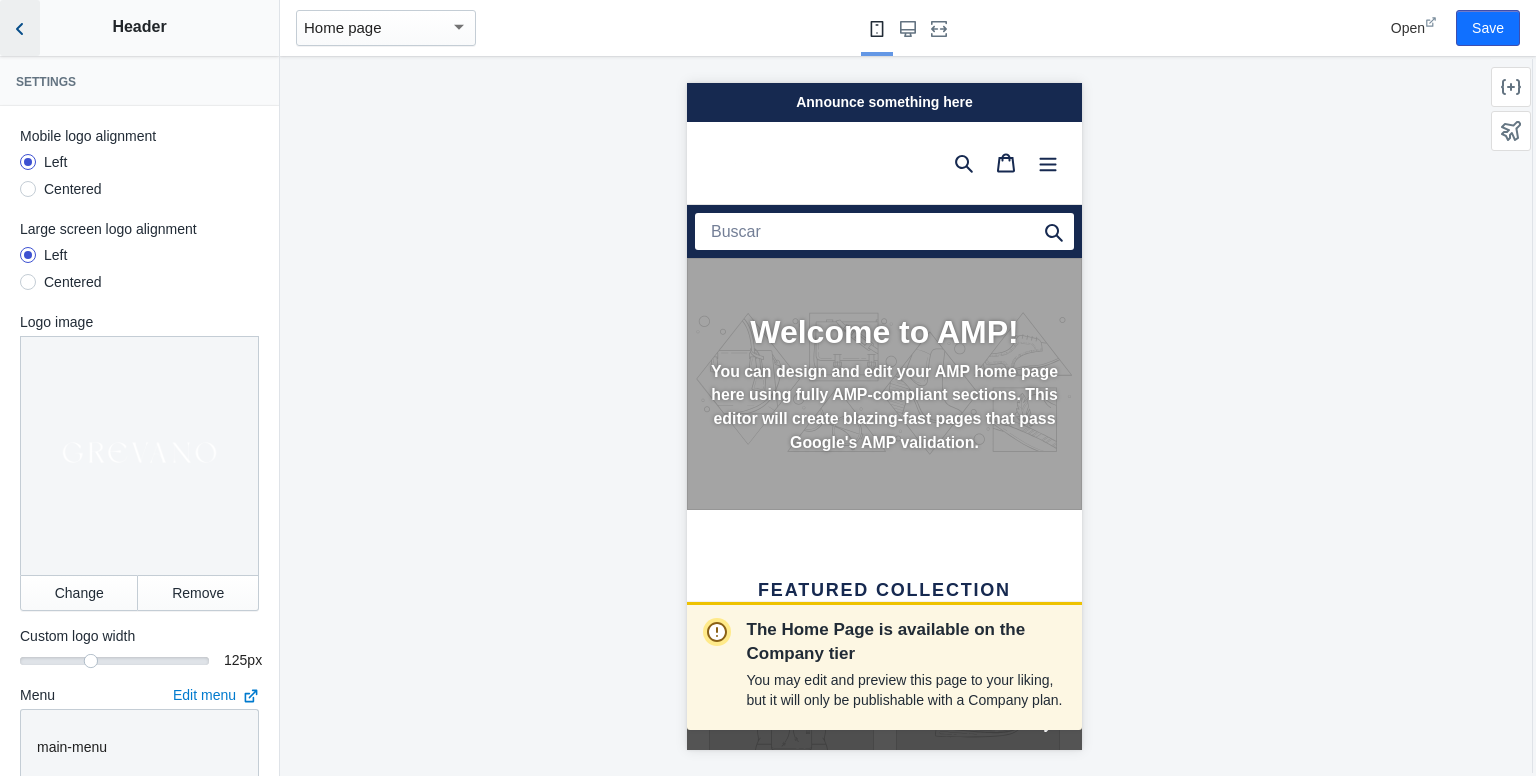 click 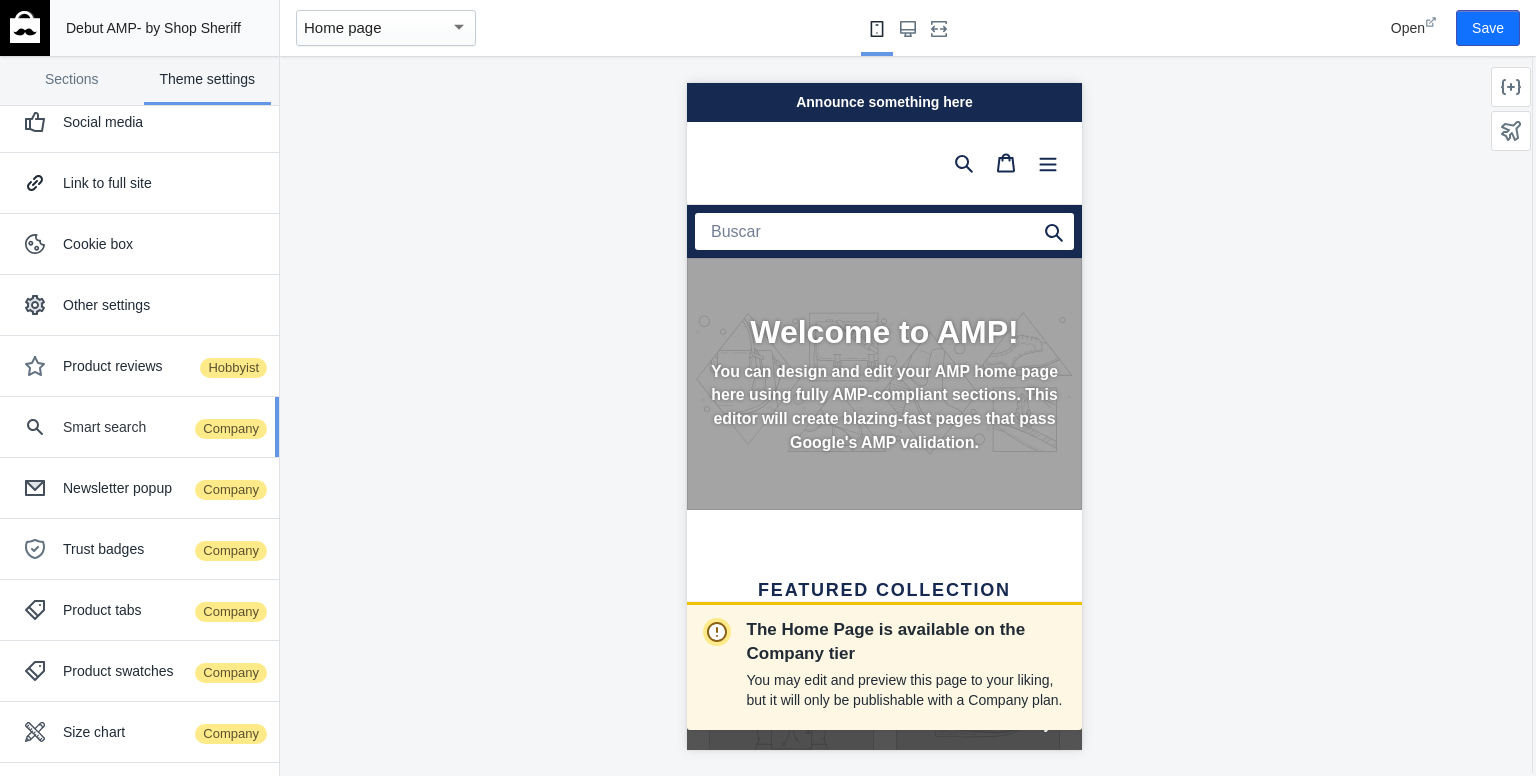 scroll, scrollTop: 260, scrollLeft: 0, axis: vertical 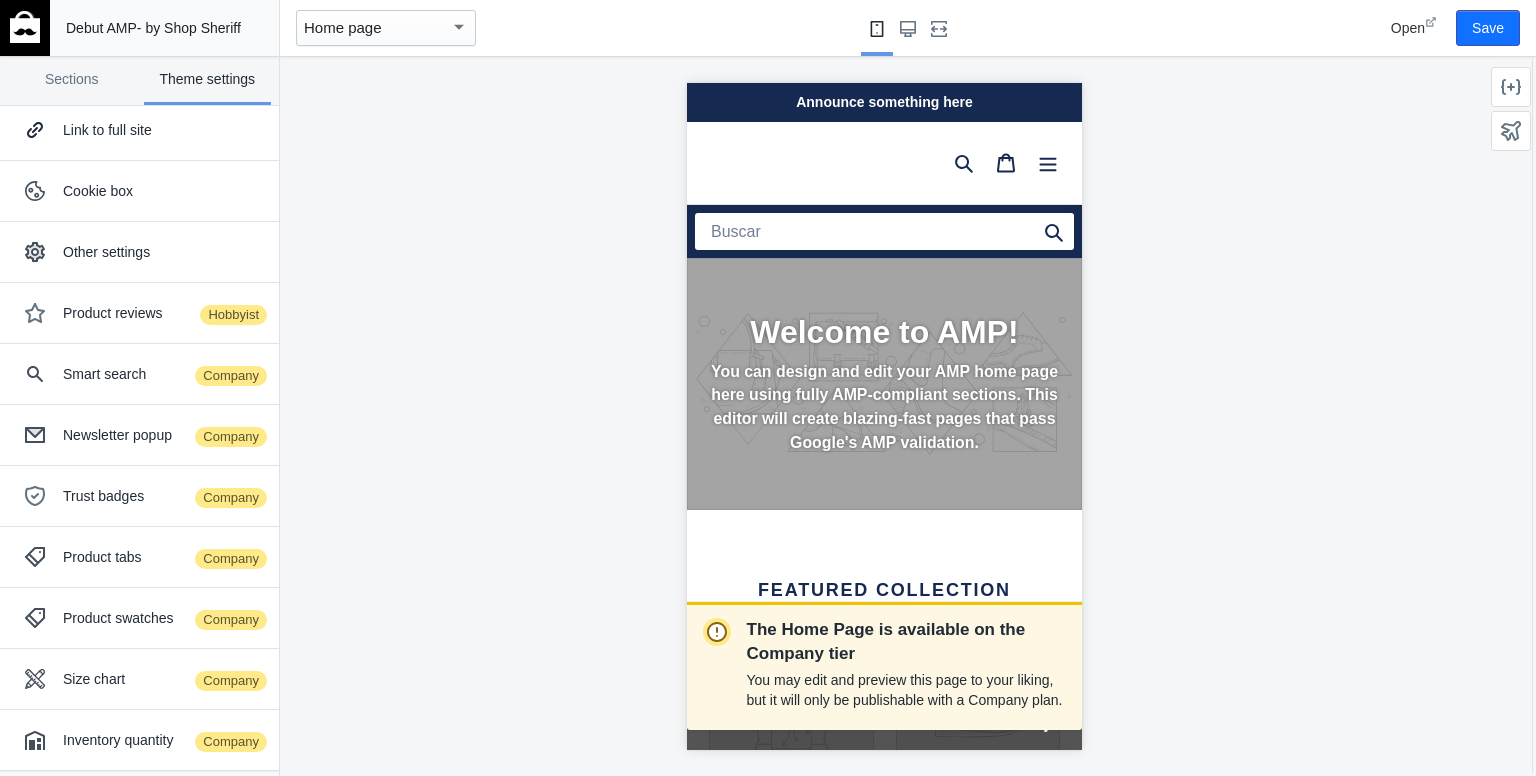 click on "Home page" at bounding box center (386, 28) 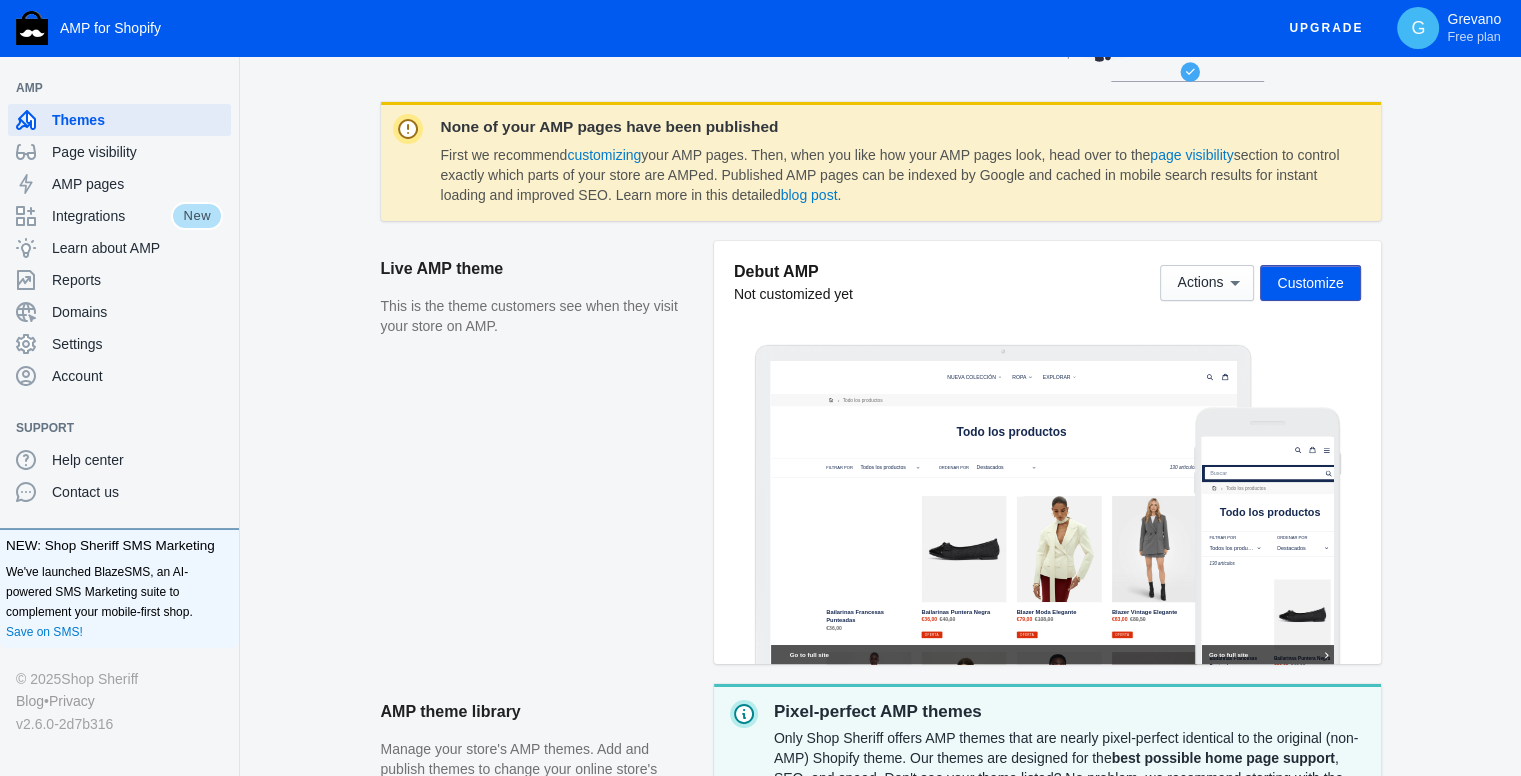 scroll, scrollTop: 0, scrollLeft: 0, axis: both 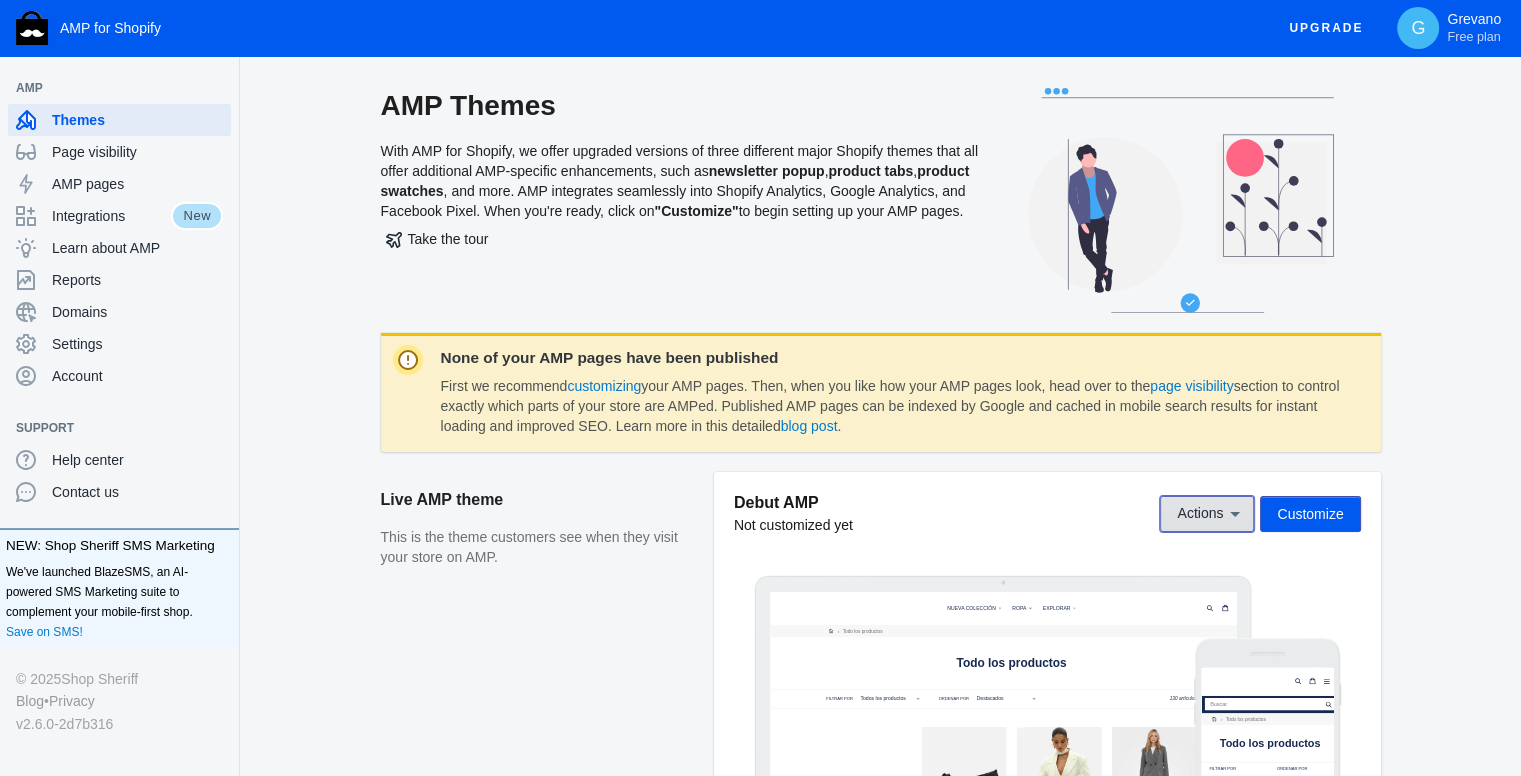 click on "Actions" at bounding box center (1200, 514) 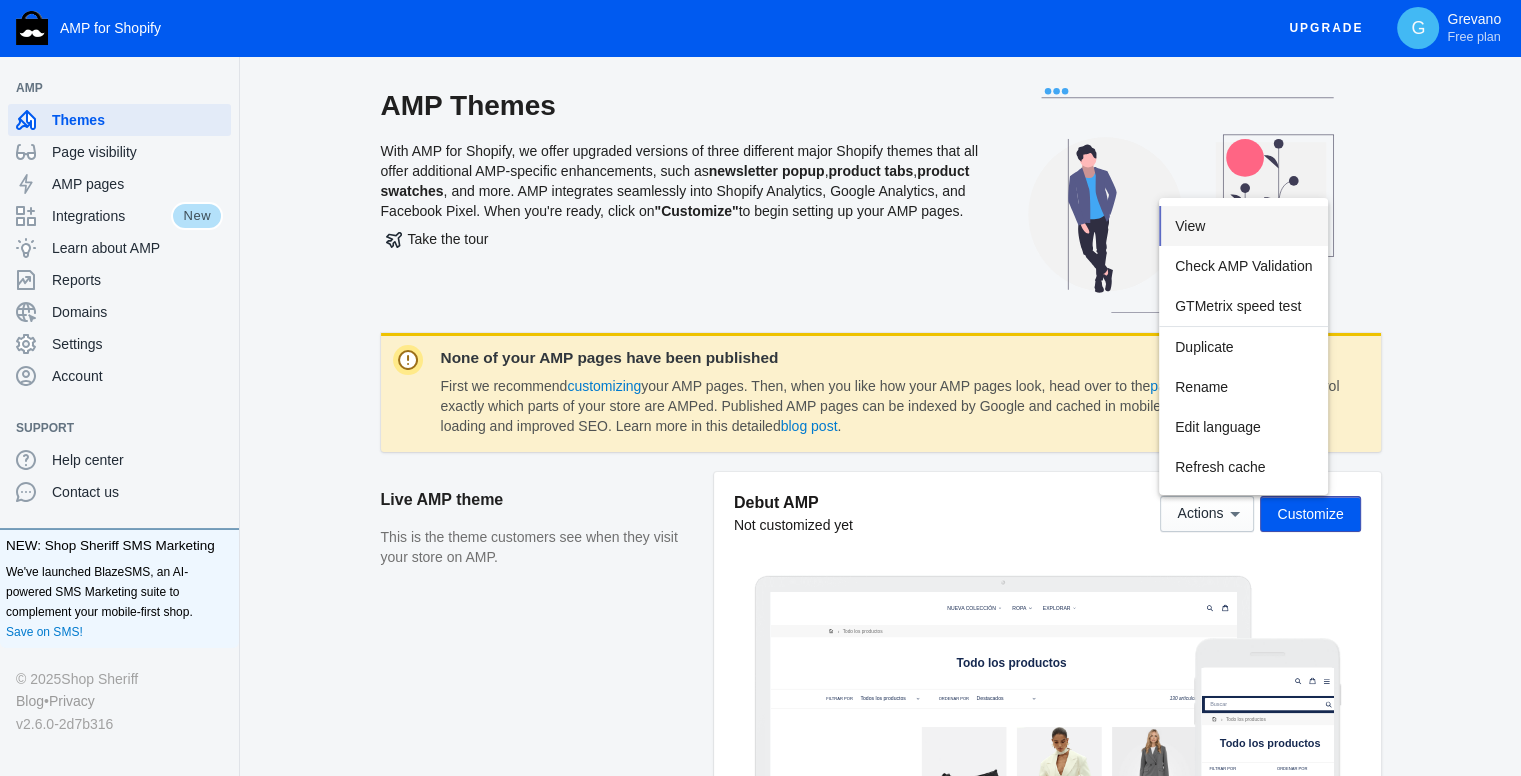 click on "View" at bounding box center (1243, 226) 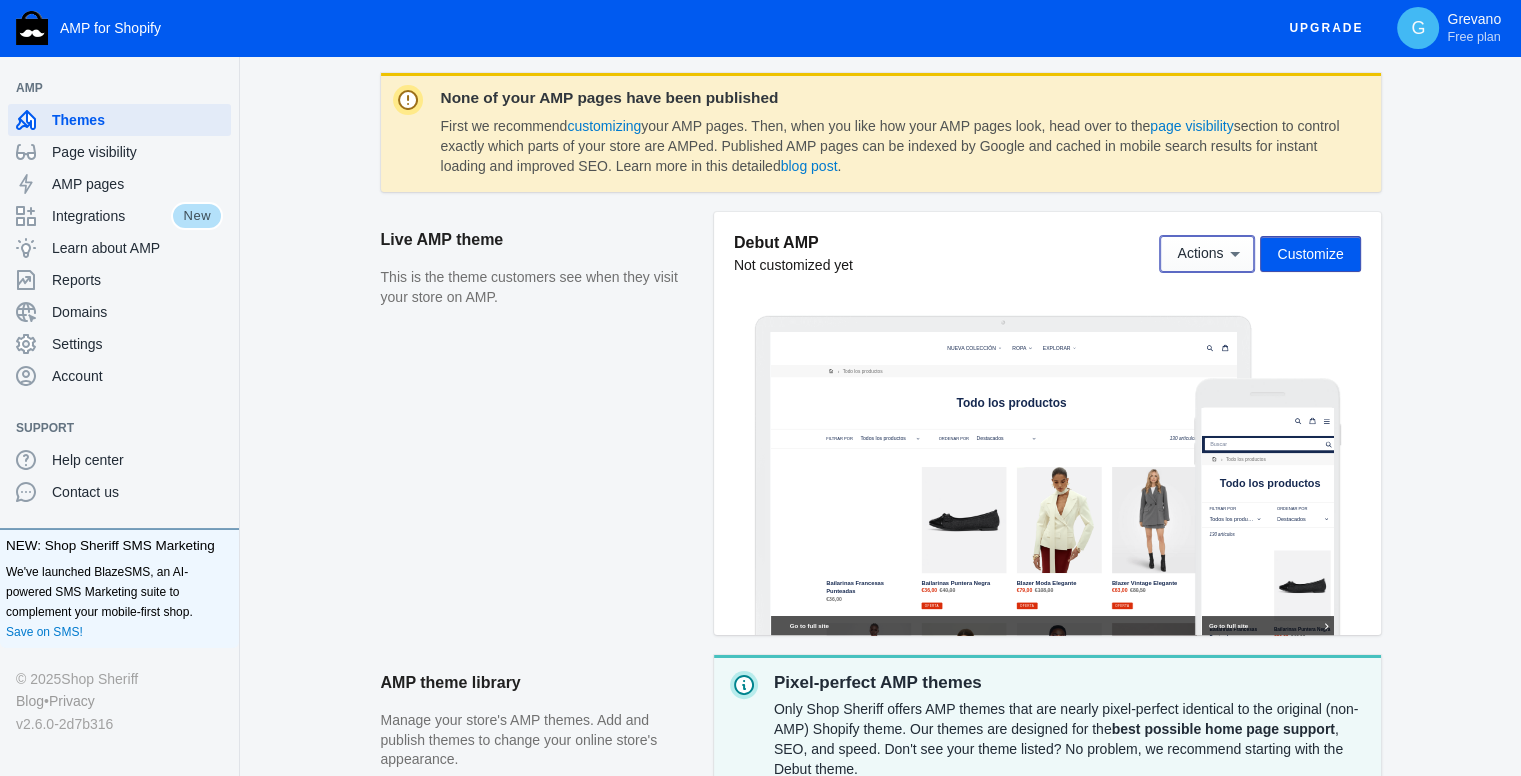 scroll, scrollTop: 400, scrollLeft: 0, axis: vertical 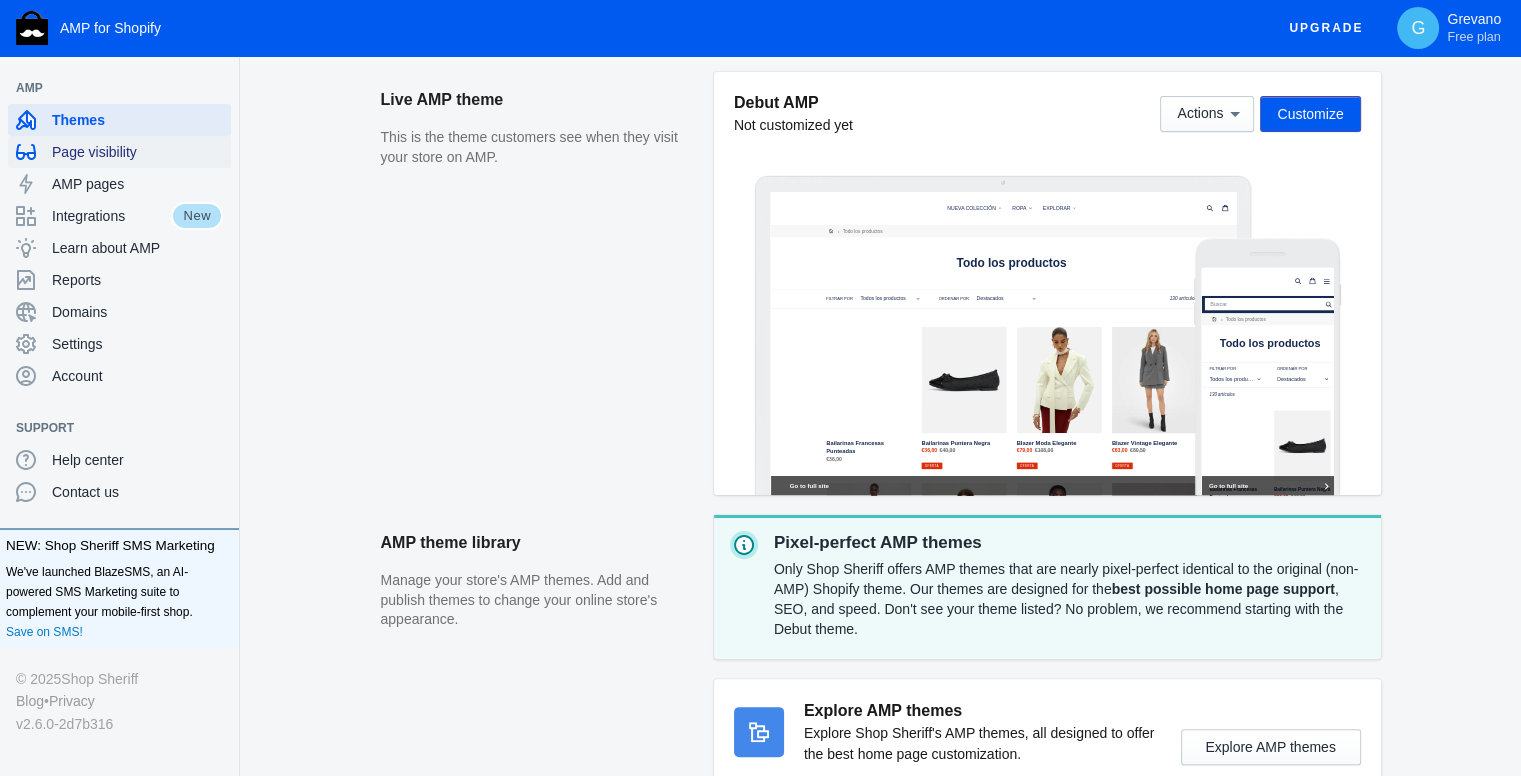 click on "Page visibility" at bounding box center [137, 152] 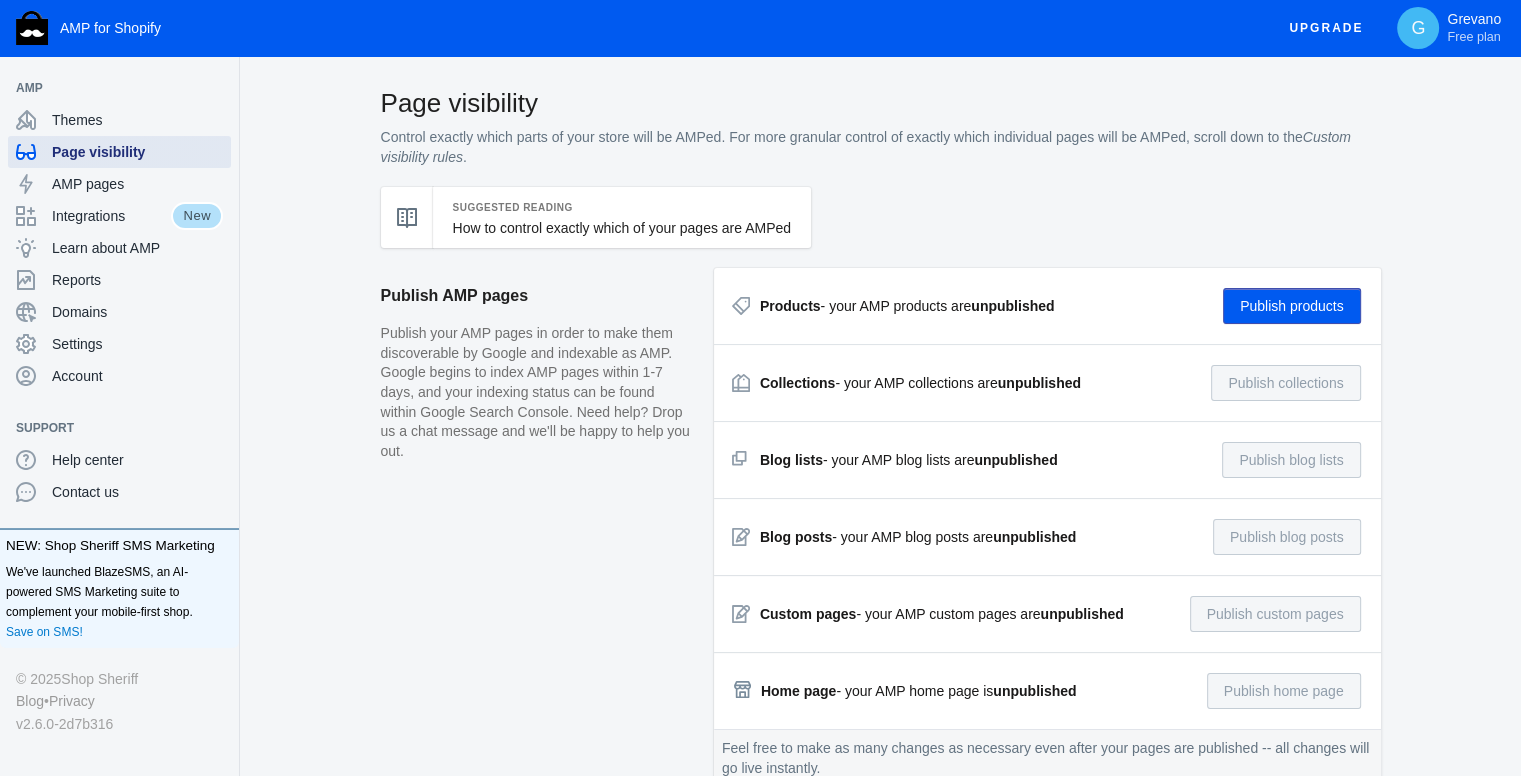 scroll, scrollTop: 0, scrollLeft: 0, axis: both 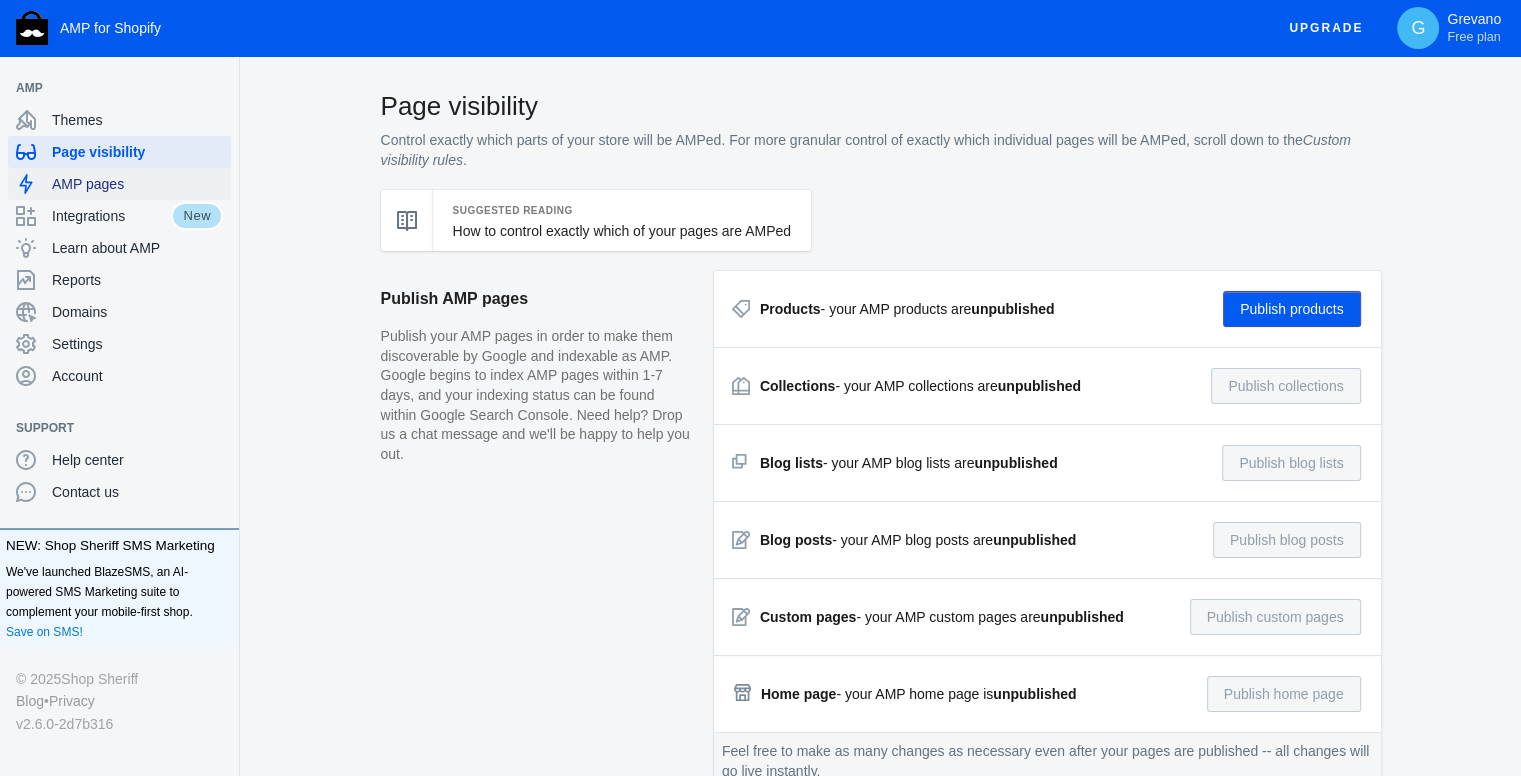 click on "AMP pages" at bounding box center [137, 184] 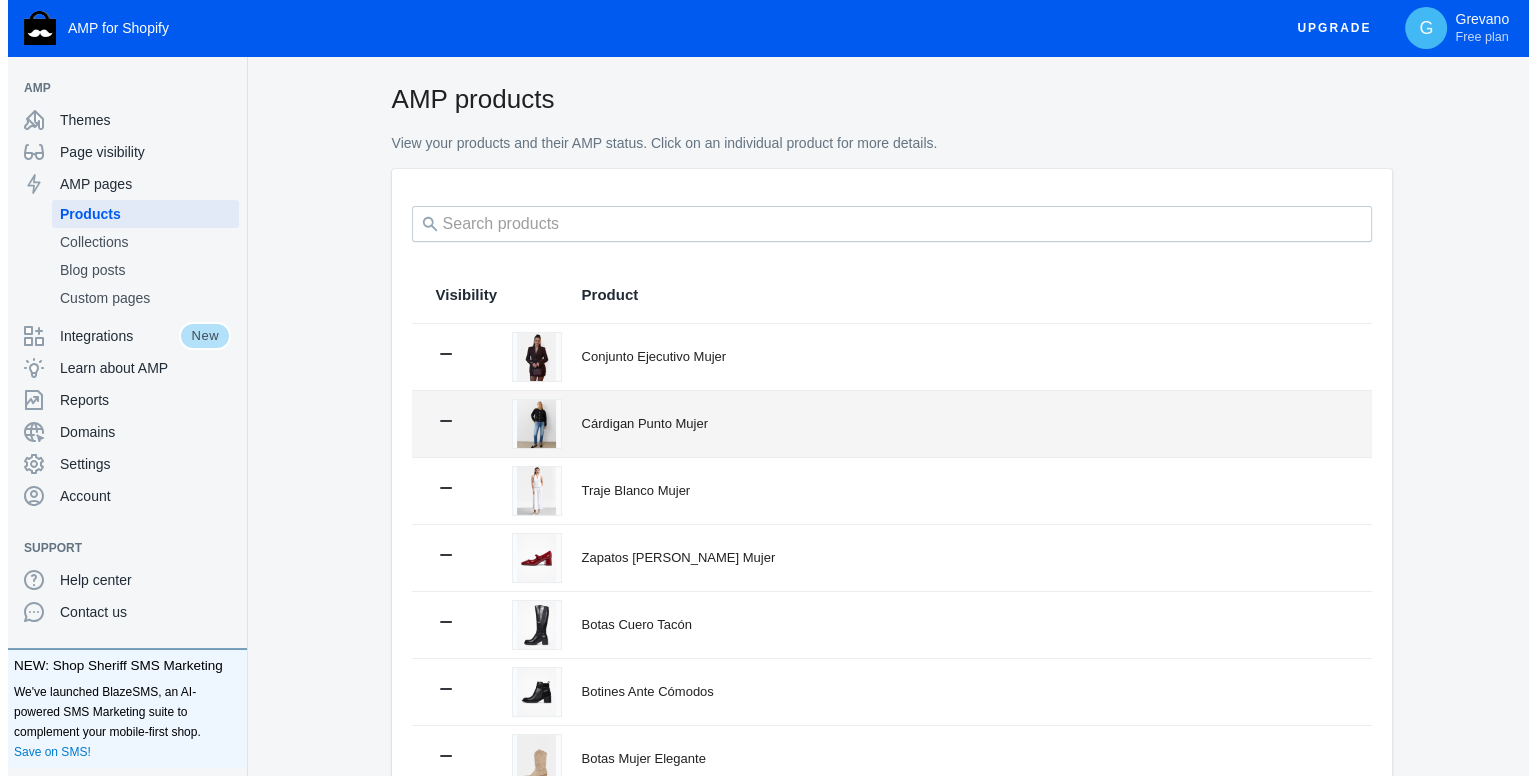 scroll, scrollTop: 0, scrollLeft: 0, axis: both 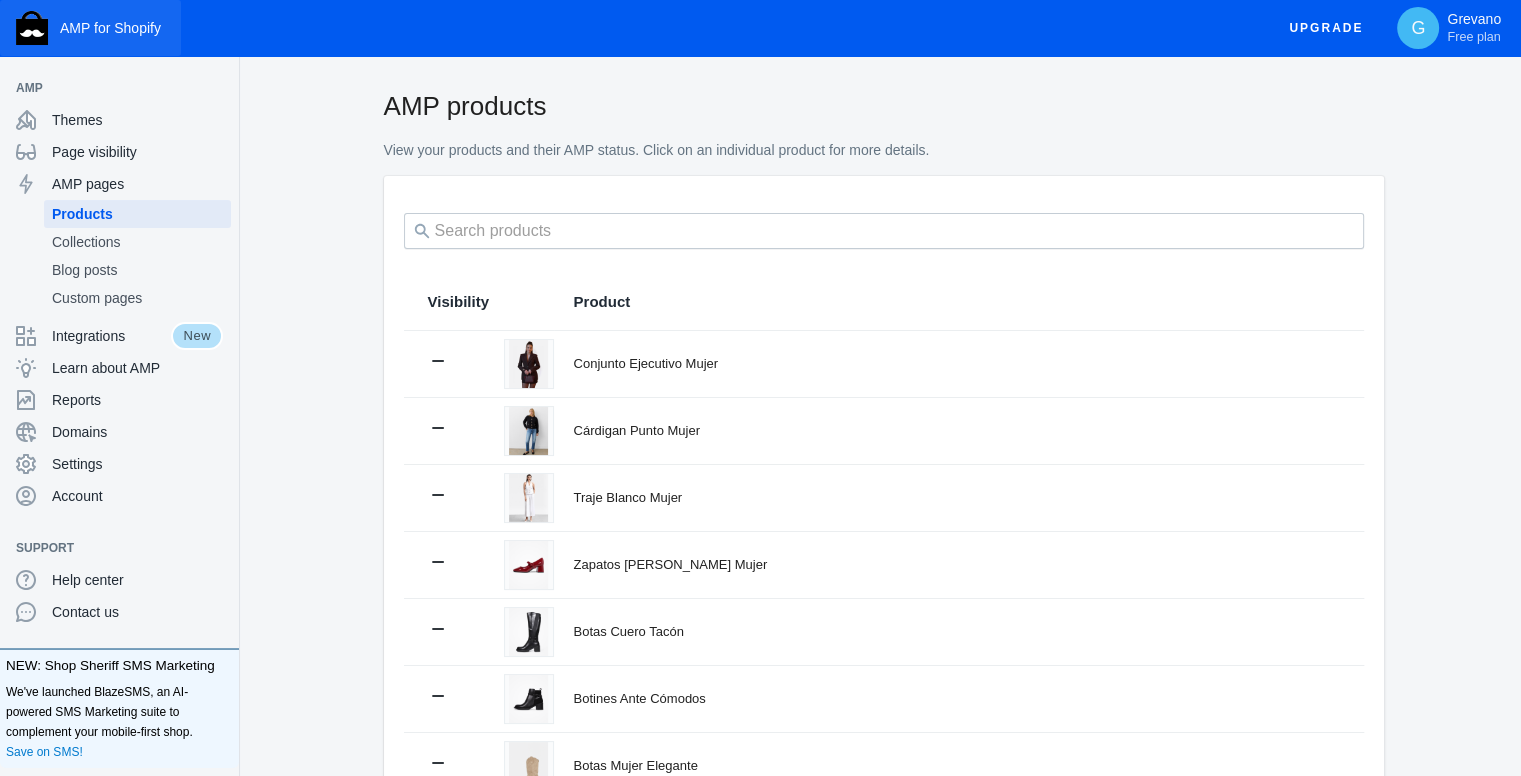 click on "AMP for Shopify" at bounding box center (110, 28) 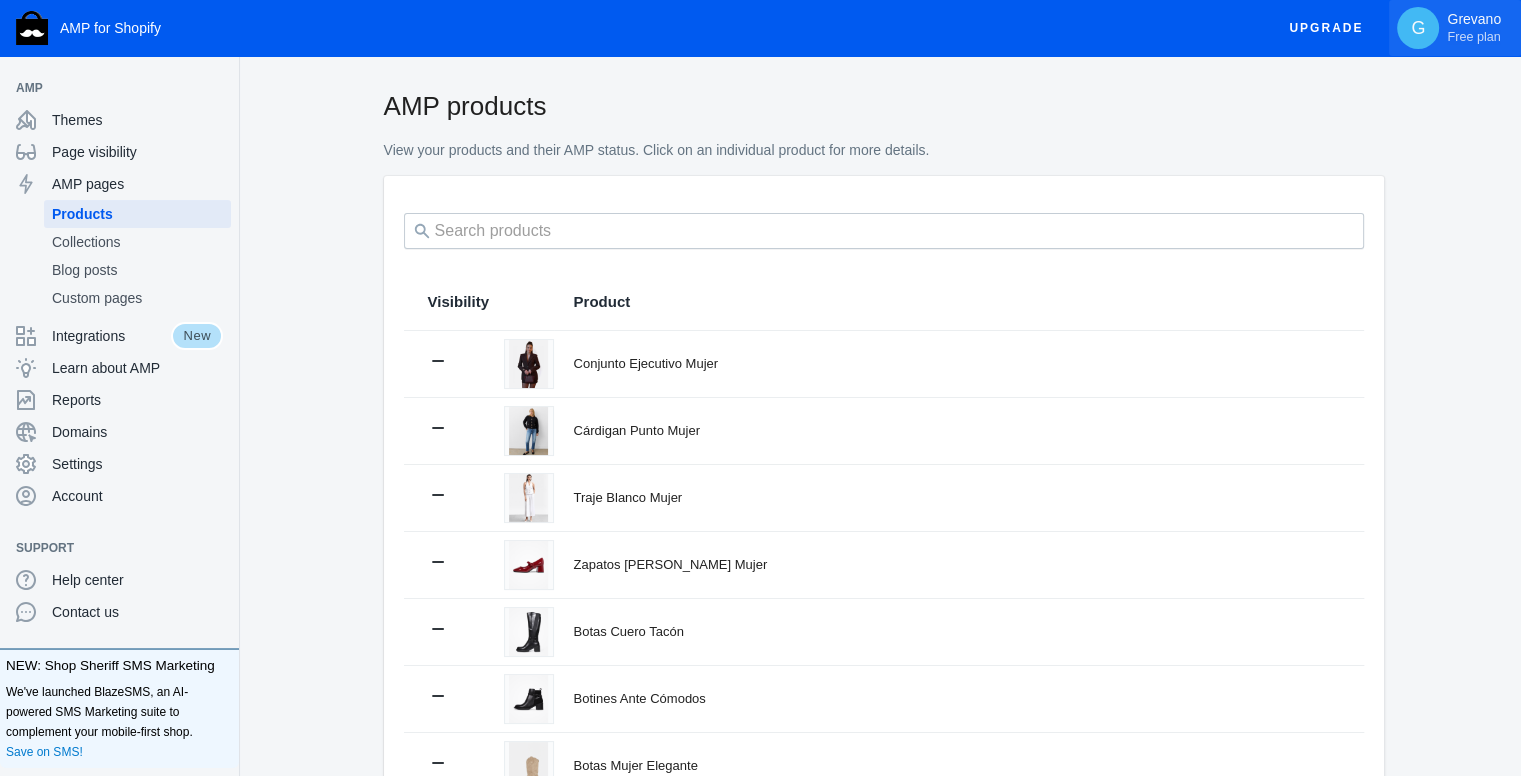 click on "G" at bounding box center (1418, 28) 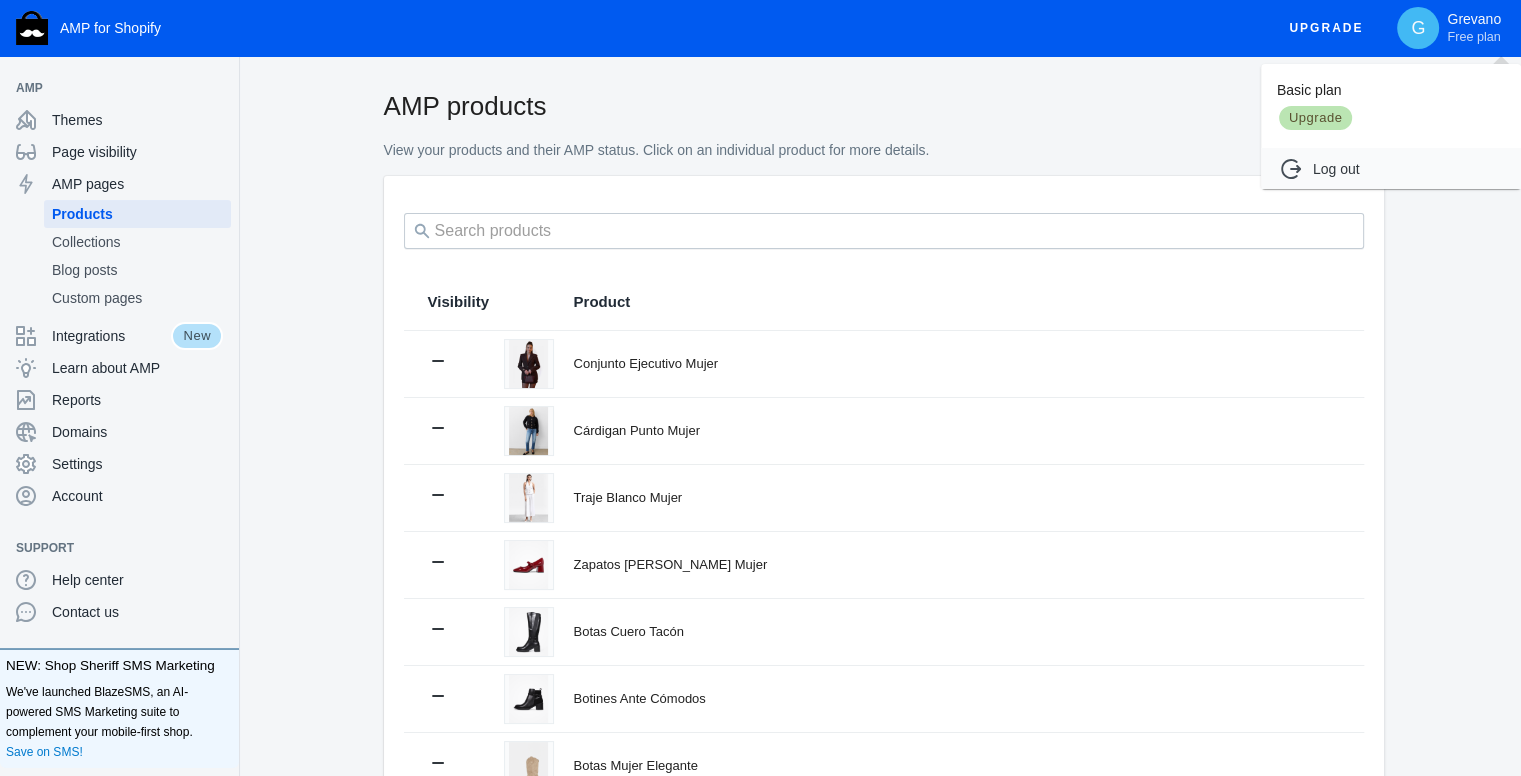 click at bounding box center [760, 388] 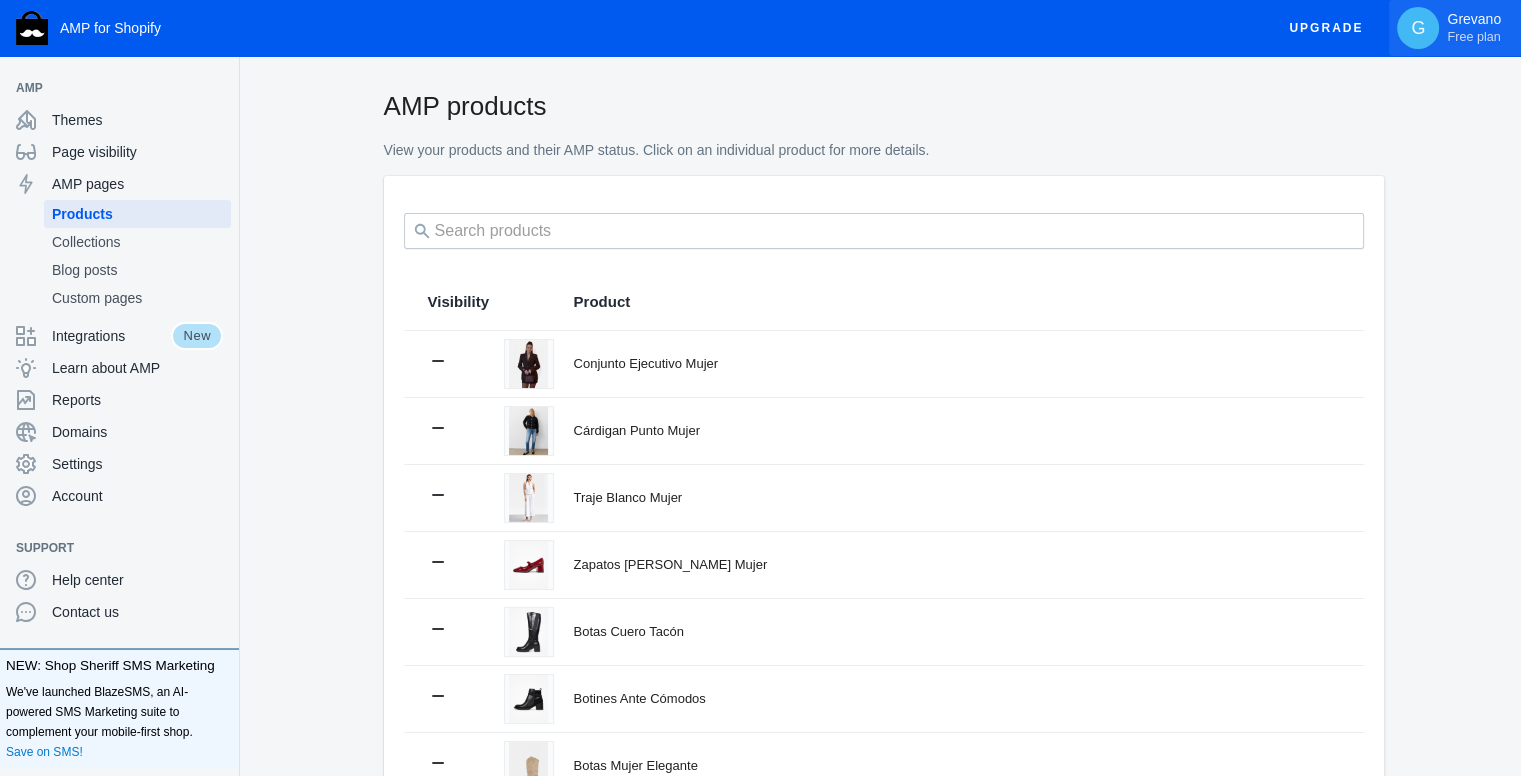 click on "G" at bounding box center (1418, 28) 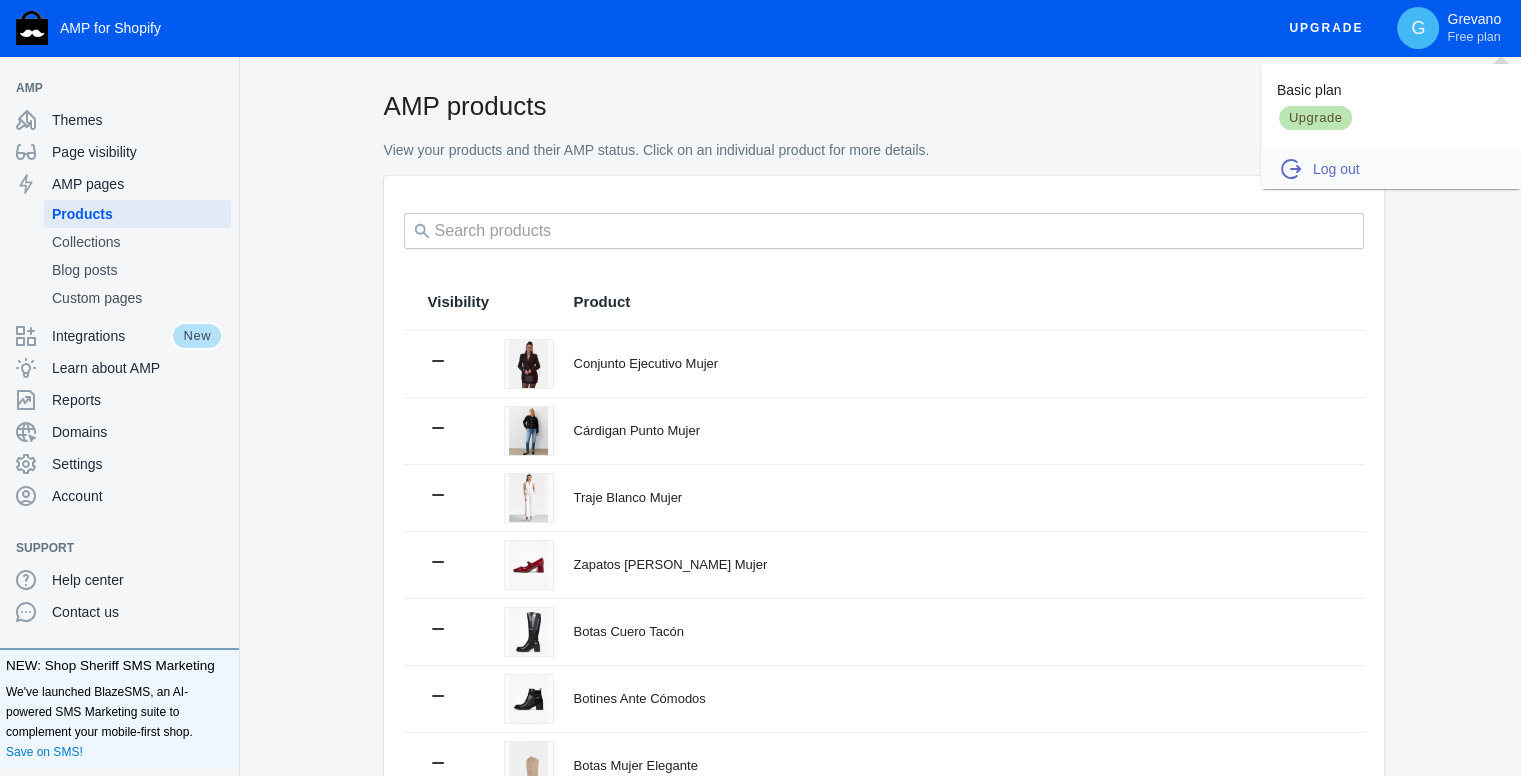 drag, startPoint x: 1332, startPoint y: 210, endPoint x: 1328, endPoint y: 185, distance: 25.317978 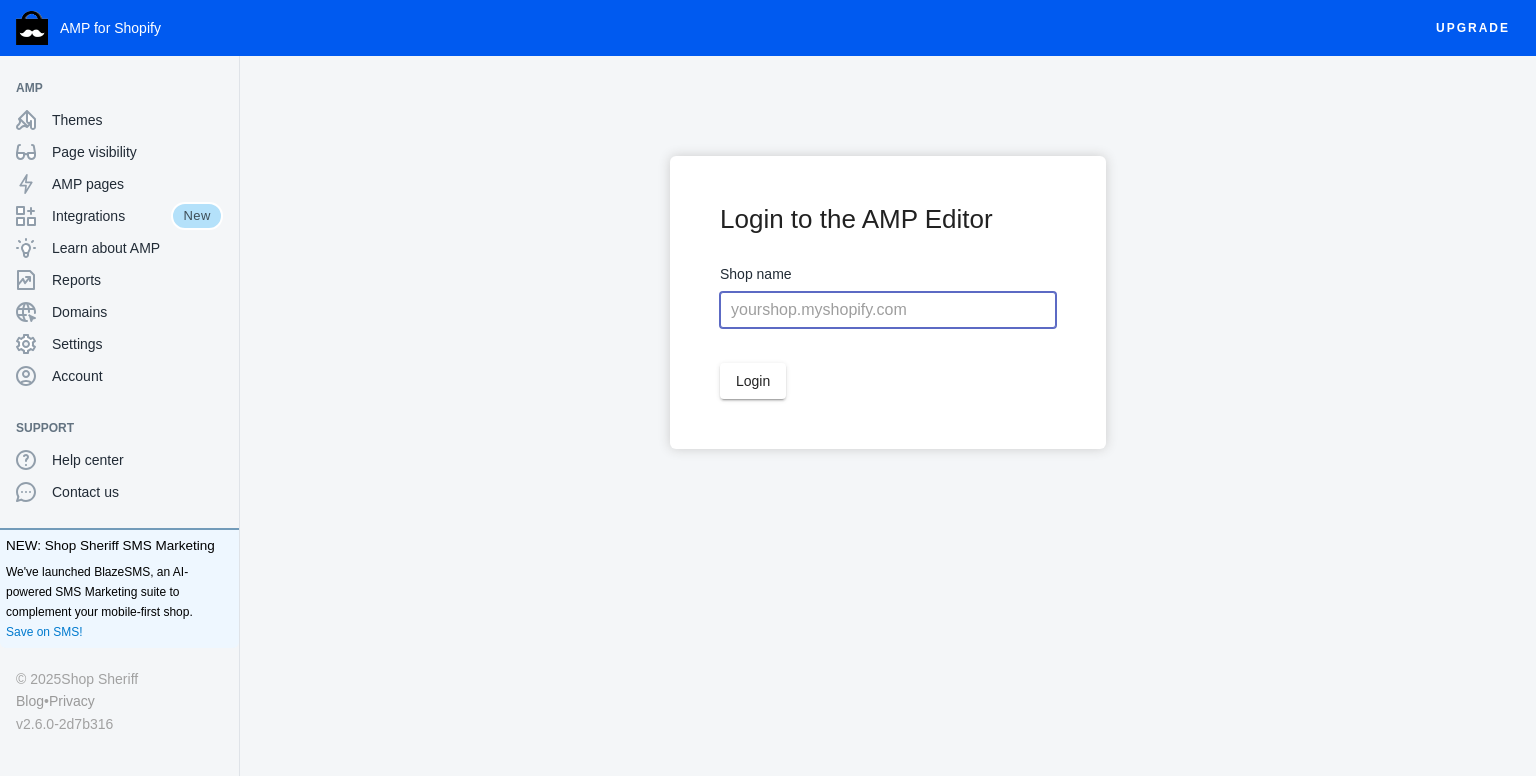 click at bounding box center (888, 310) 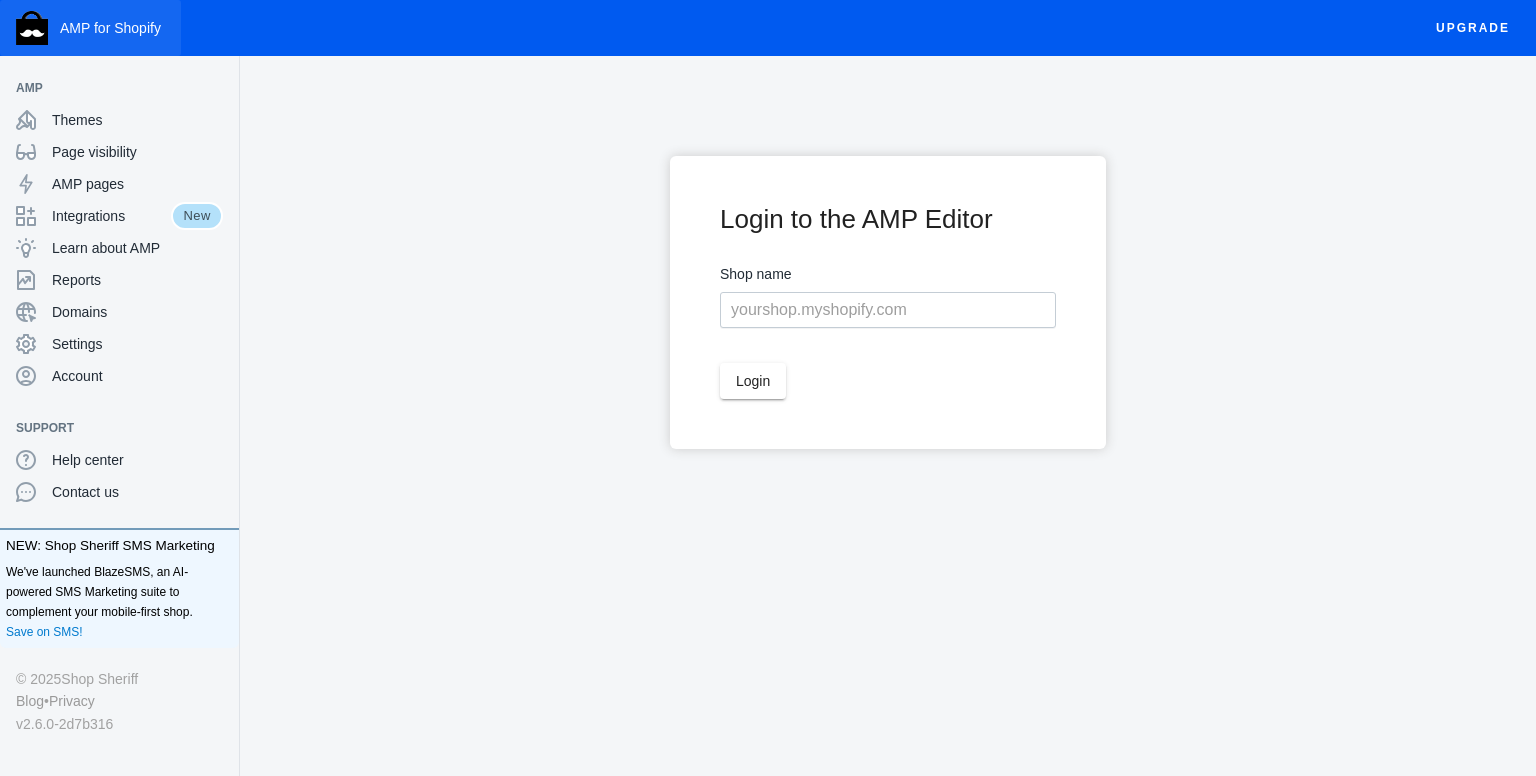 click on "AMP for Shopify" at bounding box center (90, 28) 